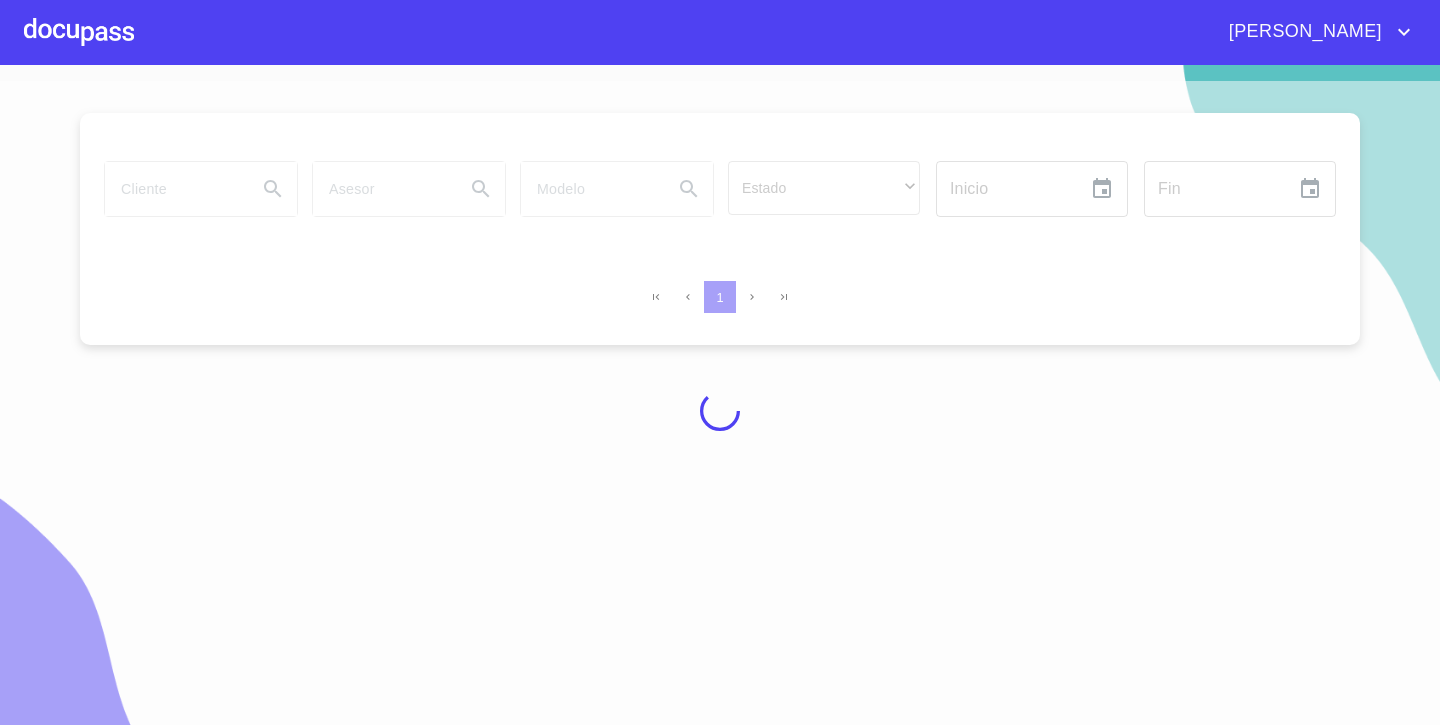 scroll, scrollTop: 0, scrollLeft: 0, axis: both 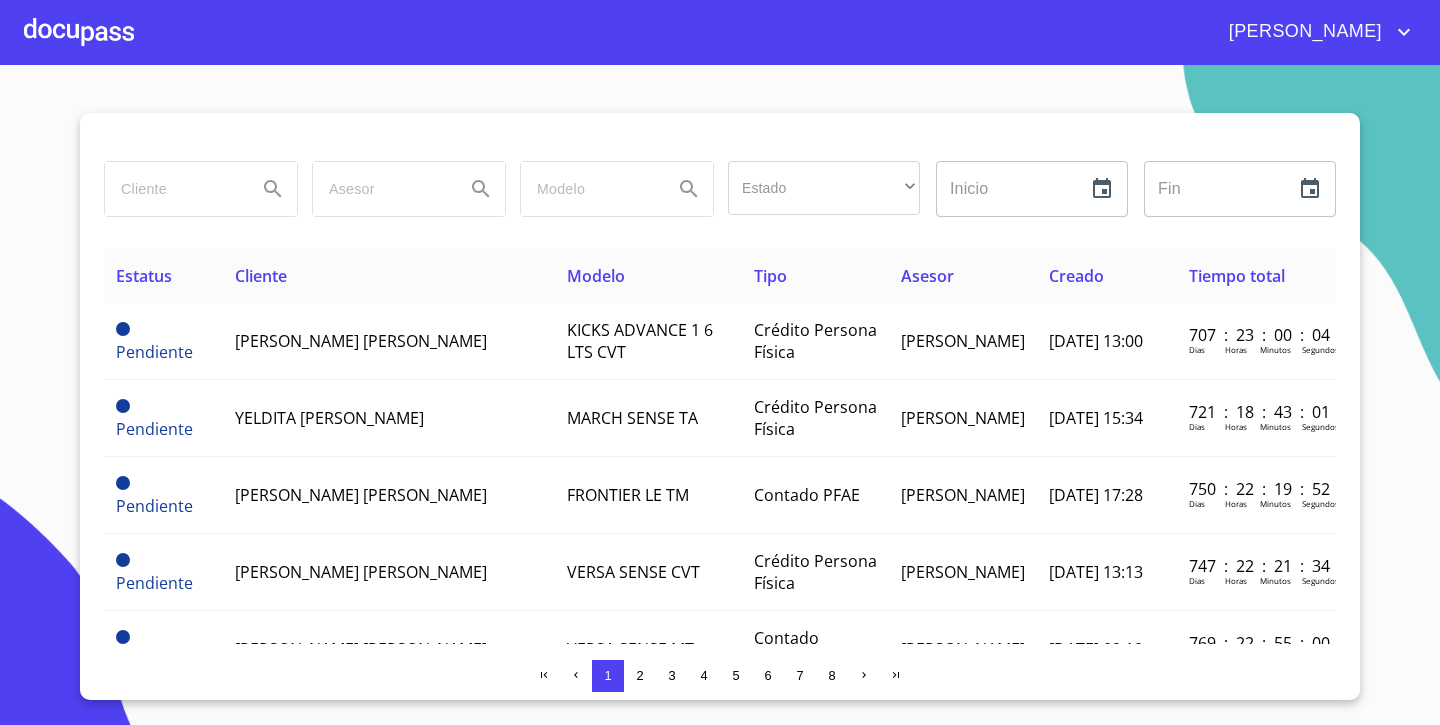 click at bounding box center (79, 32) 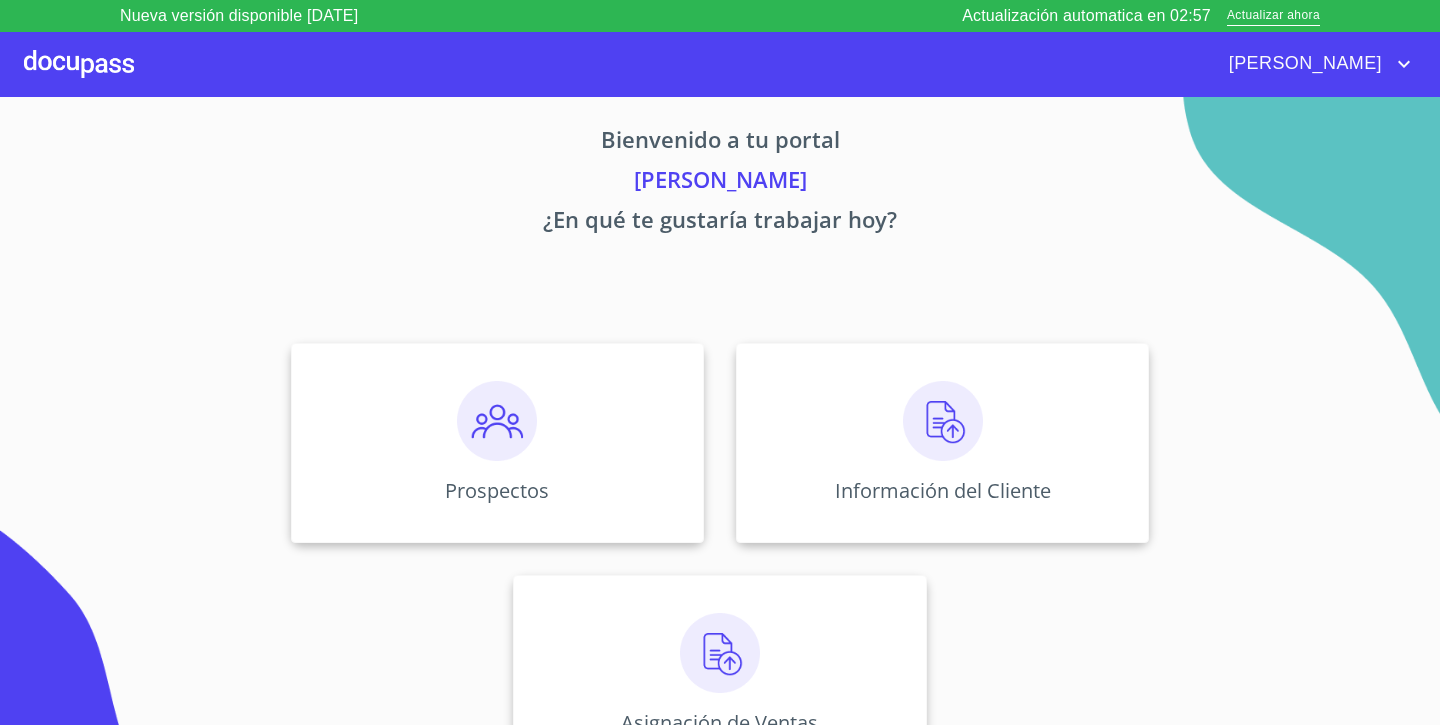 scroll, scrollTop: 2, scrollLeft: 0, axis: vertical 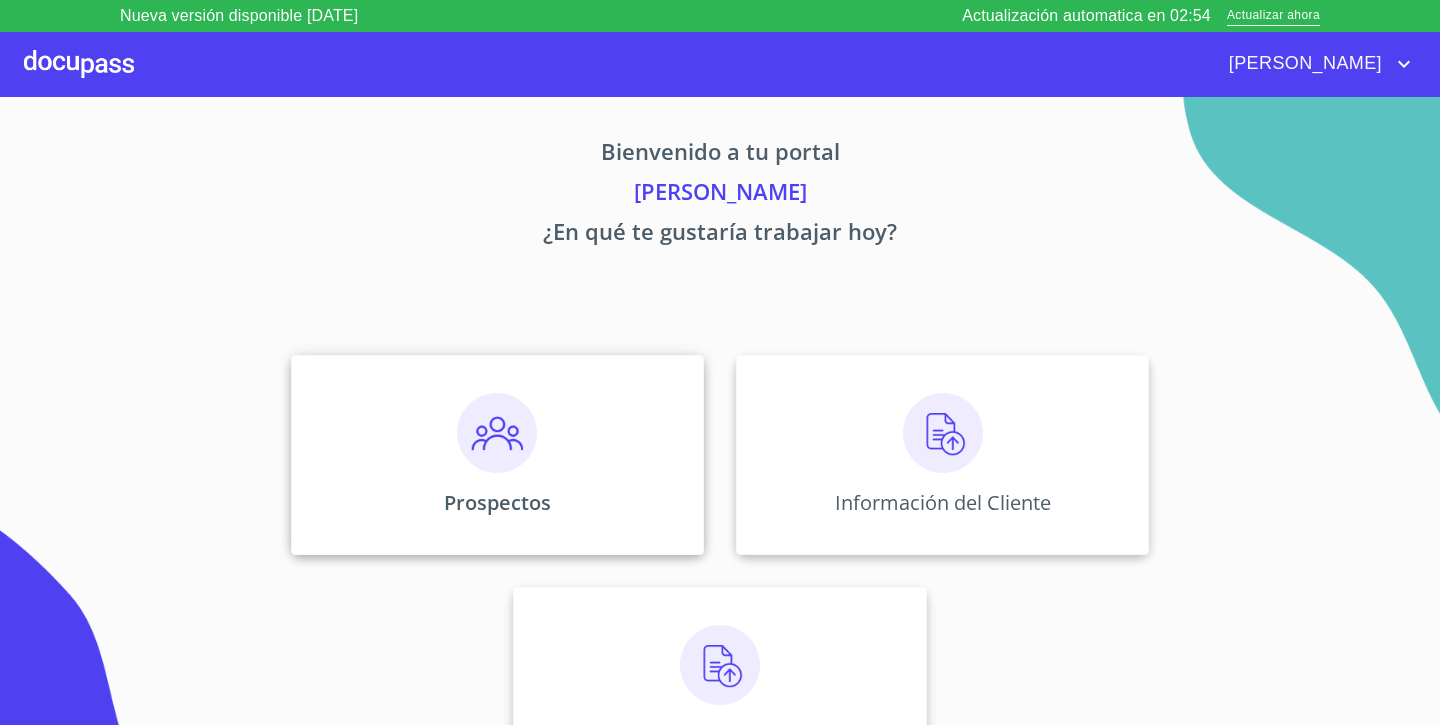 click on "Prospectos" at bounding box center [497, 455] 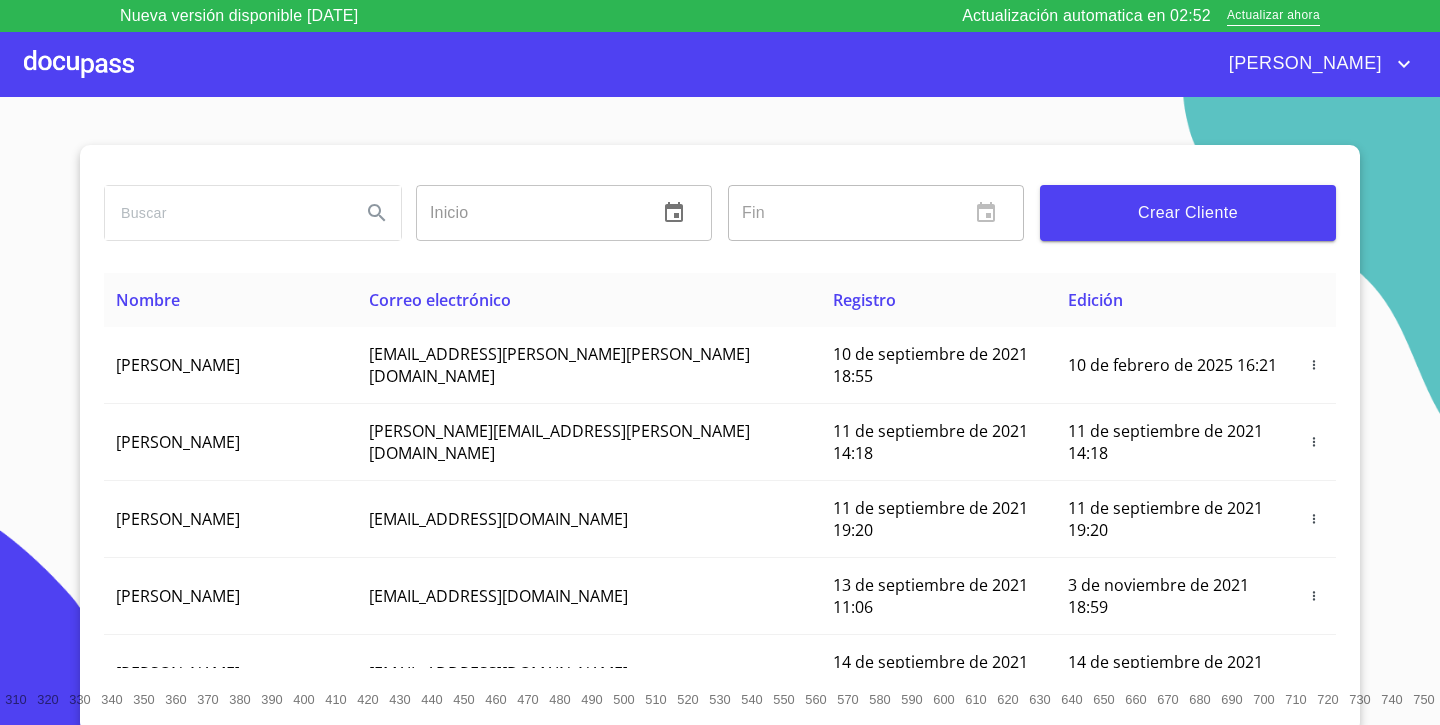 click at bounding box center [225, 213] 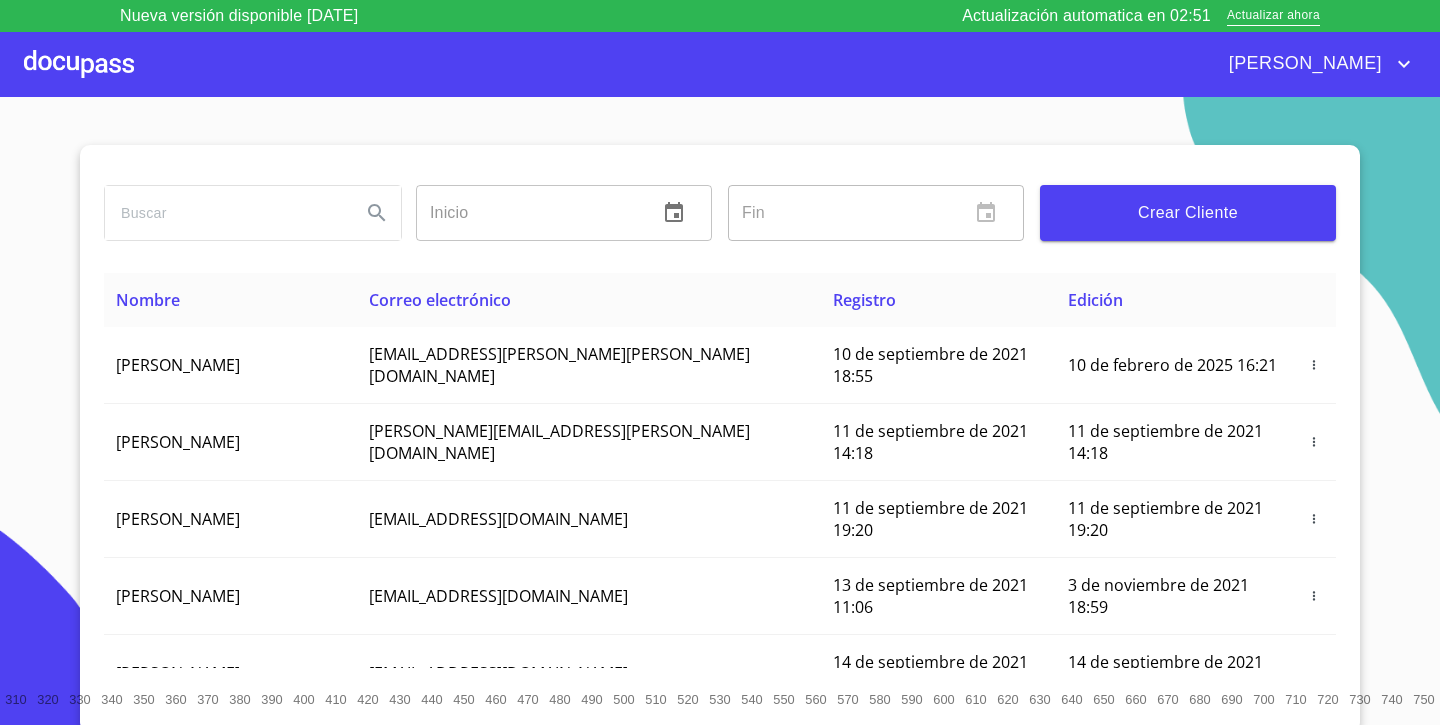 click at bounding box center (225, 213) 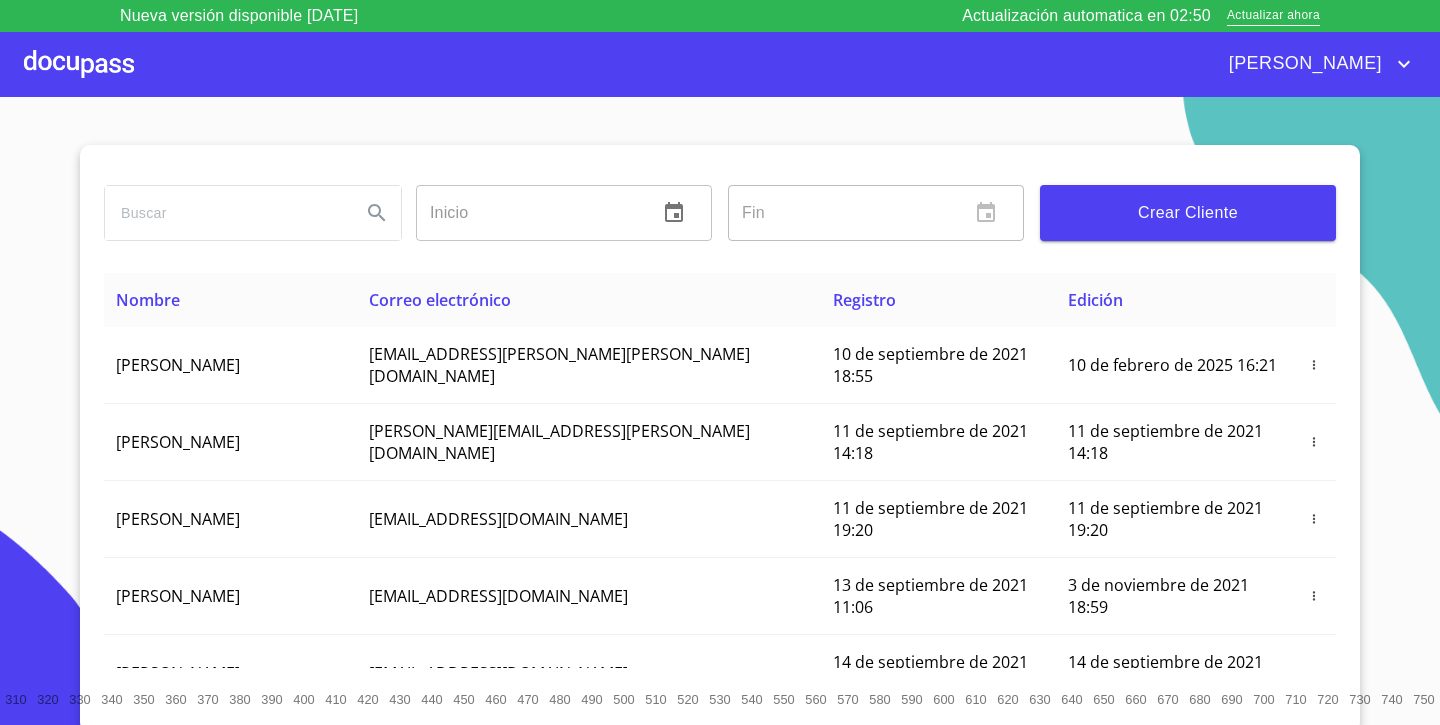 click at bounding box center (225, 213) 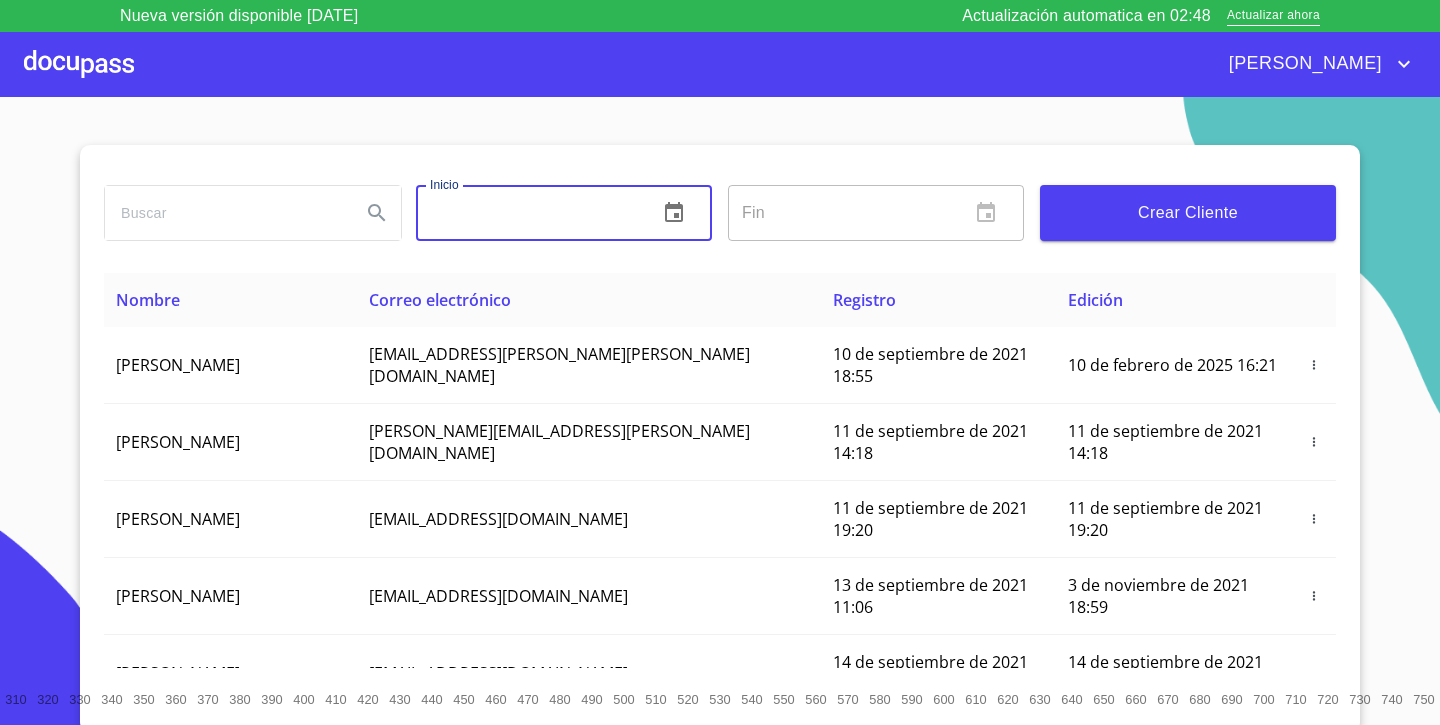 click at bounding box center (529, 213) 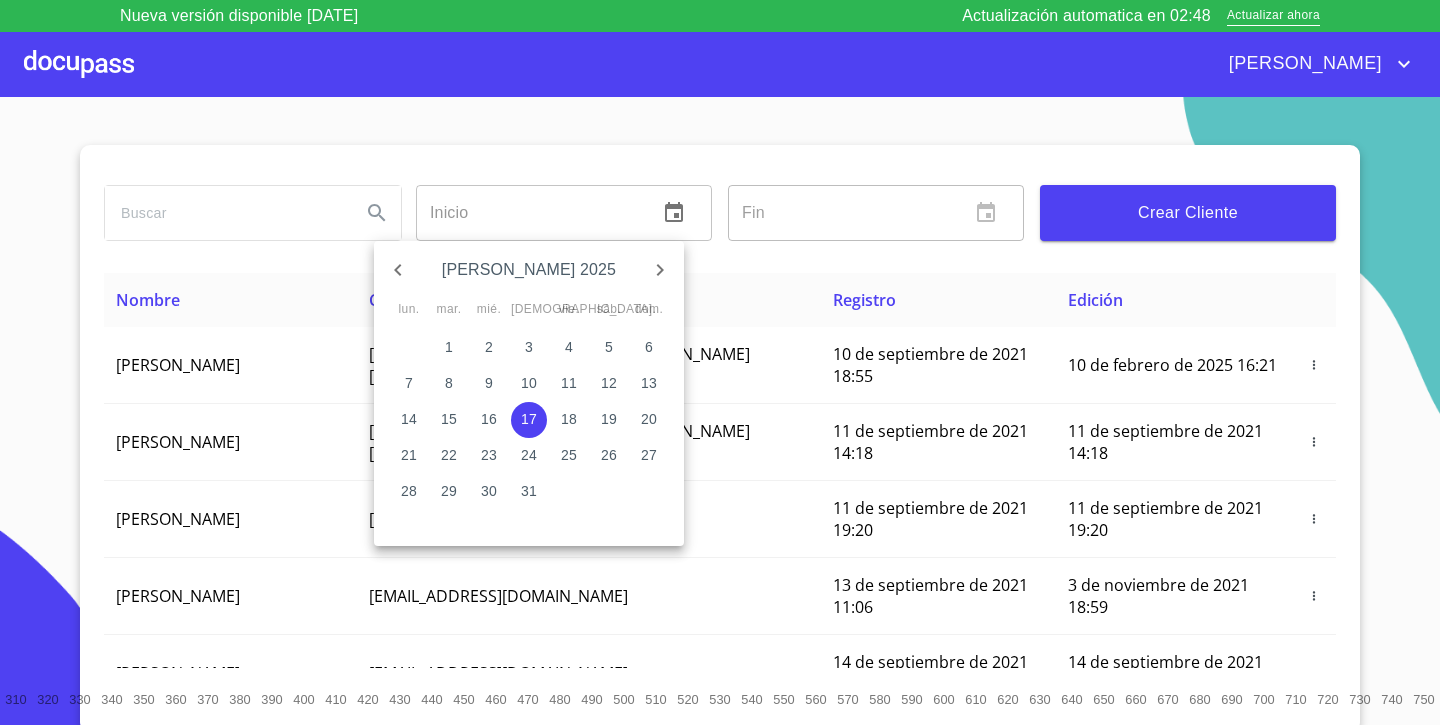 click at bounding box center [720, 362] 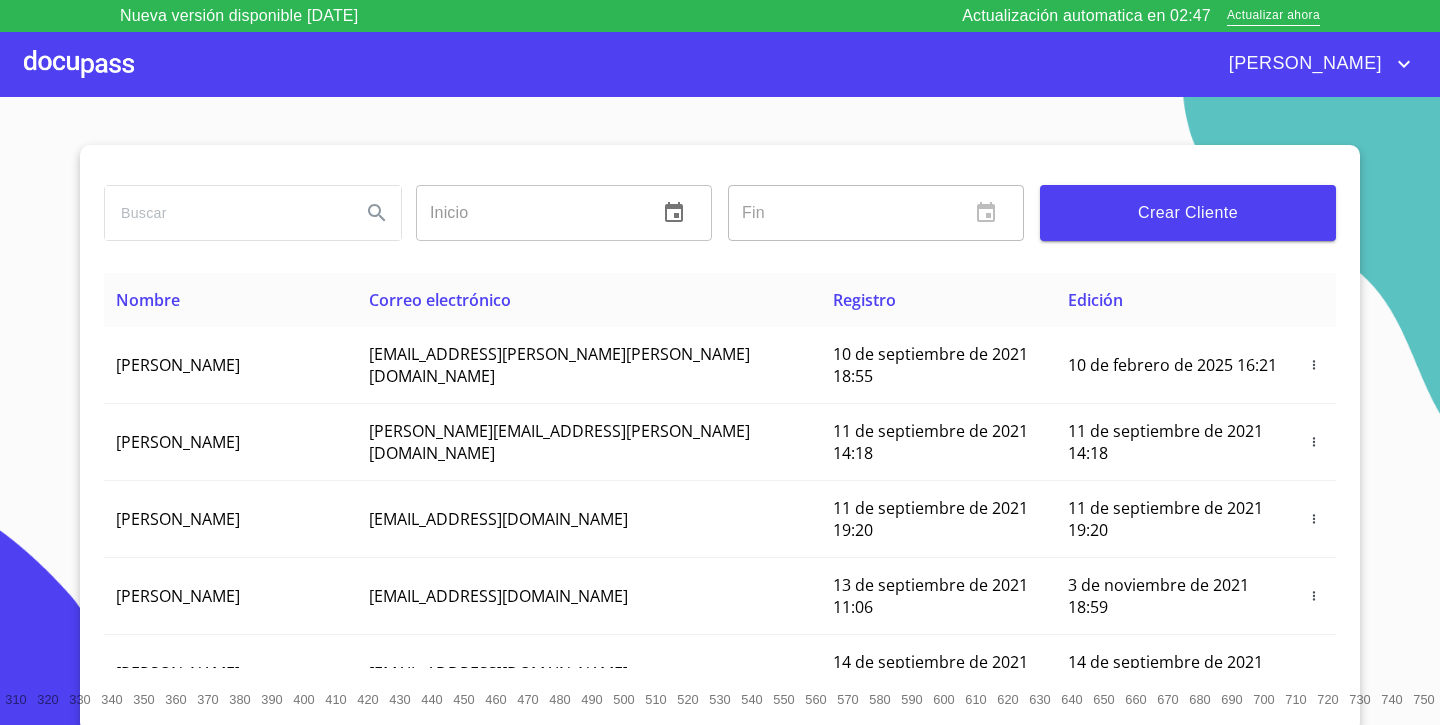 click at bounding box center [225, 213] 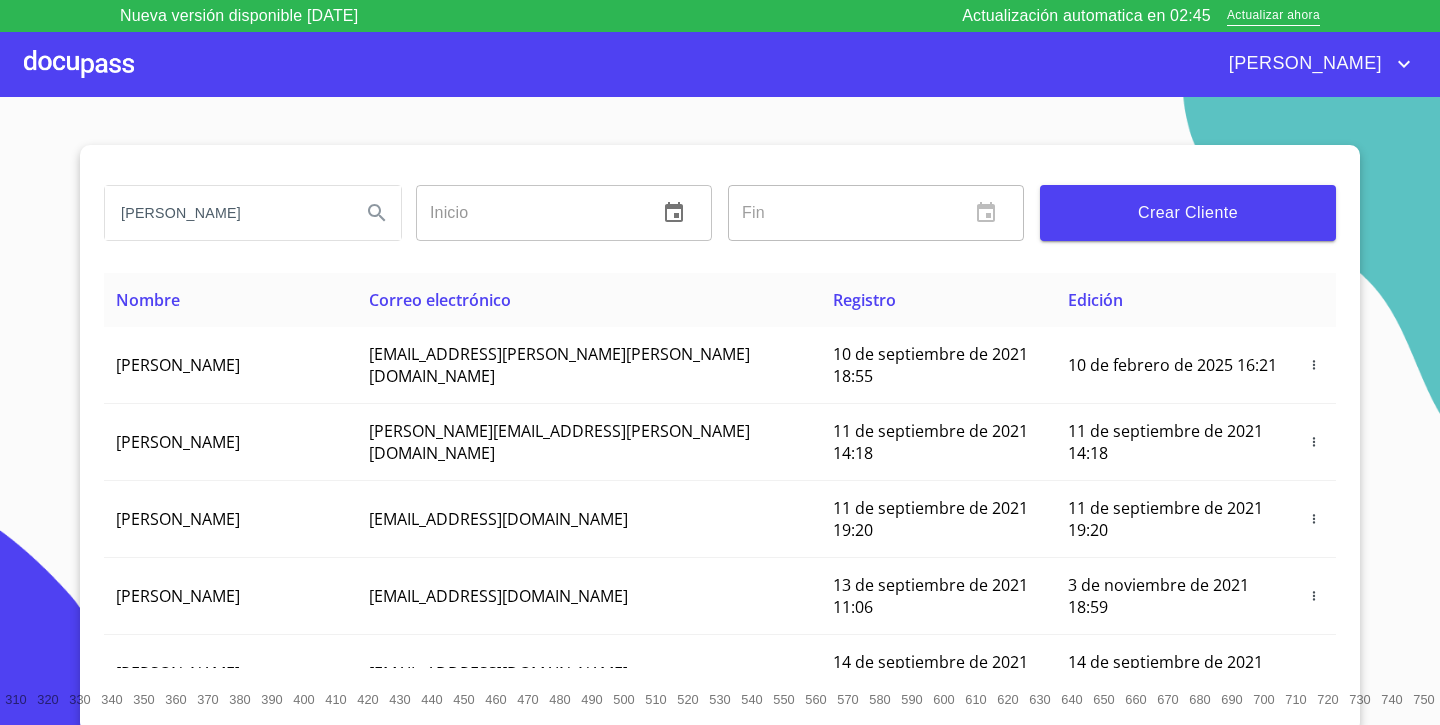 type on "[PERSON_NAME]" 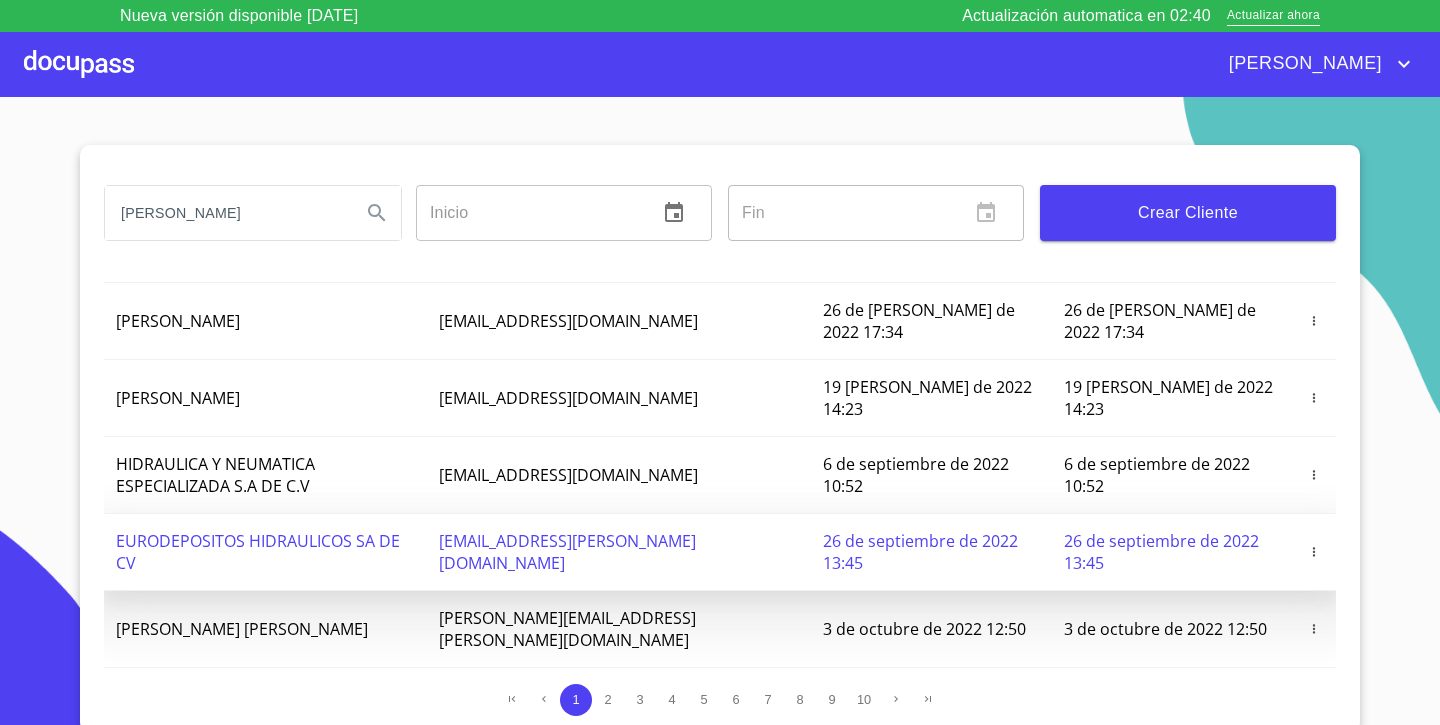 scroll, scrollTop: 329, scrollLeft: 0, axis: vertical 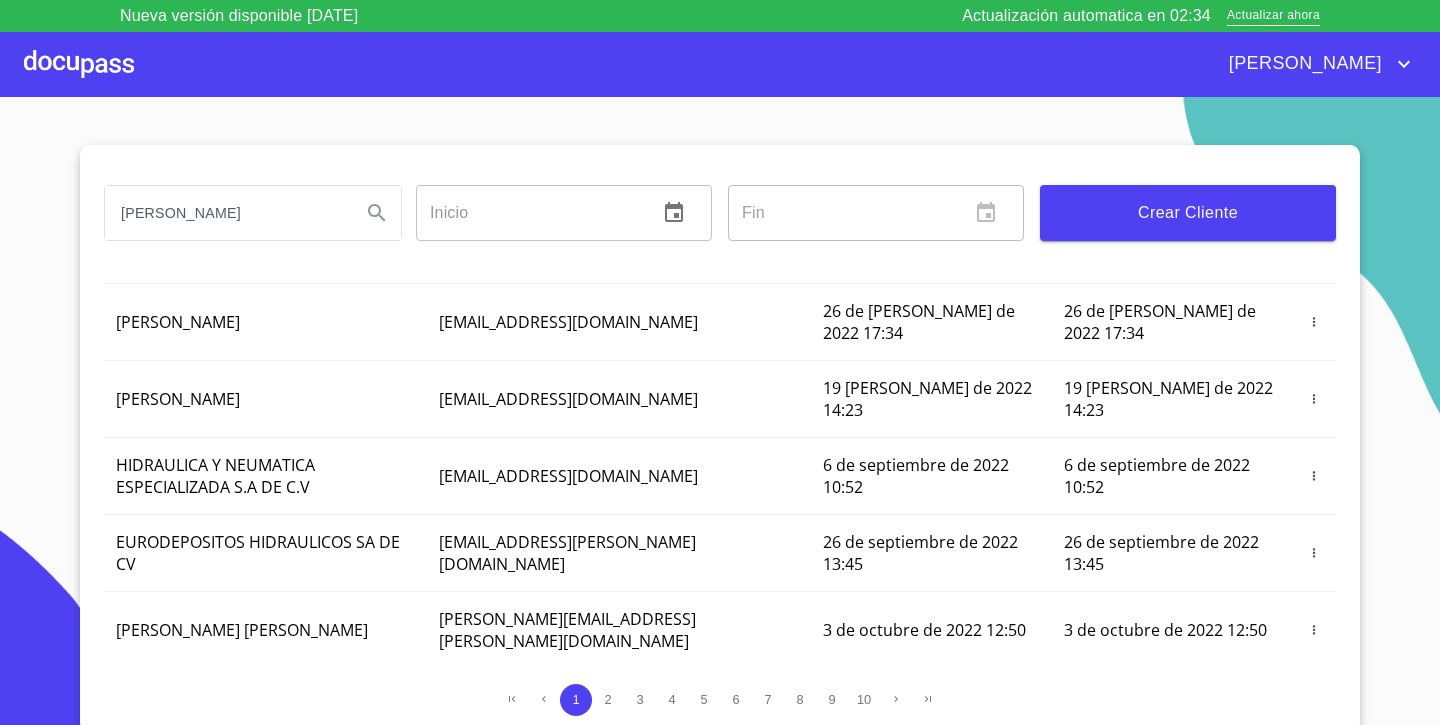 click at bounding box center [79, 64] 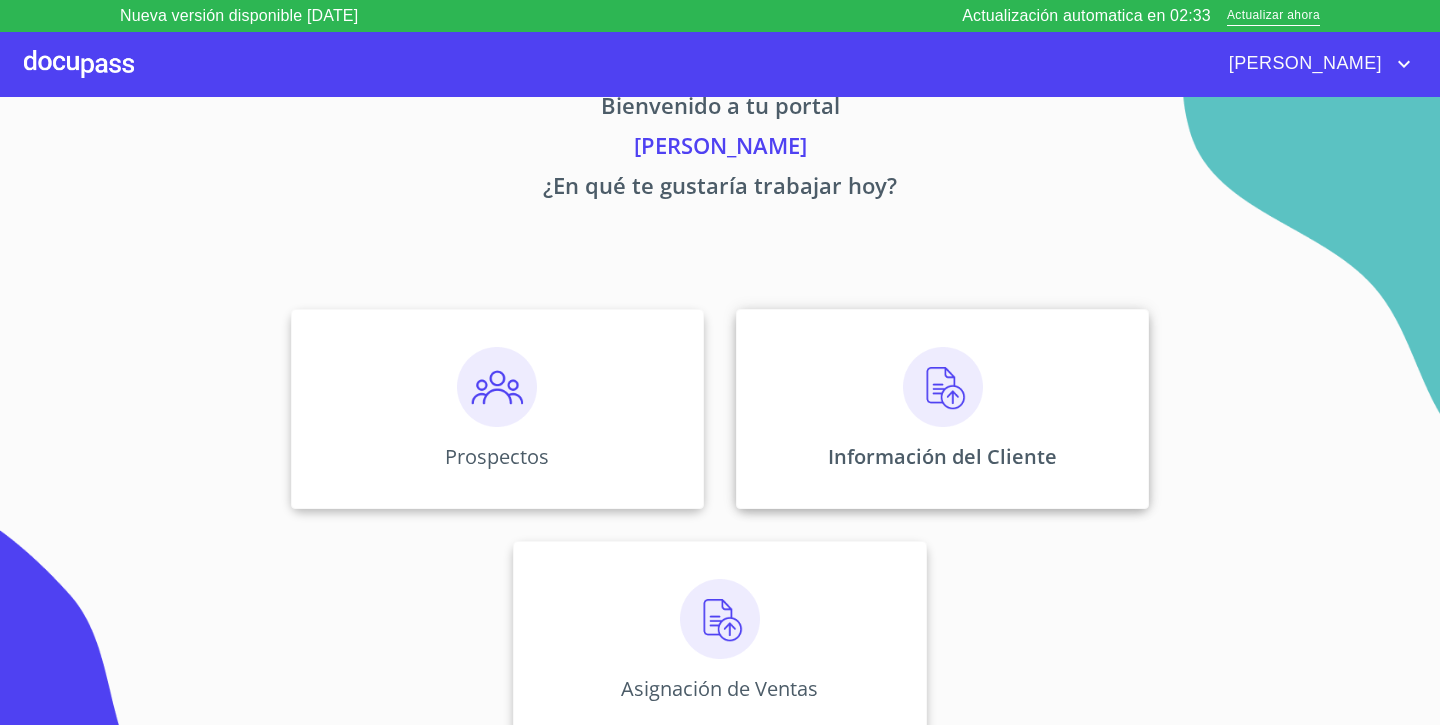 scroll, scrollTop: 48, scrollLeft: 0, axis: vertical 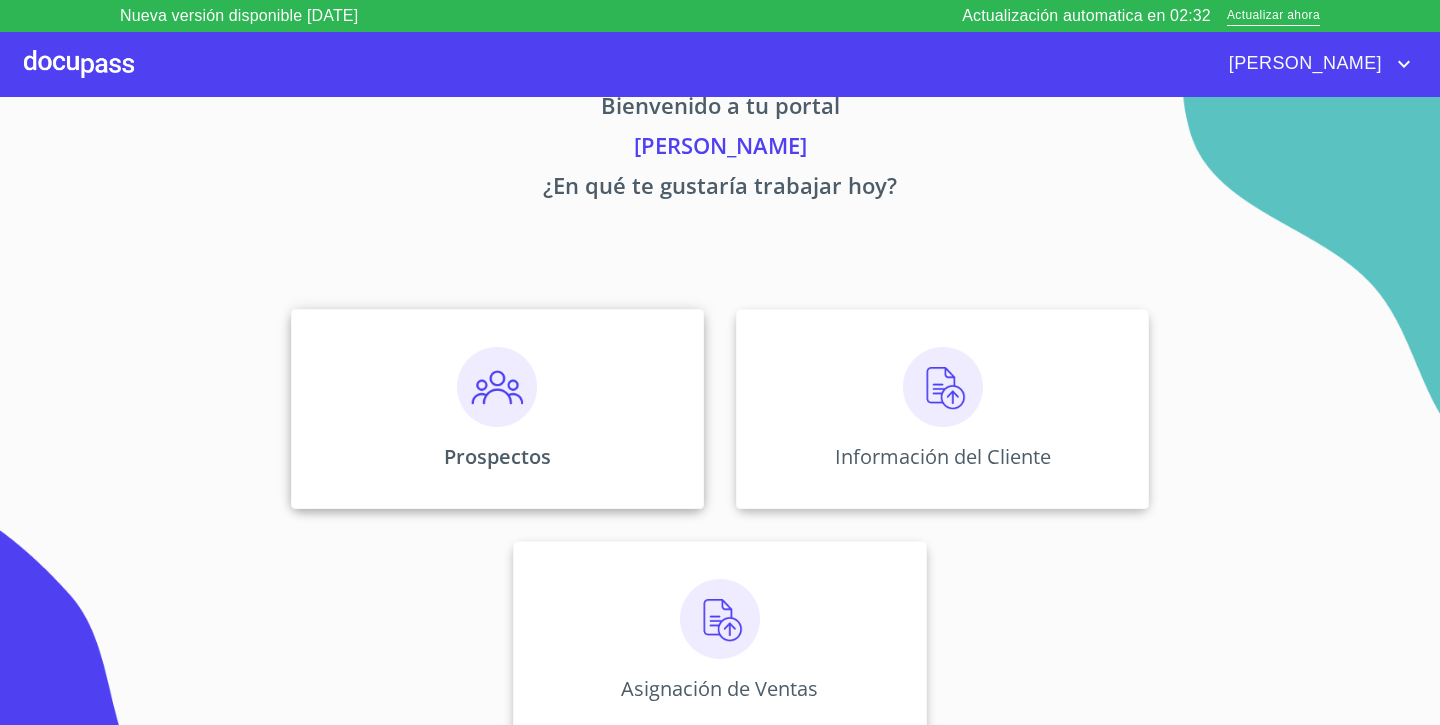 click on "Prospectos" at bounding box center (497, 409) 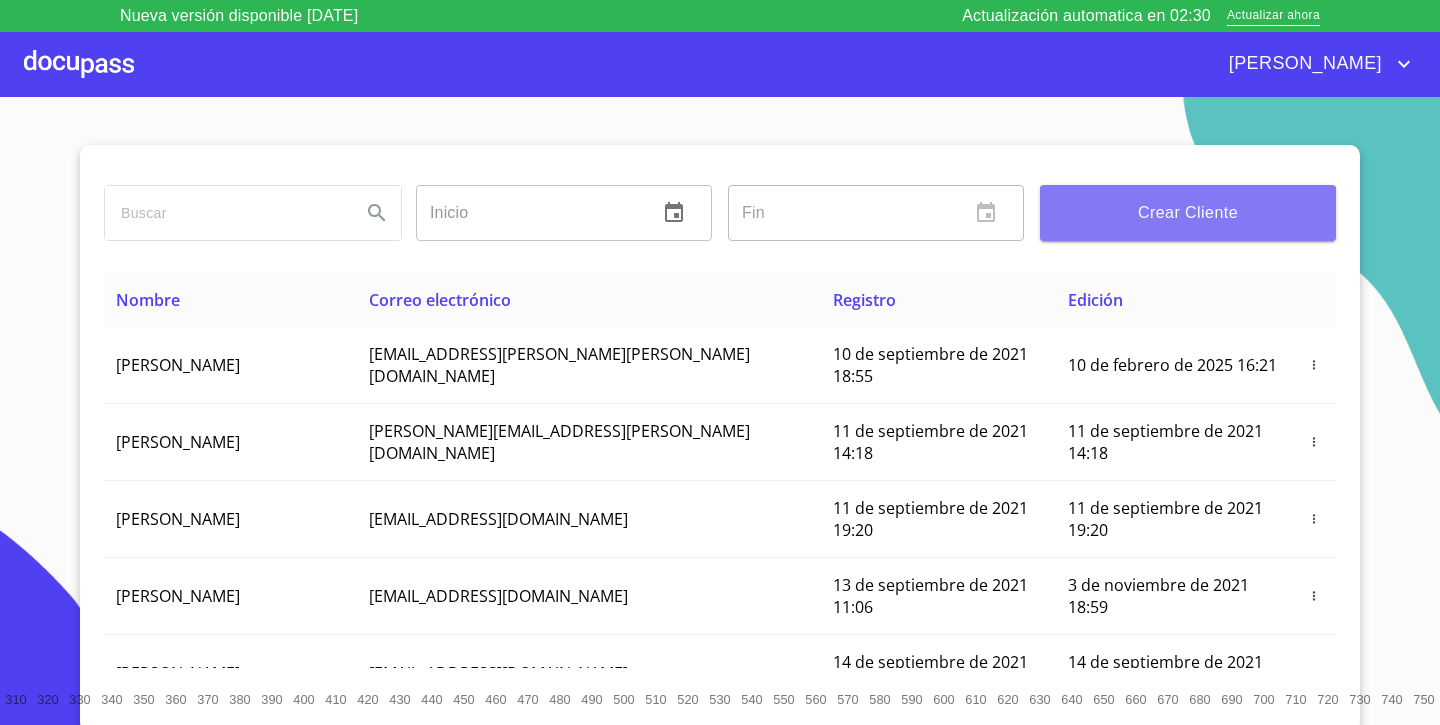 click on "Crear Cliente" at bounding box center (1188, 213) 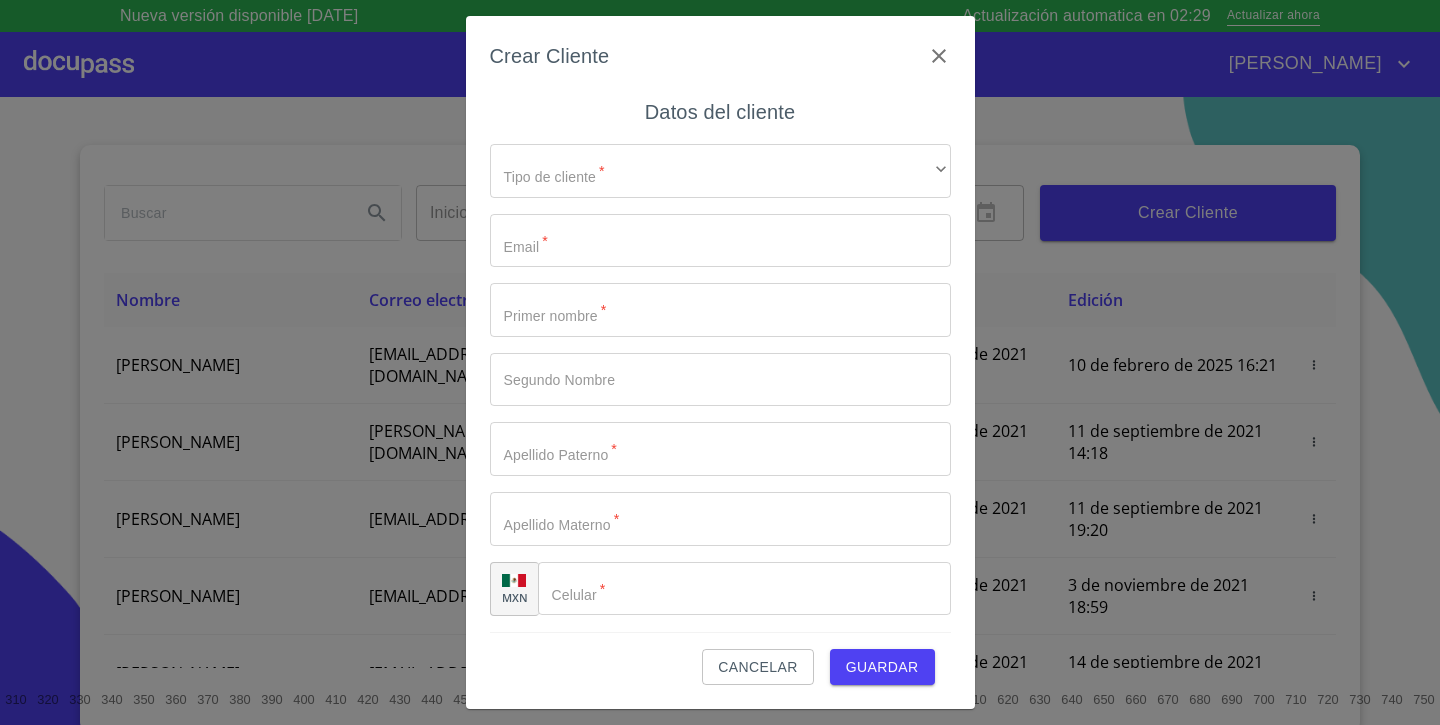 click on "Tipo de cliente   * ​ ​ Email   * ​ Primer nombre   * ​ Segundo Nombre ​ Apellido [PERSON_NAME]   * ​ Apellido Materno   * ​ MXN Celular   * ​" at bounding box center (720, 380) 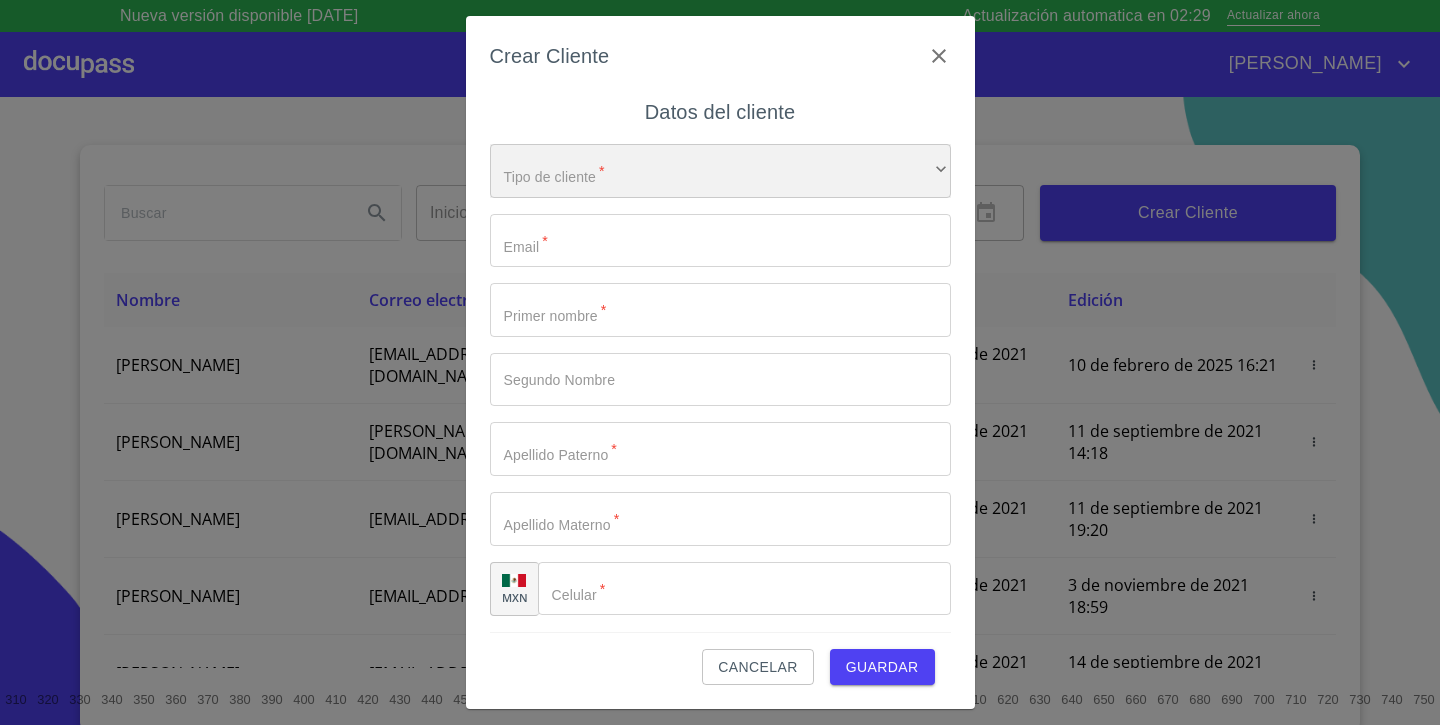 click on "​" at bounding box center [720, 171] 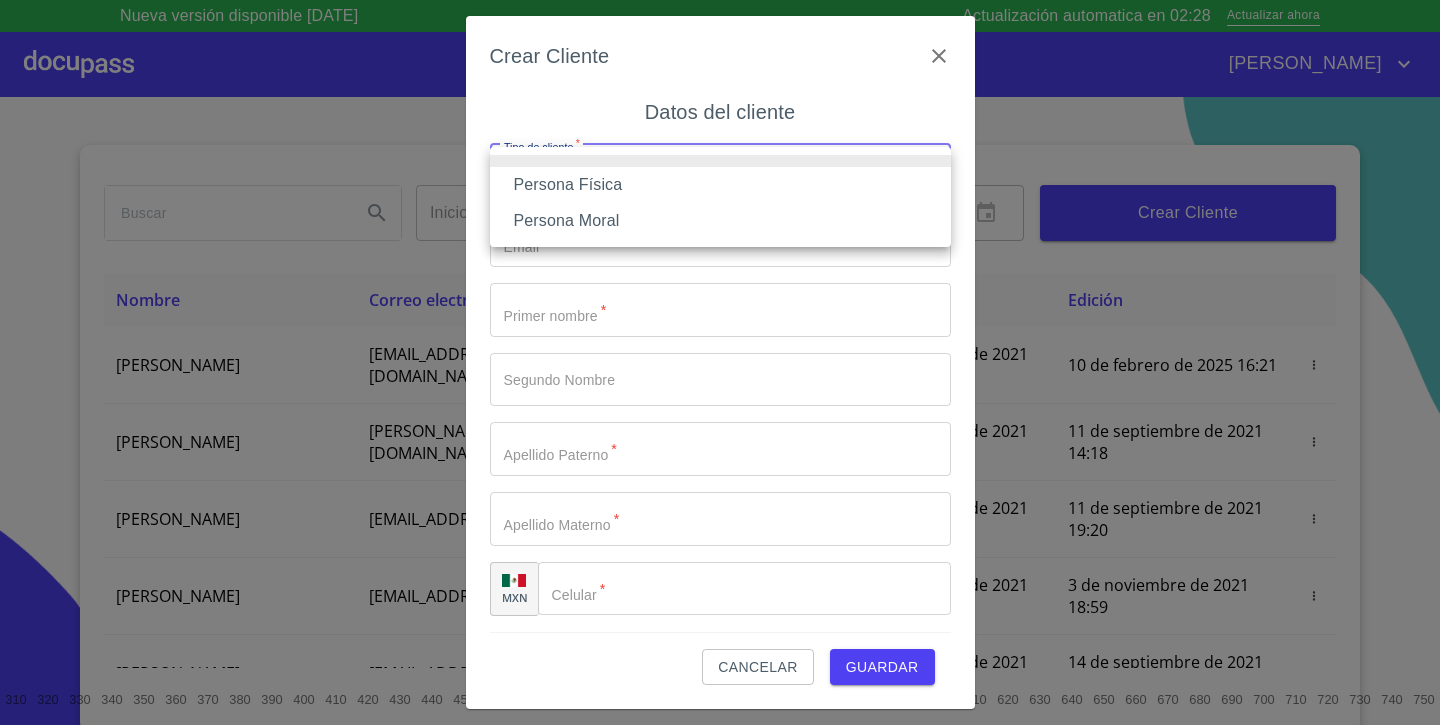 click on "Persona Física" at bounding box center (720, 185) 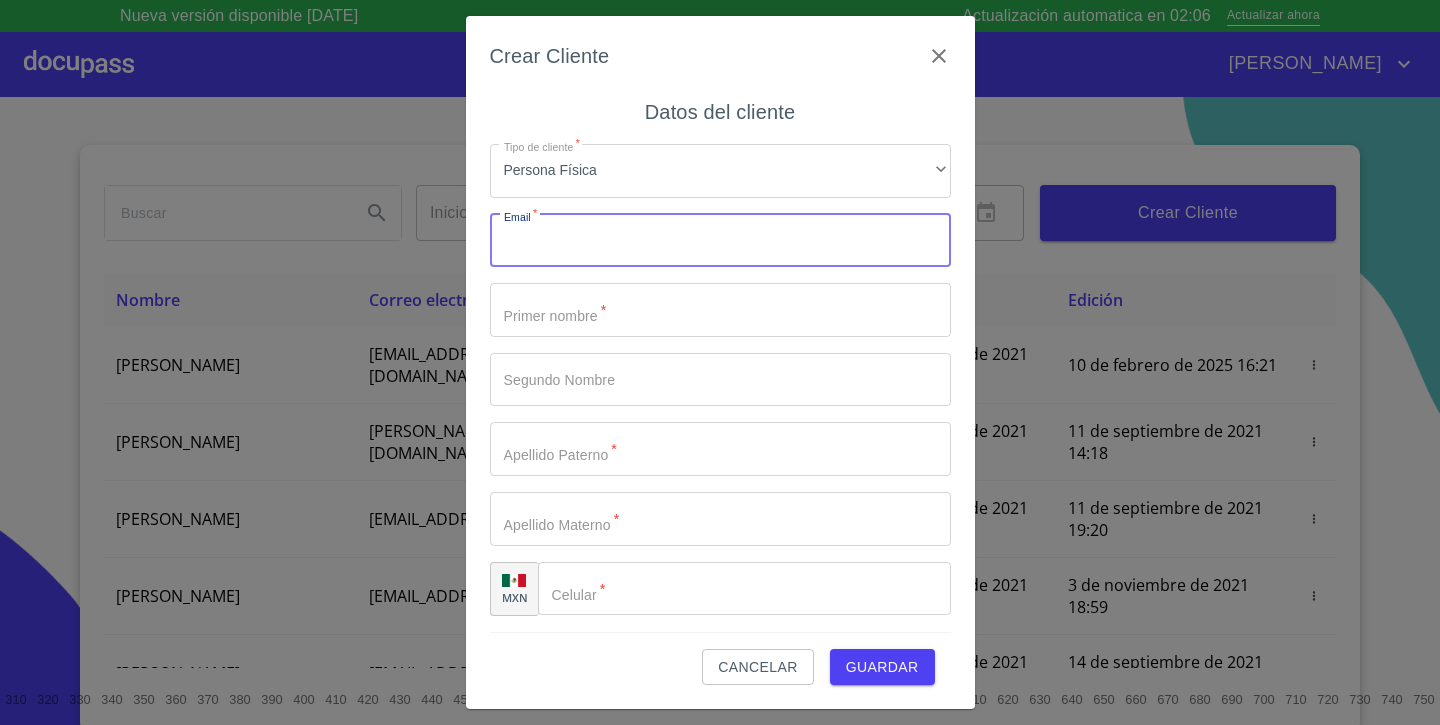 paste on "[EMAIL_ADDRESS][DOMAIN_NAME]" 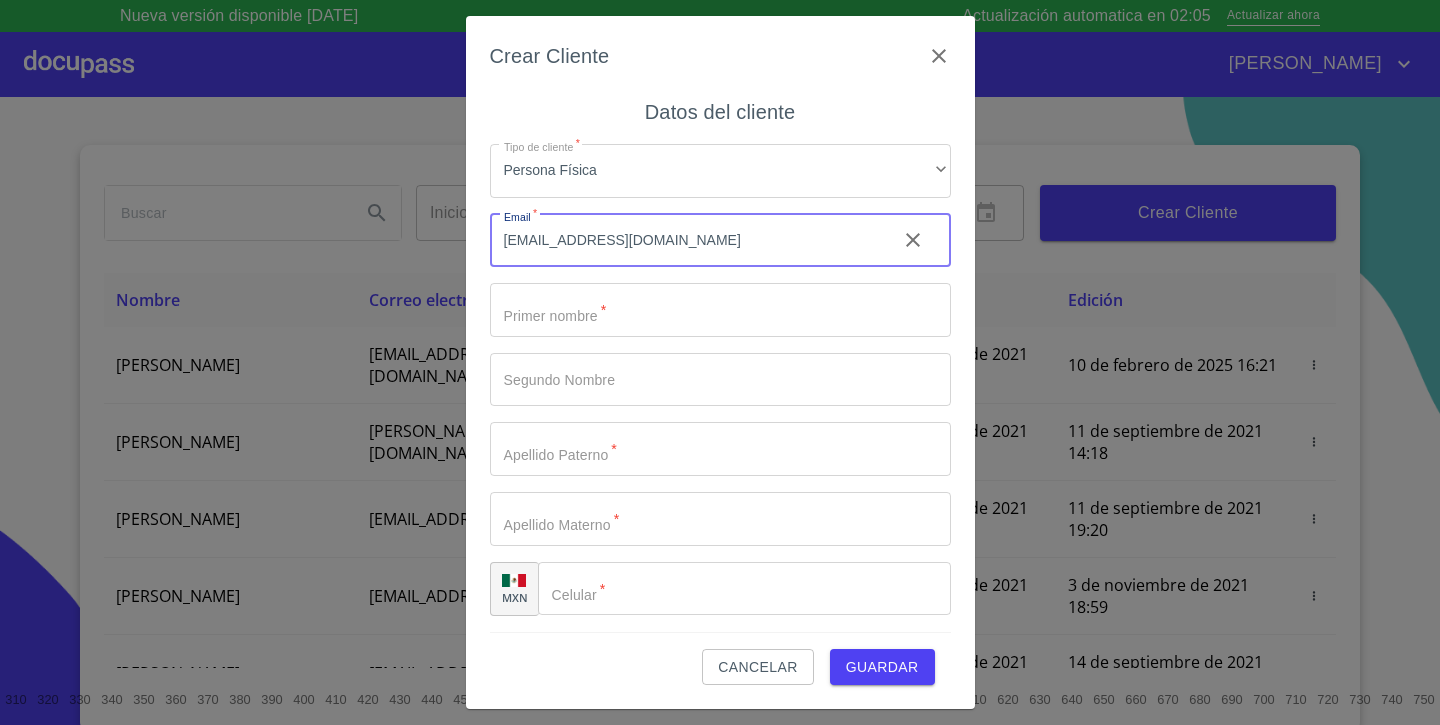 type on "[EMAIL_ADDRESS][DOMAIN_NAME]" 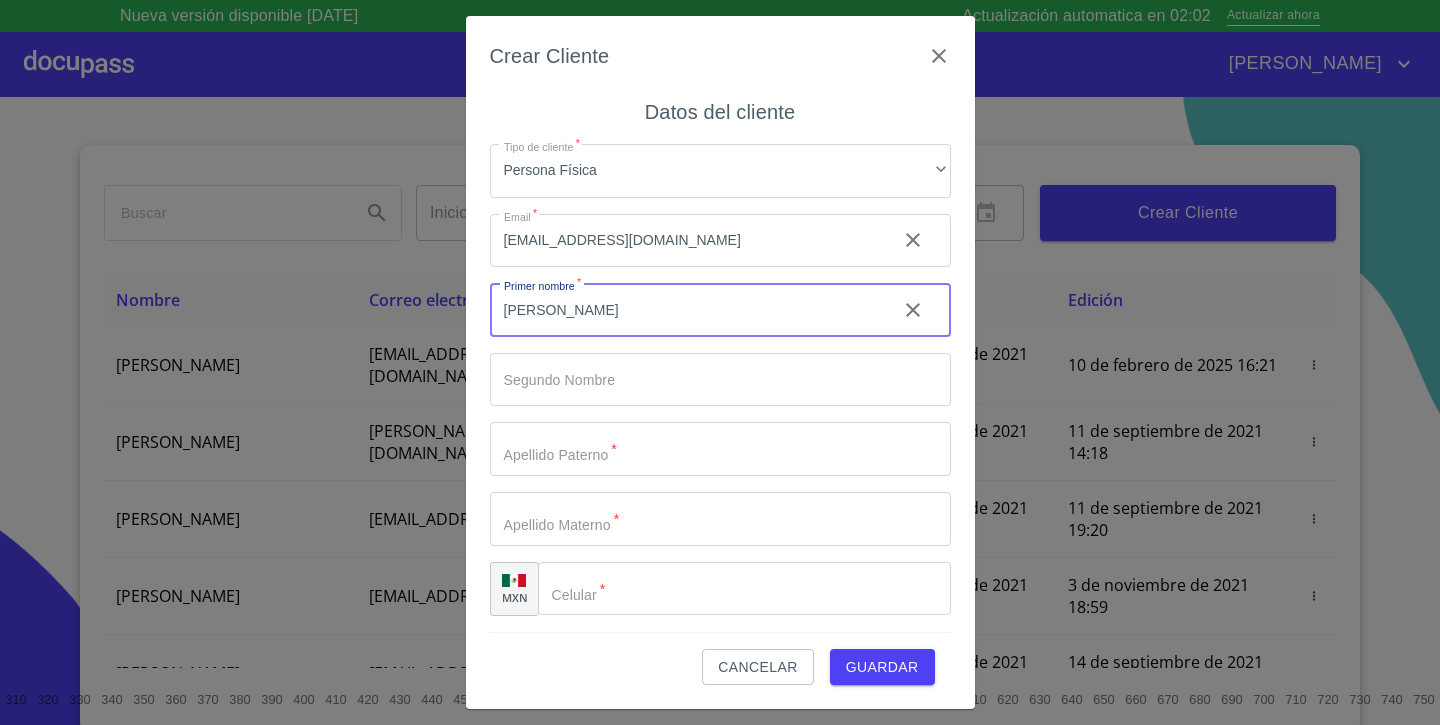 type on "[PERSON_NAME]" 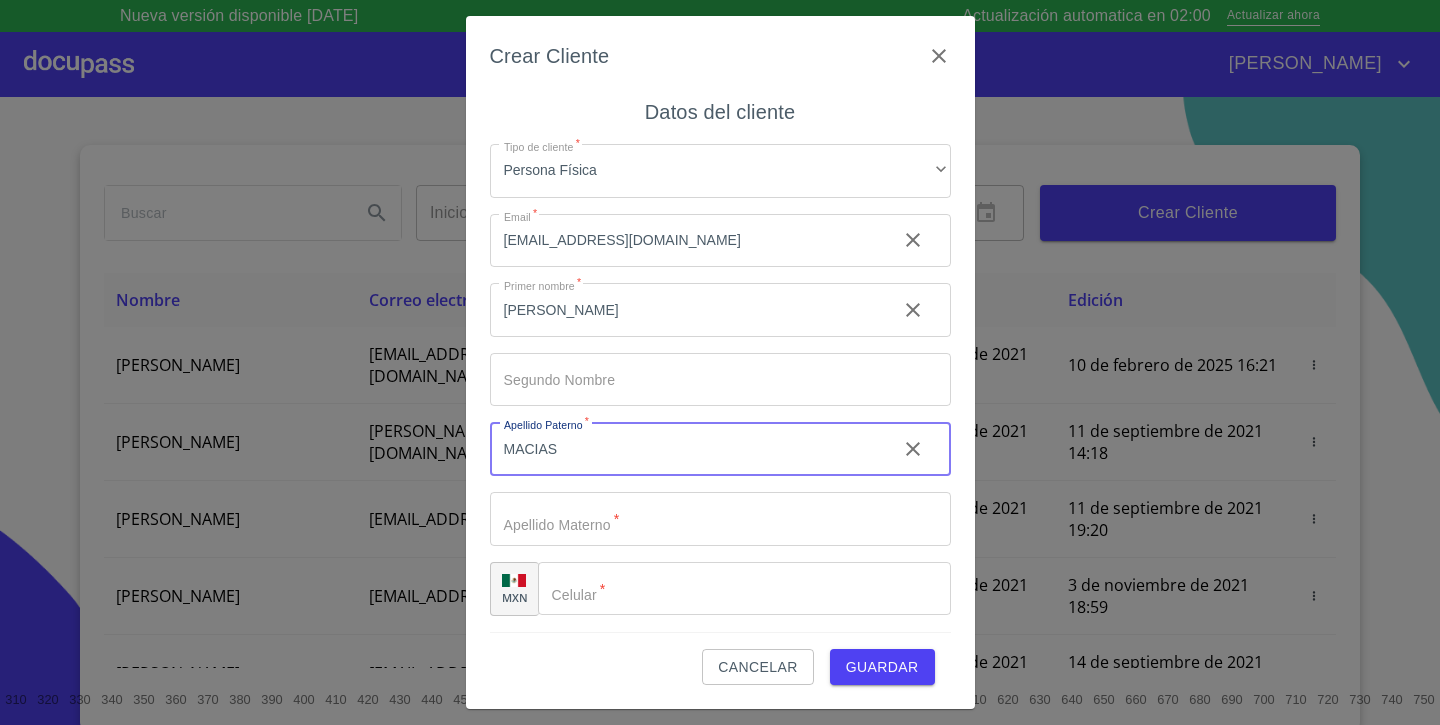type on "MACIAS" 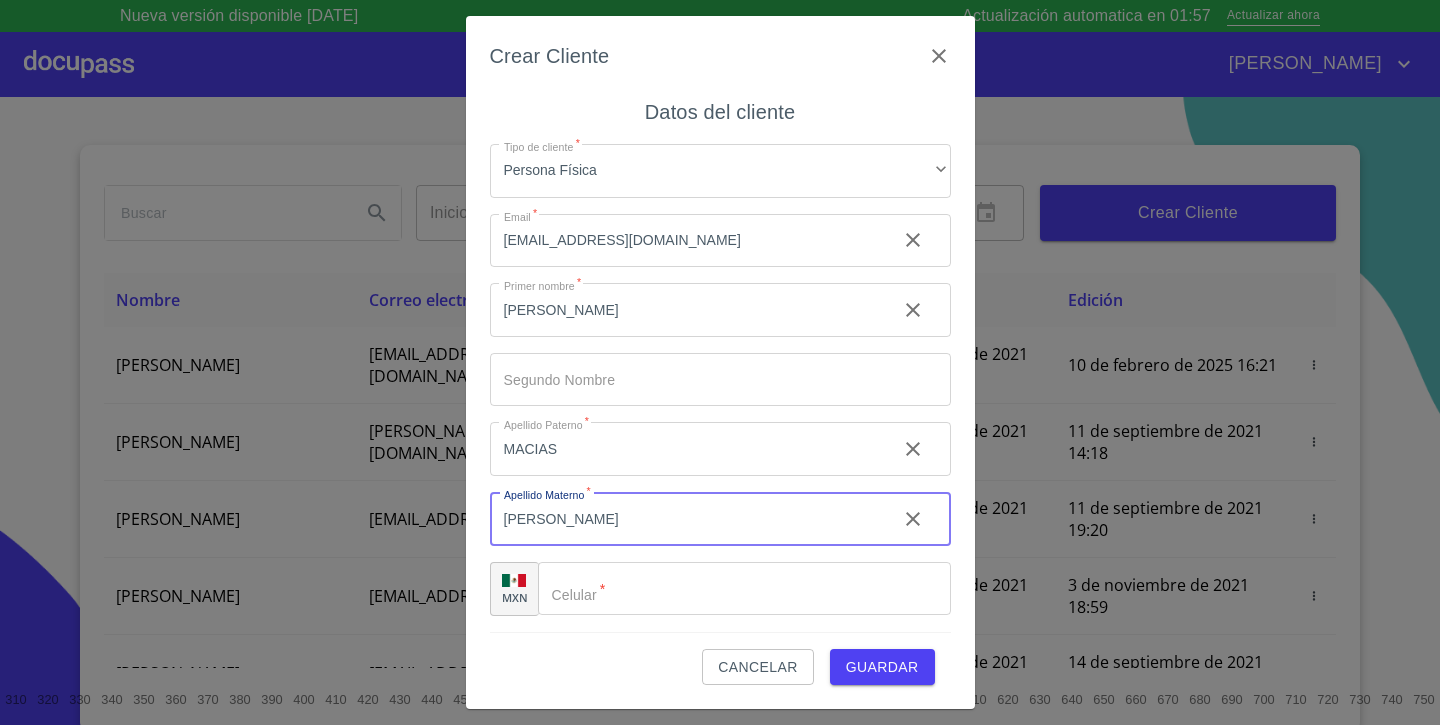 type on "[PERSON_NAME]" 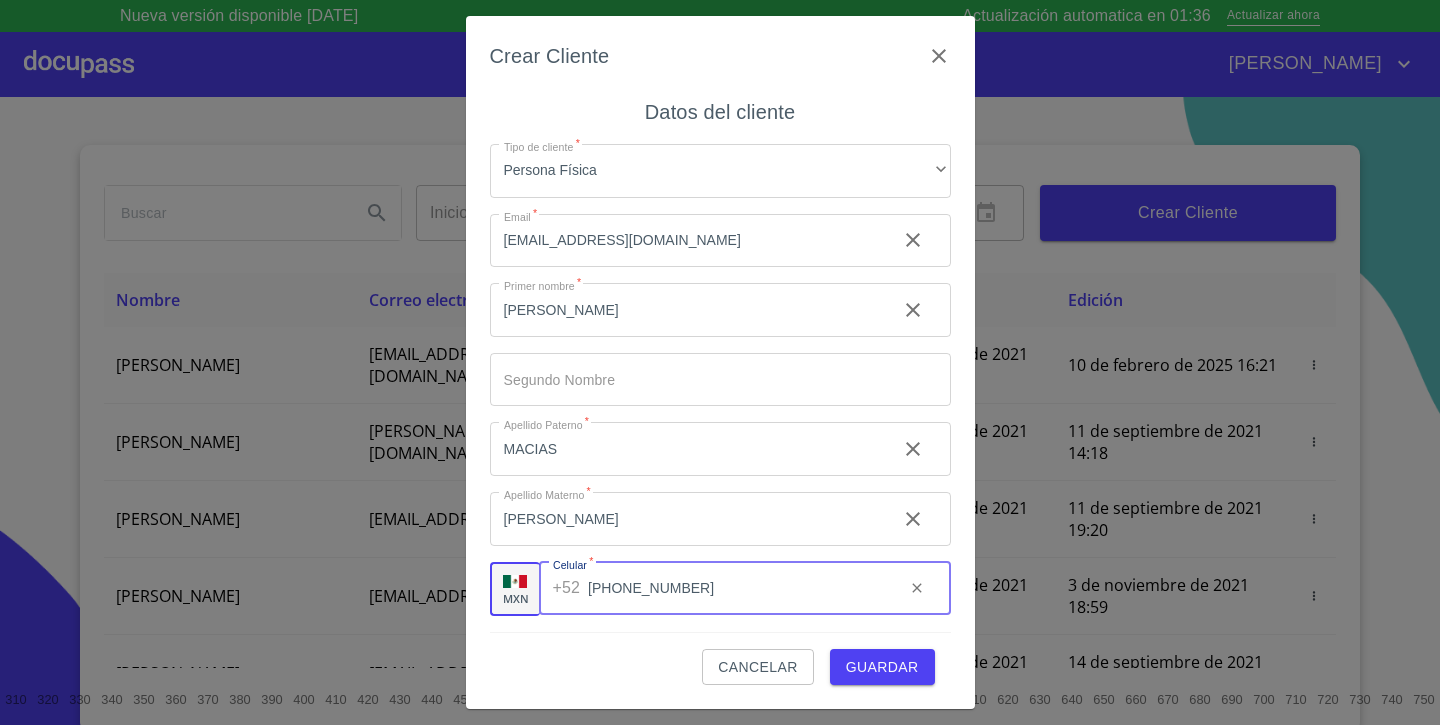 type on "[PHONE_NUMBER]" 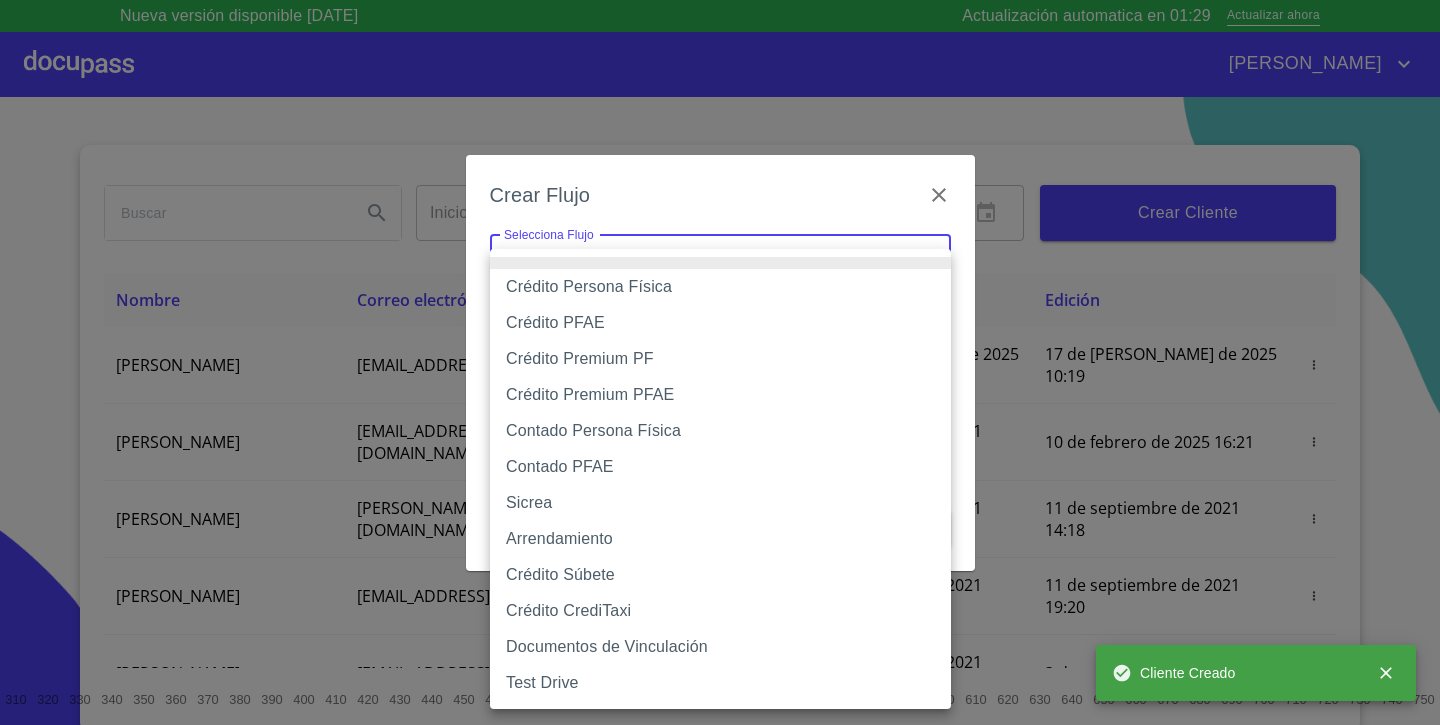 click on "Nueva versión disponible   [DATE] Actualización automatica en   01:29 Actualizar ahora [PERSON_NAME] ​ Fin ​ Crear Cliente Nombre   Correo electrónico   Registro   Edición     [PERSON_NAME] [EMAIL_ADDRESS][DOMAIN_NAME] 17 de [PERSON_NAME] de 2025 10:19 17 de [PERSON_NAME] de 2025 10:19 [PERSON_NAME] GROVER [EMAIL_ADDRESS][PERSON_NAME][PERSON_NAME][DOMAIN_NAME] 10 de septiembre de 2021 18:55 10 de febrero de 2025 16:21 [PERSON_NAME] CELIS  [EMAIL_ADDRESS][PERSON_NAME][DOMAIN_NAME] 11 de septiembre de 2021 14:18 11 de septiembre de 2021 14:18 [PERSON_NAME] [PERSON_NAME][EMAIL_ADDRESS][DOMAIN_NAME] 11 de septiembre de 2021 19:20 11 de septiembre de 2021 19:20 [PERSON_NAME] [EMAIL_ADDRESS][DOMAIN_NAME] 13 de septiembre de 2021 11:06 3 de noviembre de 2021 18:59 [PERSON_NAME] [EMAIL_ADDRESS][DOMAIN_NAME] 14 de septiembre de 2021 12:26 14 de septiembre de 2021 12:26 [PERSON_NAME] [EMAIL_ADDRESS][DOMAIN_NAME] 14 de septiembre de 2021 16:35 14 de septiembre de 2021 16:35 [PERSON_NAME] [EMAIL_ADDRESS][DOMAIN_NAME] 14 de septiembre de 2021 18:24 14 de septiembre de 2021 18:24 [PERSON_NAME]  1" at bounding box center (720, 362) 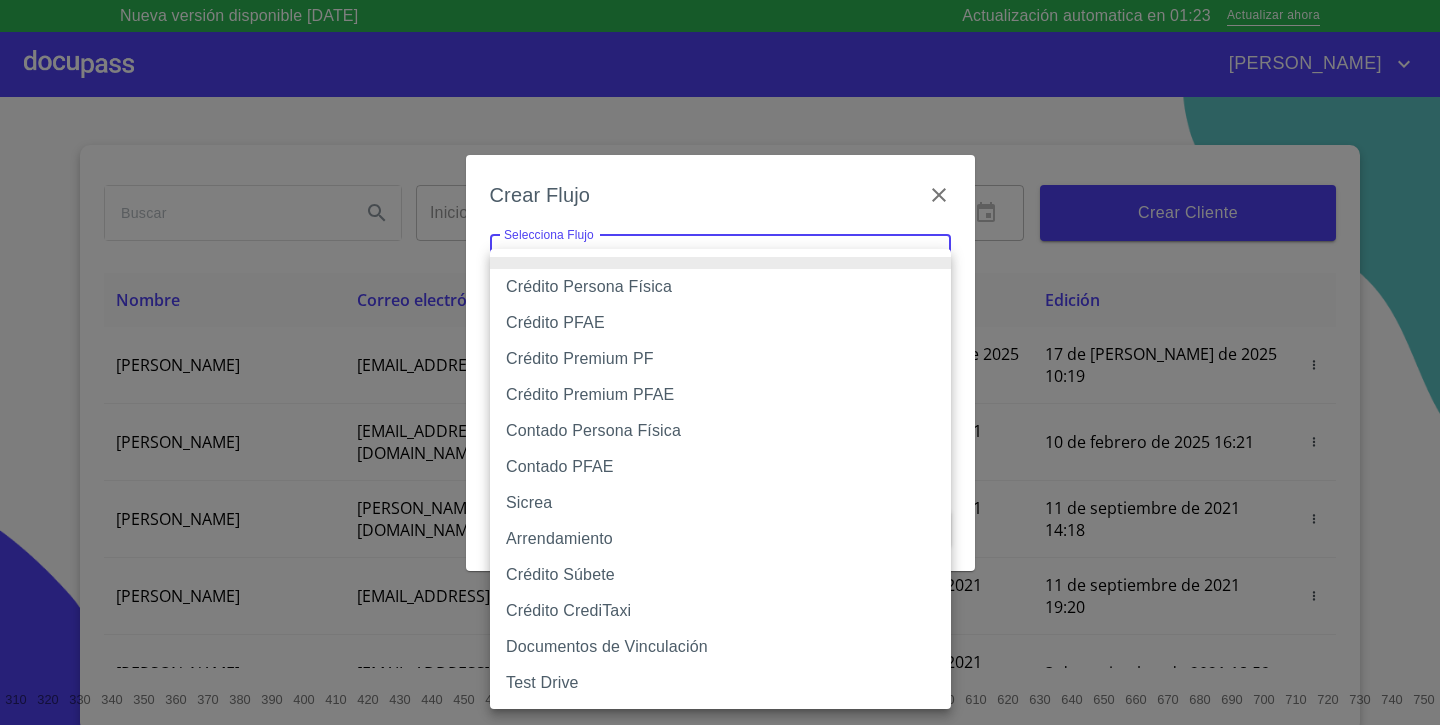 click on "Crédito PFAE" at bounding box center (720, 323) 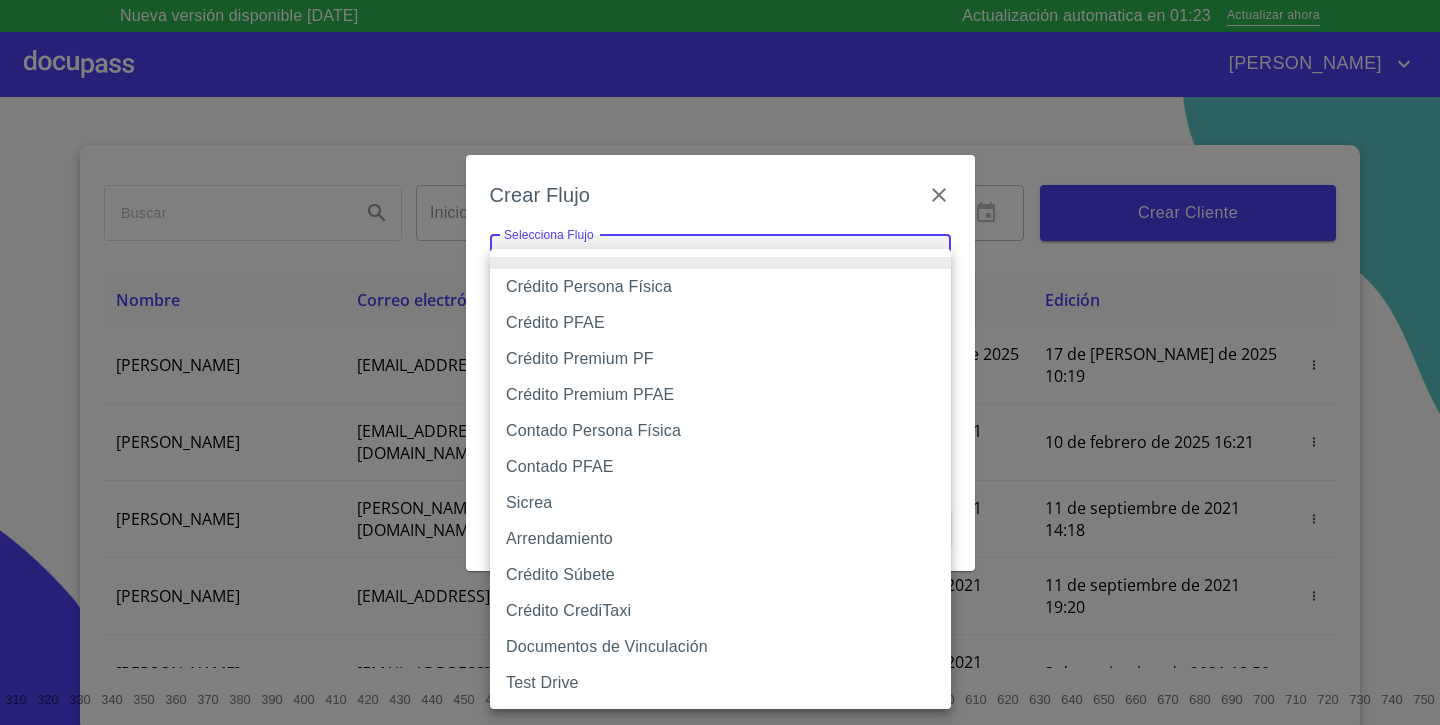 type on "60bfa0150d9865ccc24afd7c" 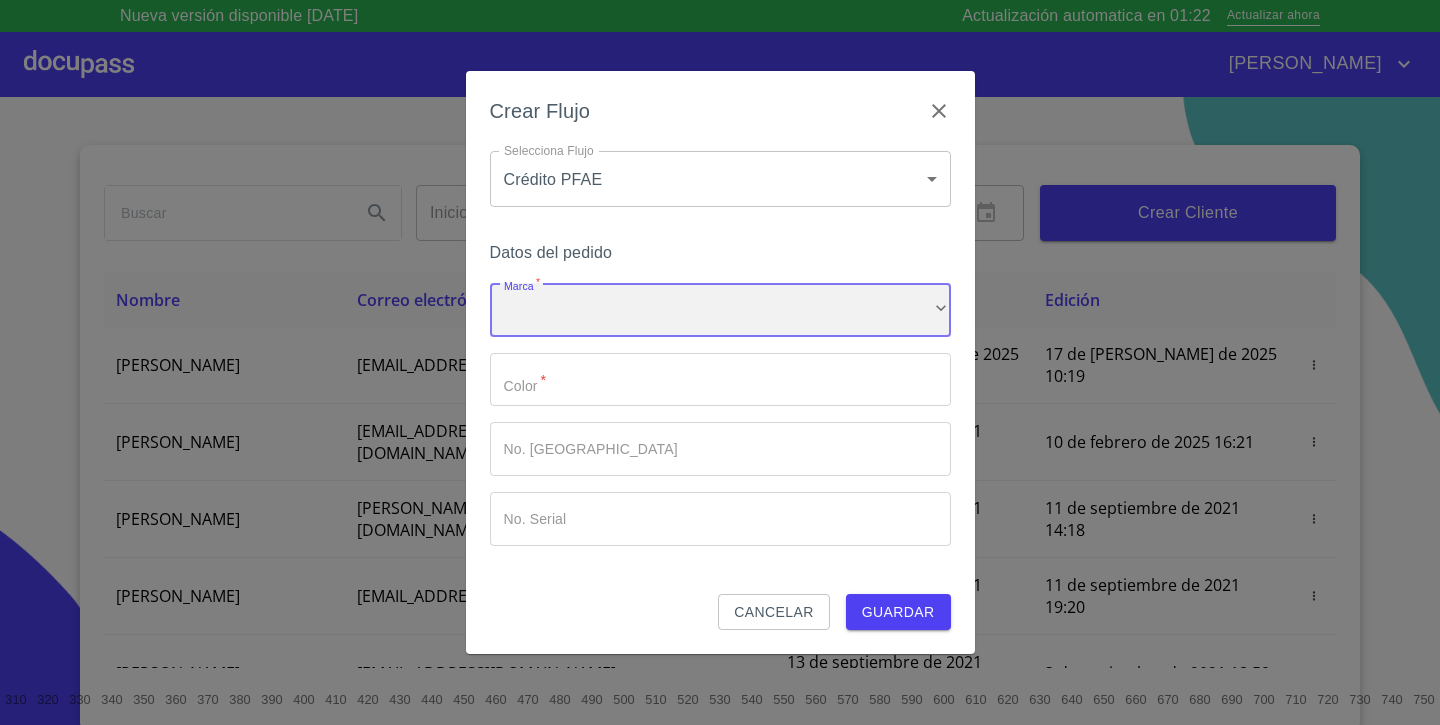 click on "​" at bounding box center [720, 310] 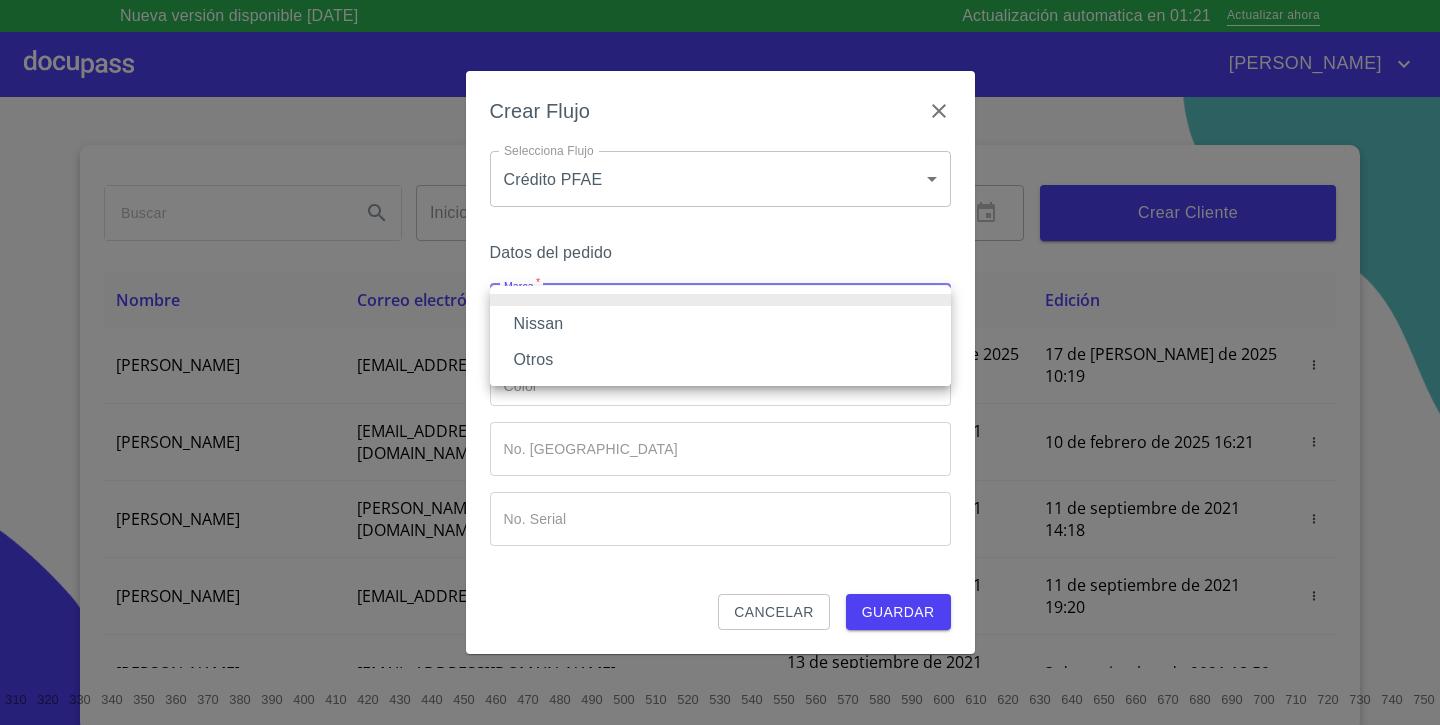 click on "Nissan" at bounding box center (720, 324) 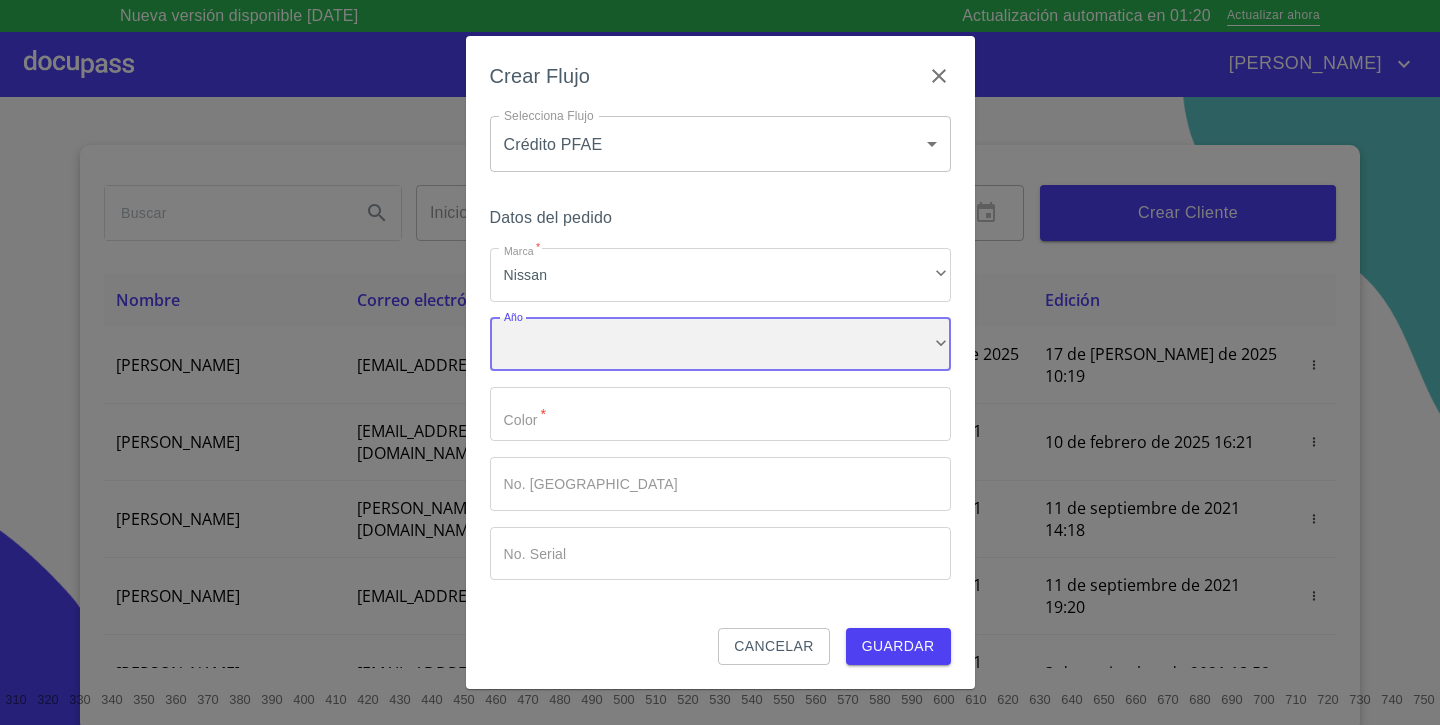 click on "​" at bounding box center (720, 345) 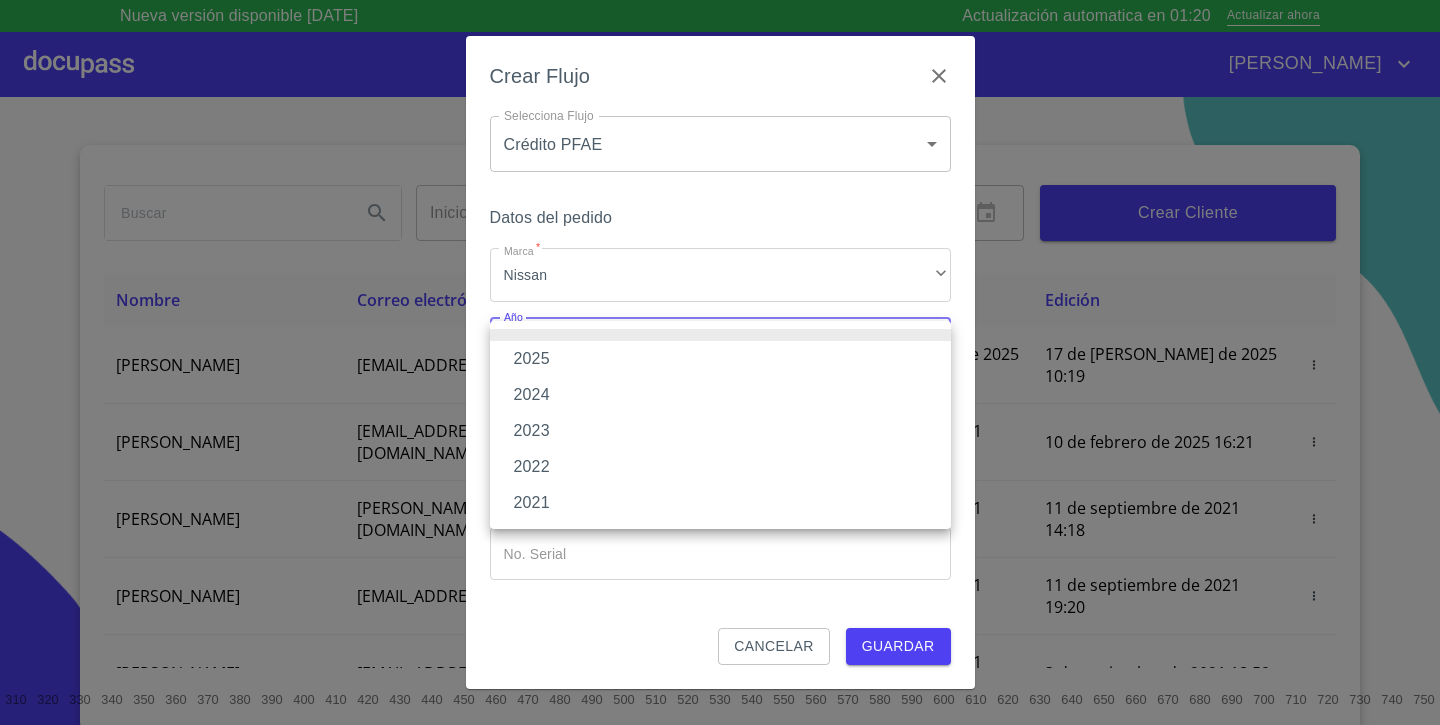 click on "2025" at bounding box center [720, 359] 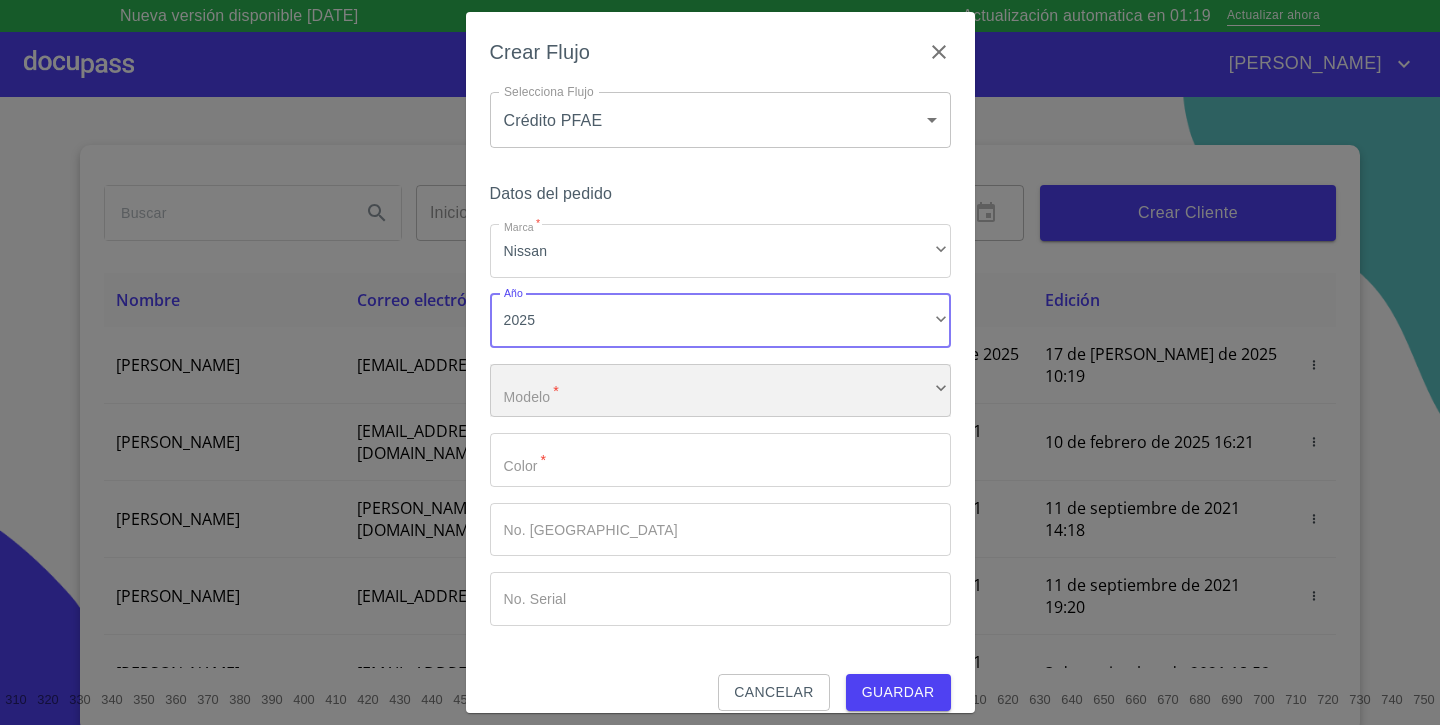 click on "​" at bounding box center [720, 391] 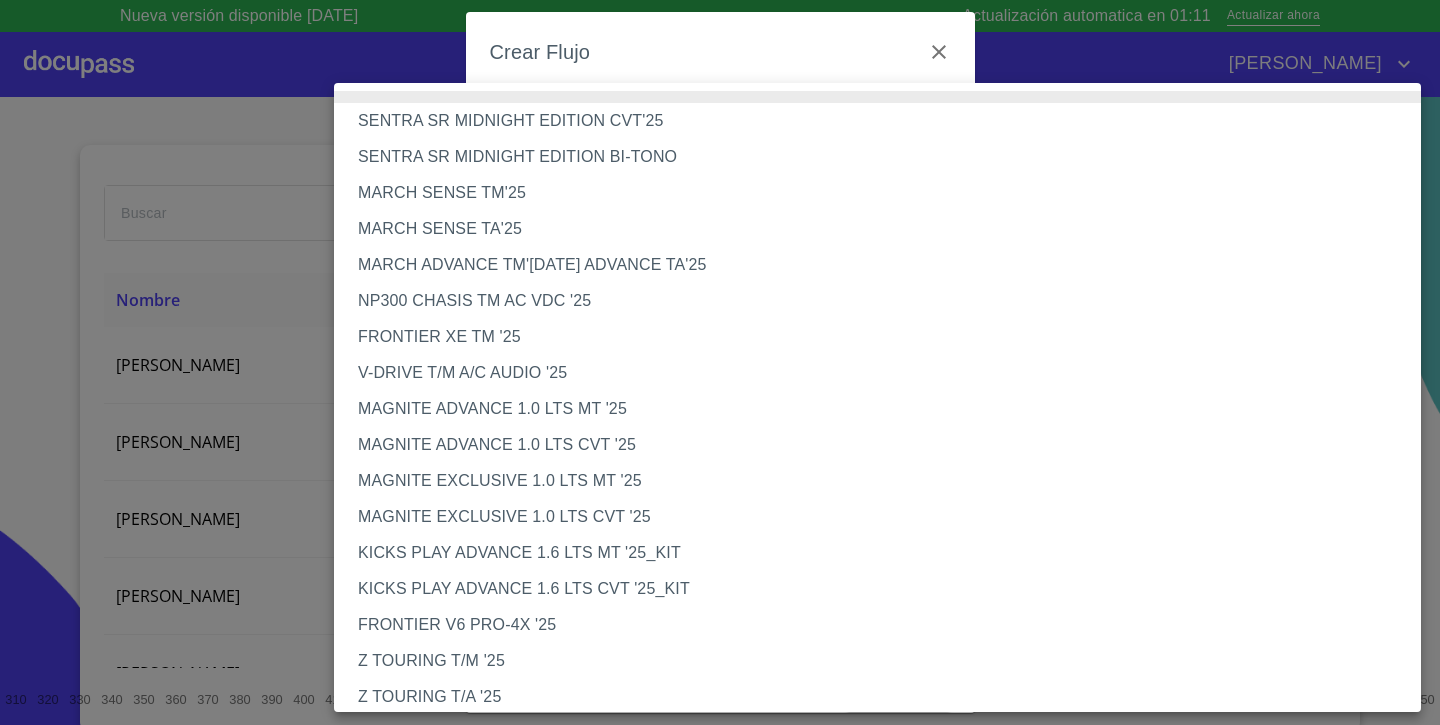 scroll, scrollTop: 0, scrollLeft: 0, axis: both 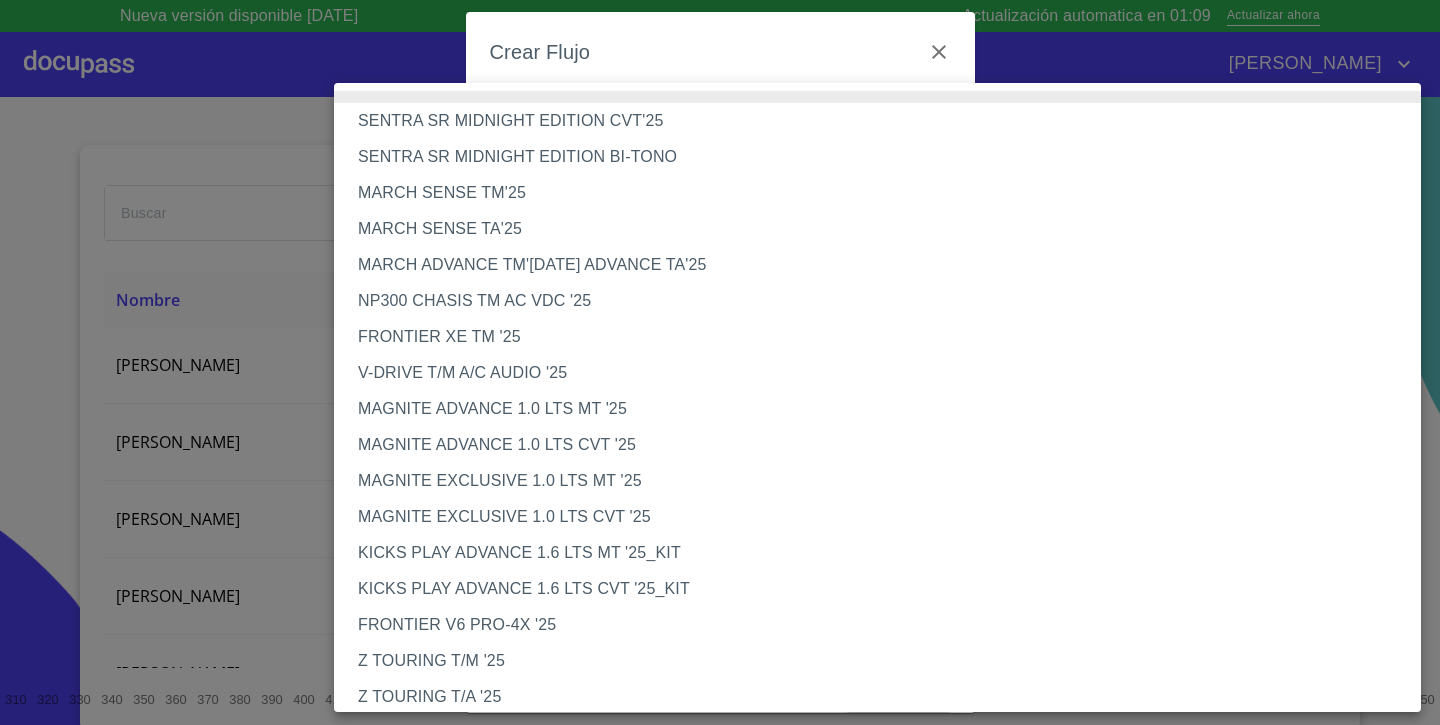 click on "NP300 CHASIS TM AC VDC '25" at bounding box center (877, 301) 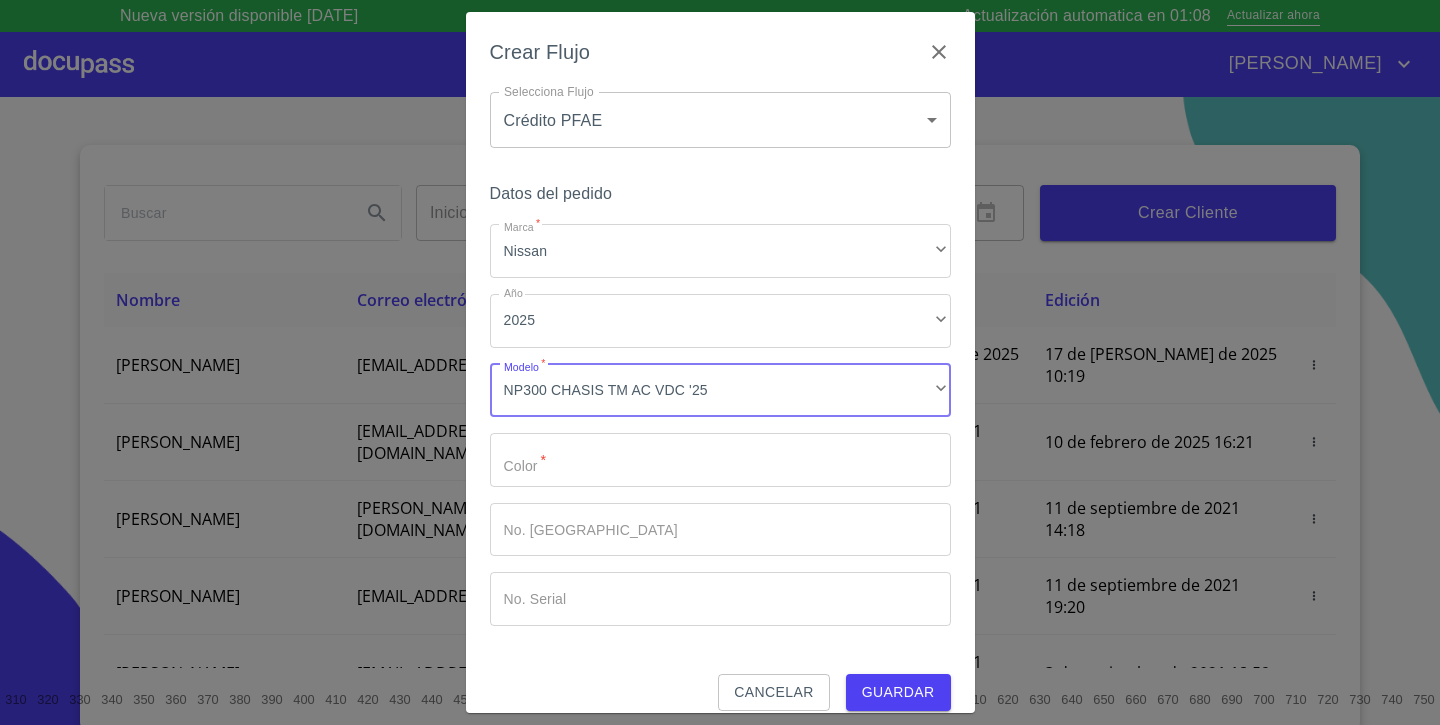 click on "Marca   *" at bounding box center [720, 460] 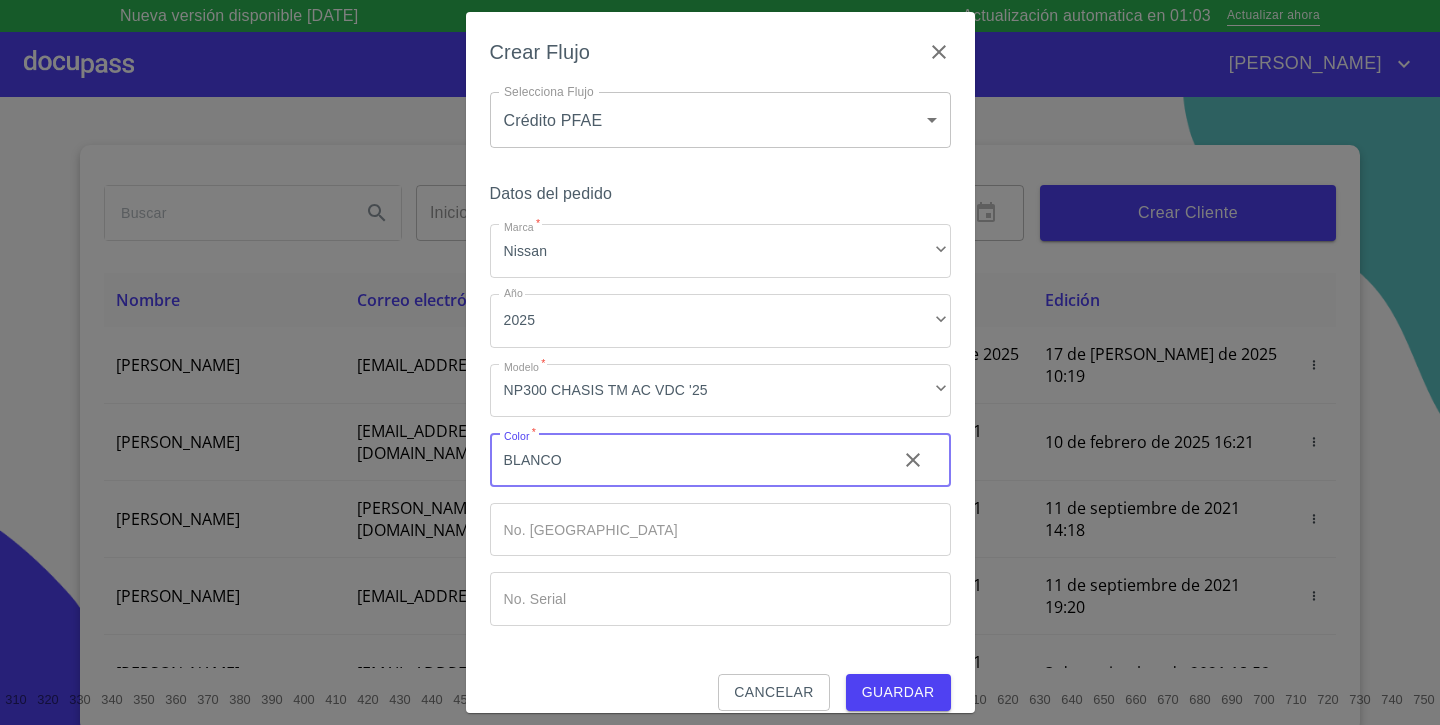 type on "BLANCO" 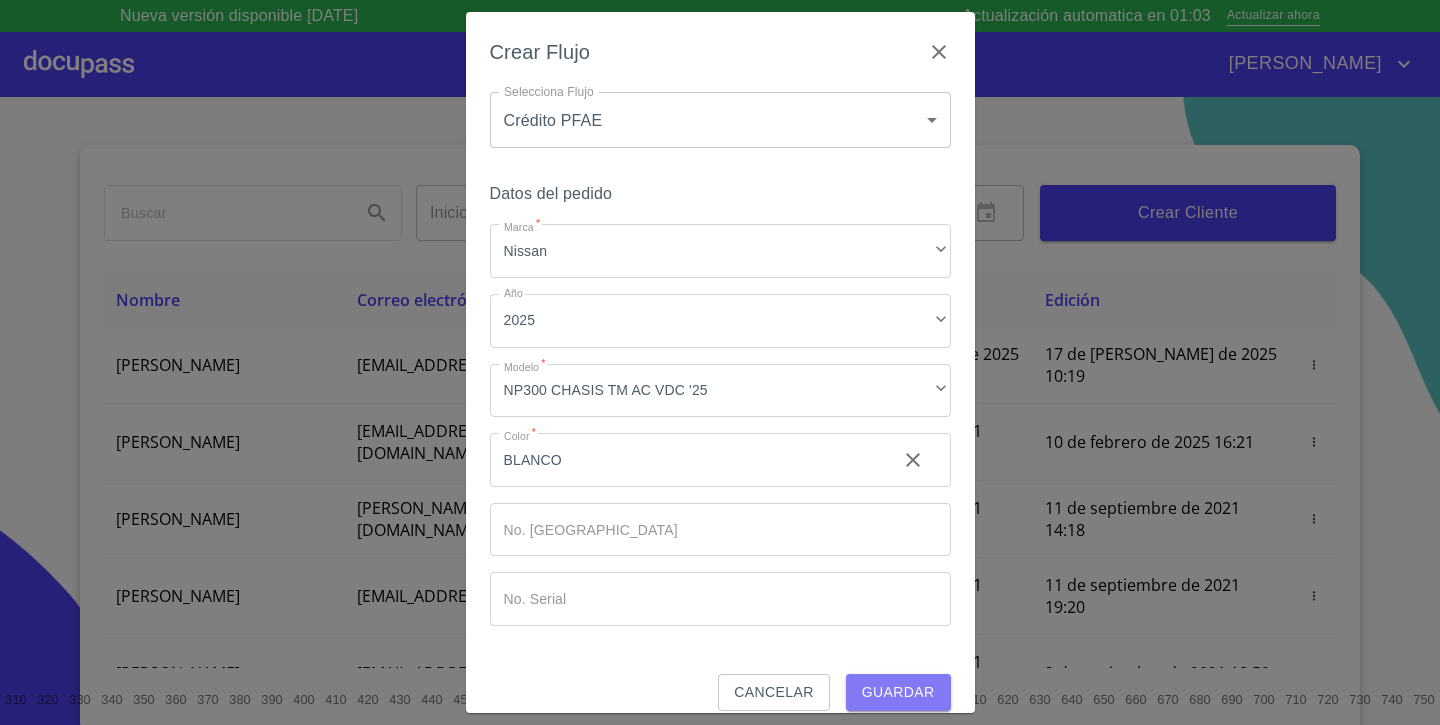 click on "Guardar" at bounding box center [898, 692] 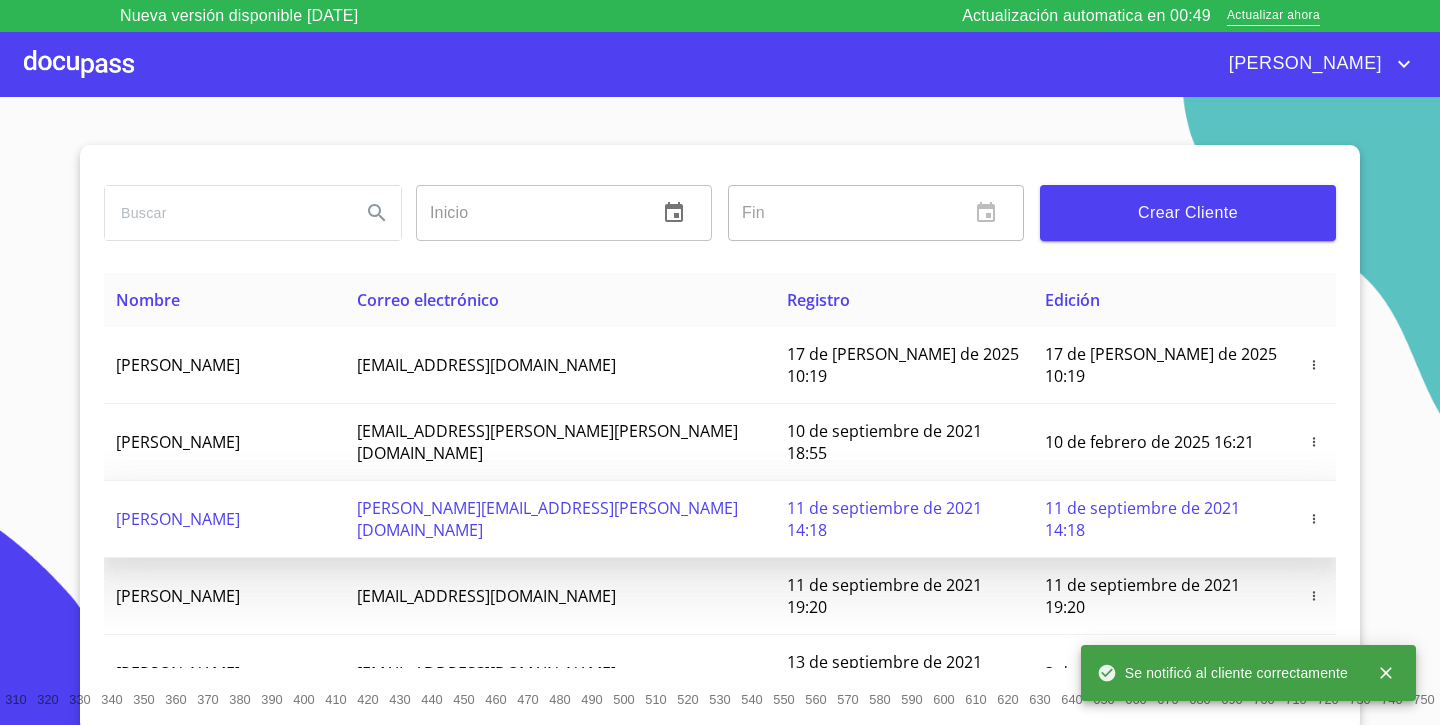 scroll, scrollTop: 0, scrollLeft: 0, axis: both 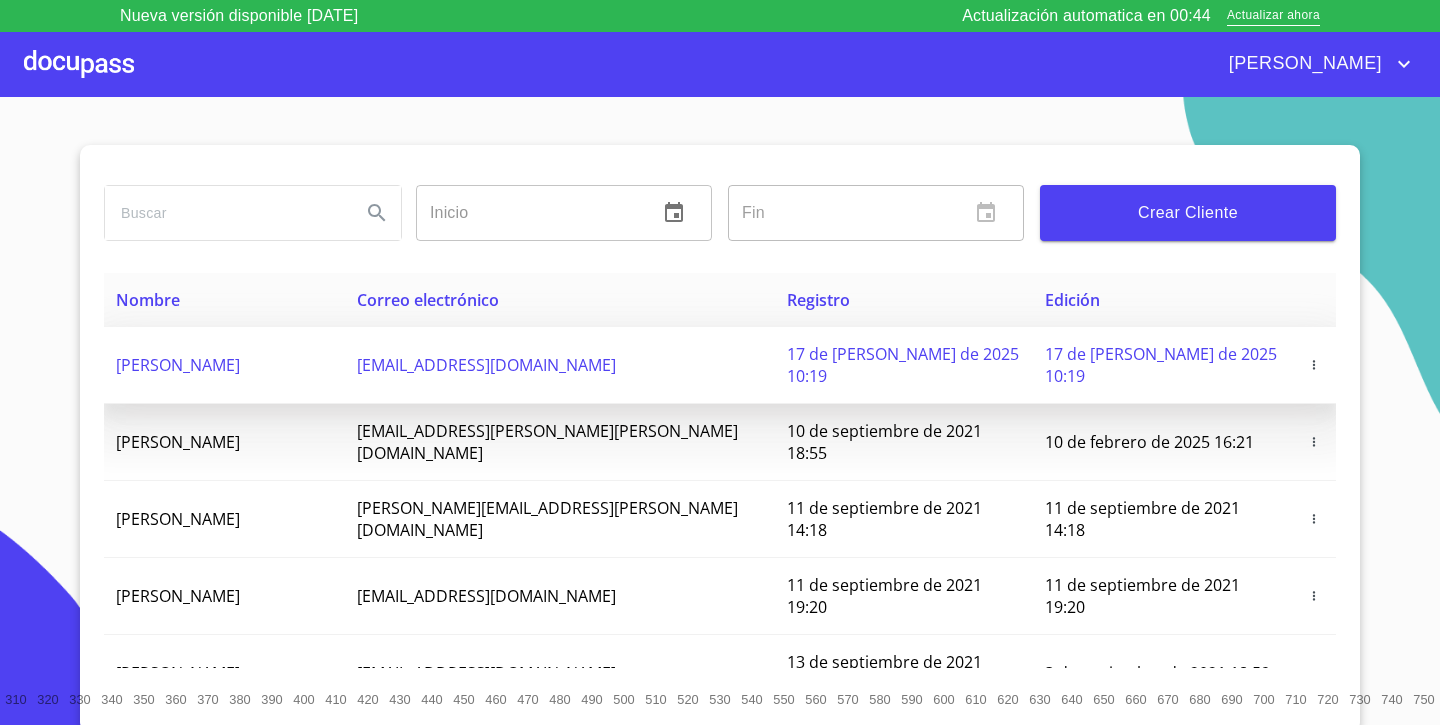 click 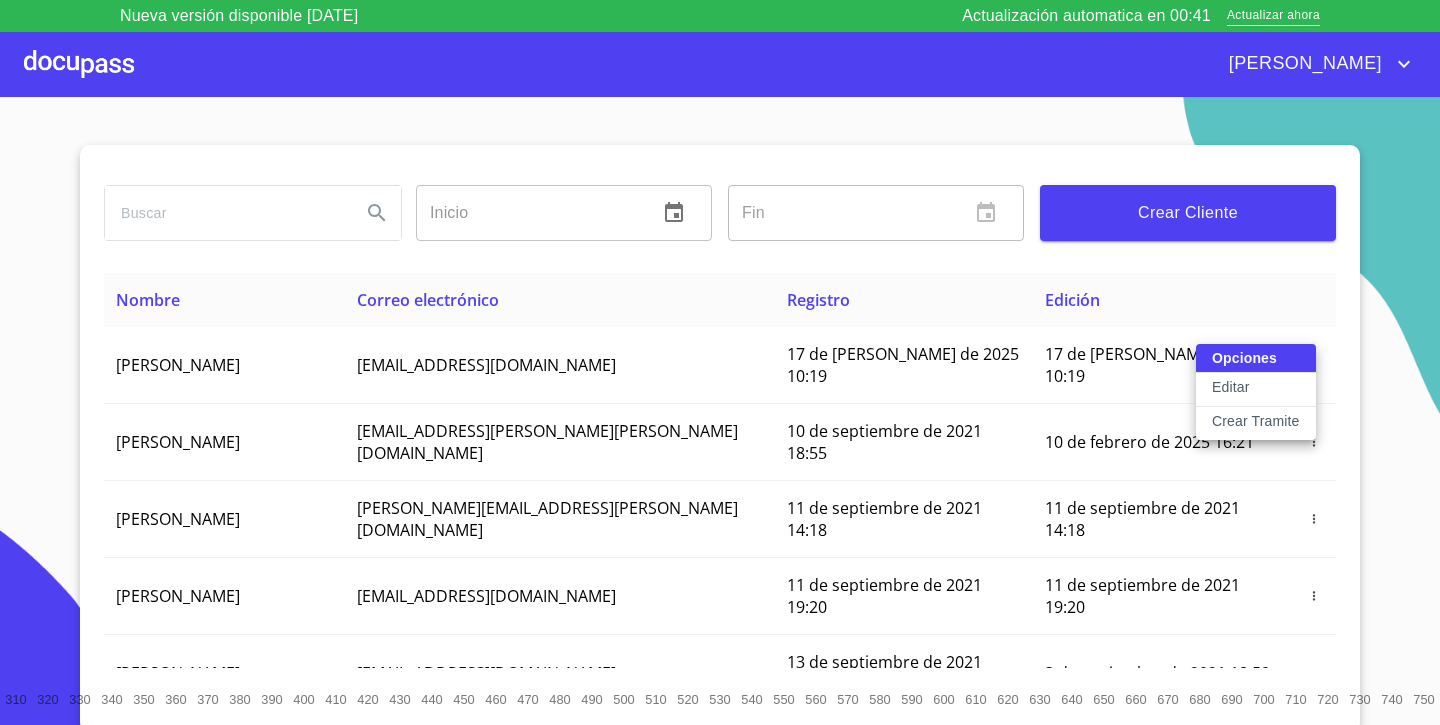 click at bounding box center [720, 362] 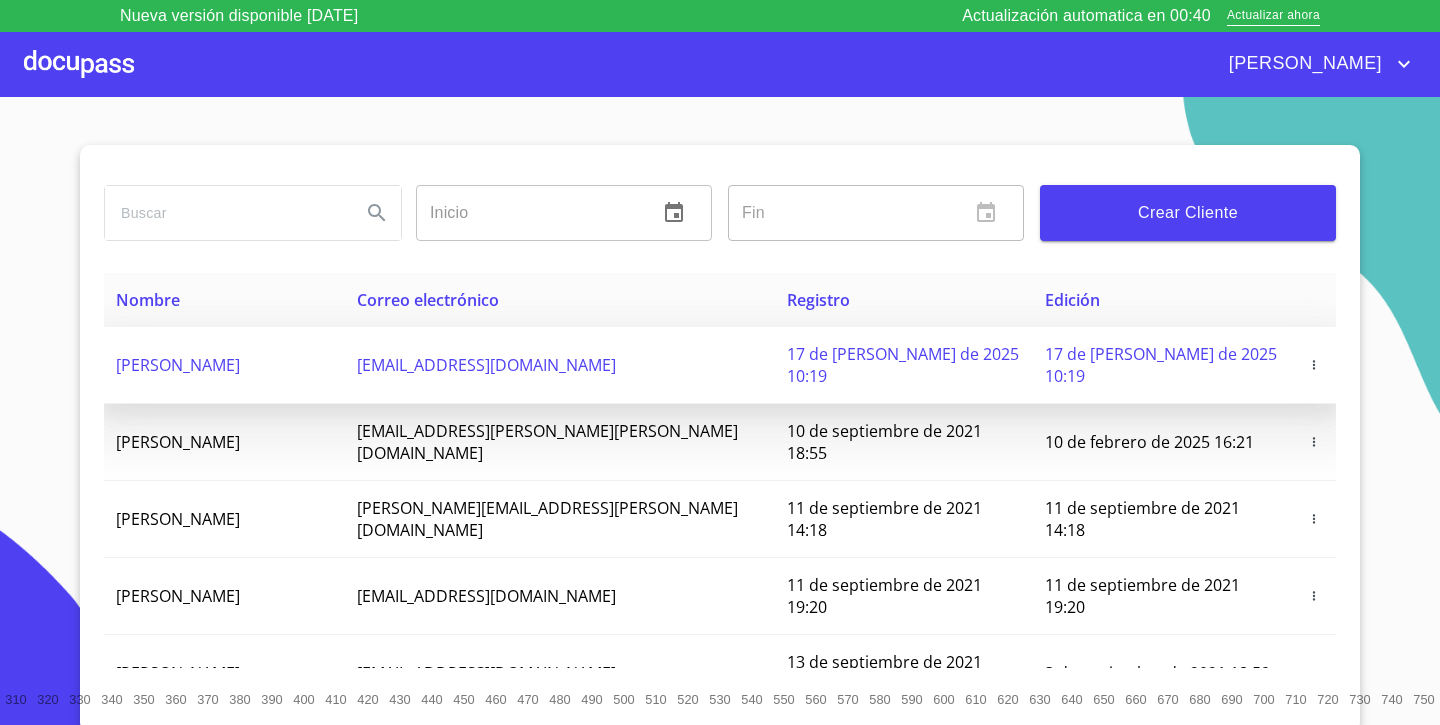 click on "[PERSON_NAME]" at bounding box center [224, 365] 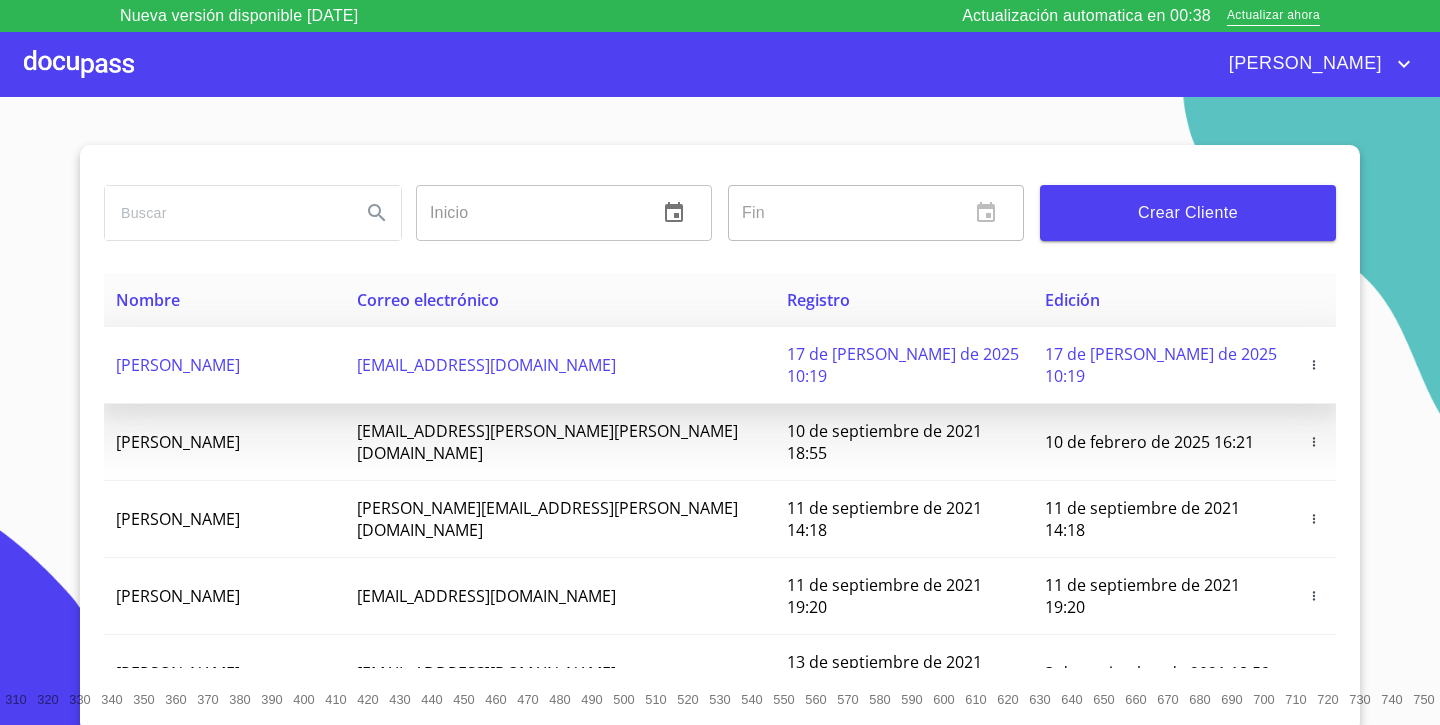 click 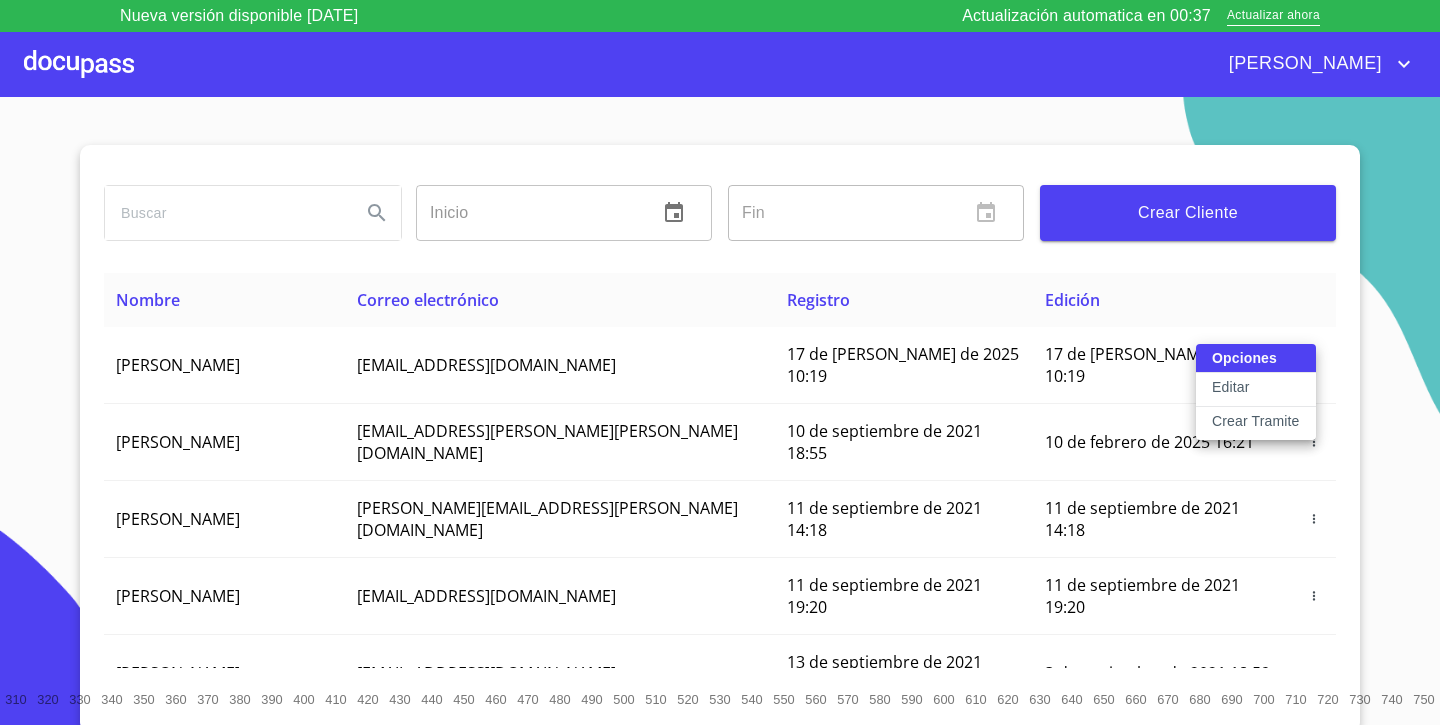 click on "Crear Tramite" at bounding box center [1256, 421] 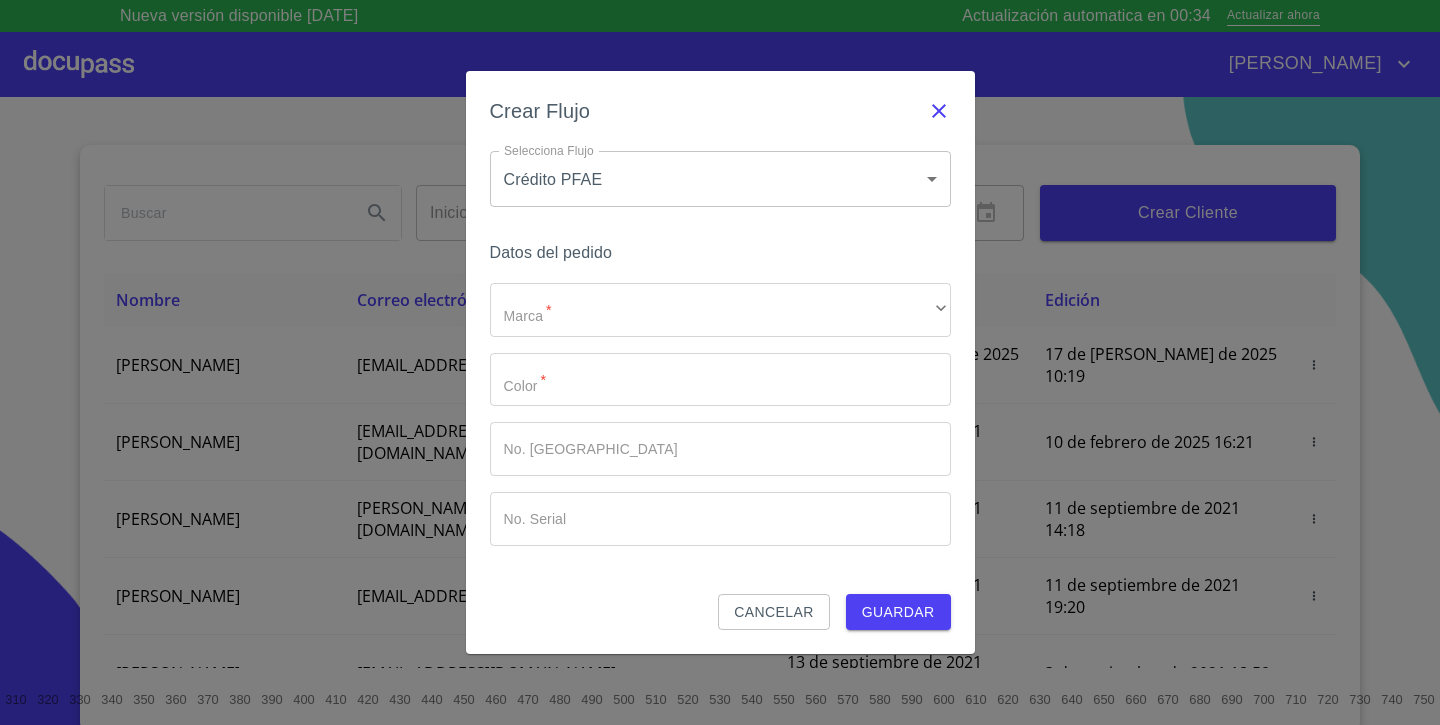click 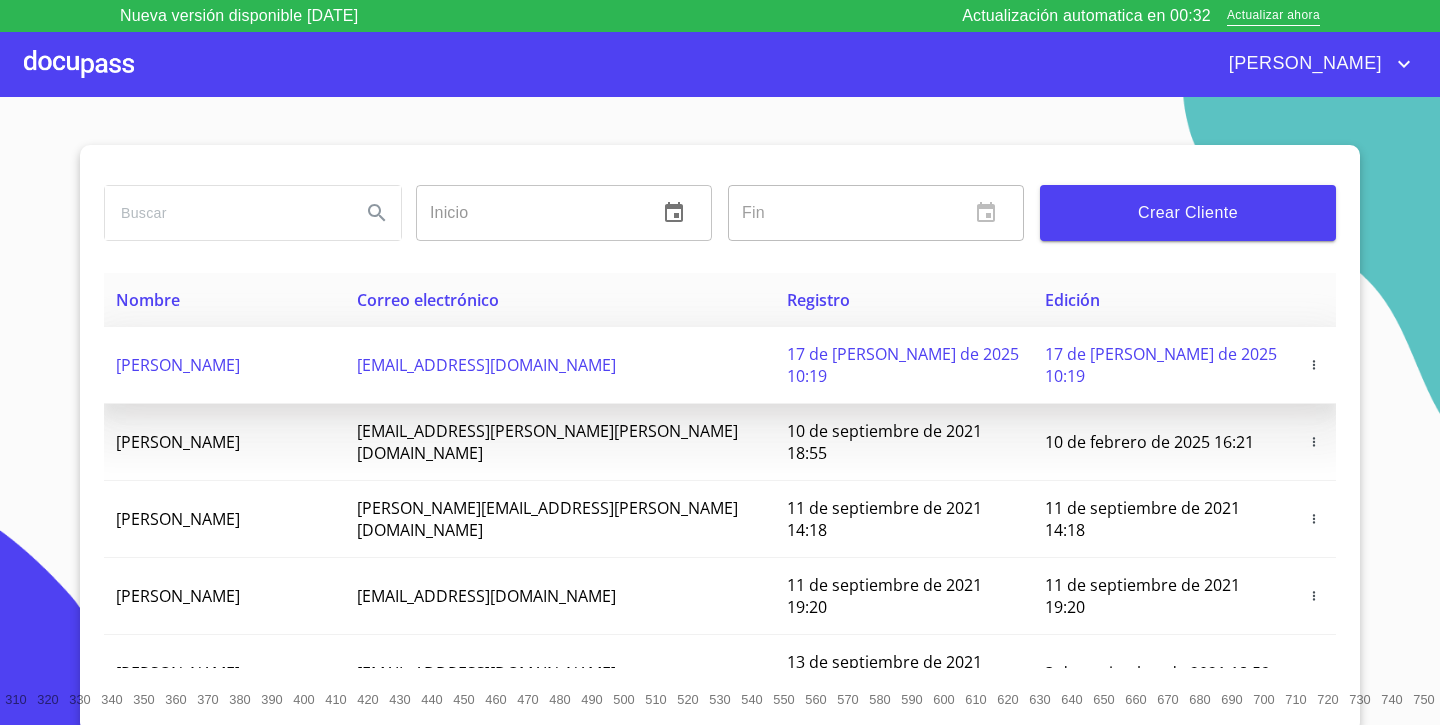 click on "[PERSON_NAME]" at bounding box center [224, 365] 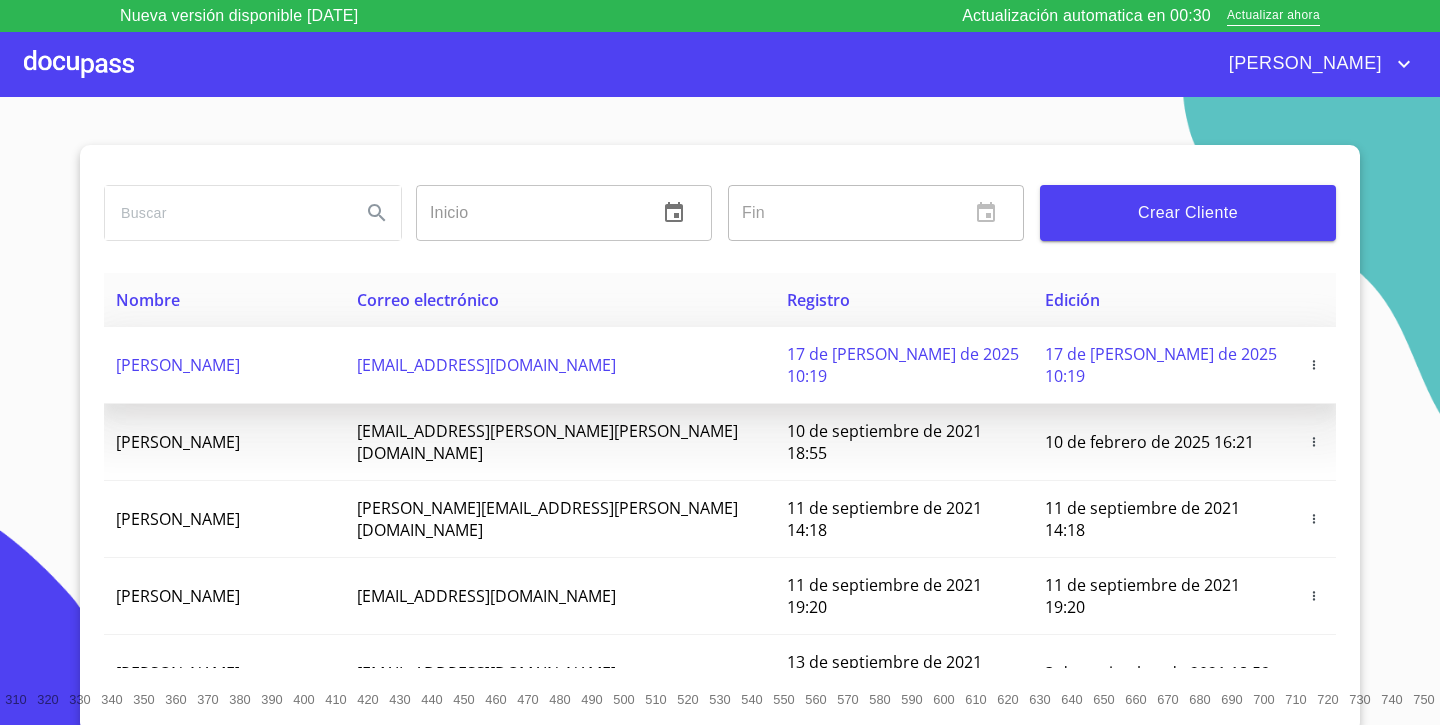 click on "17 de [PERSON_NAME] de 2025 10:19" at bounding box center [904, 365] 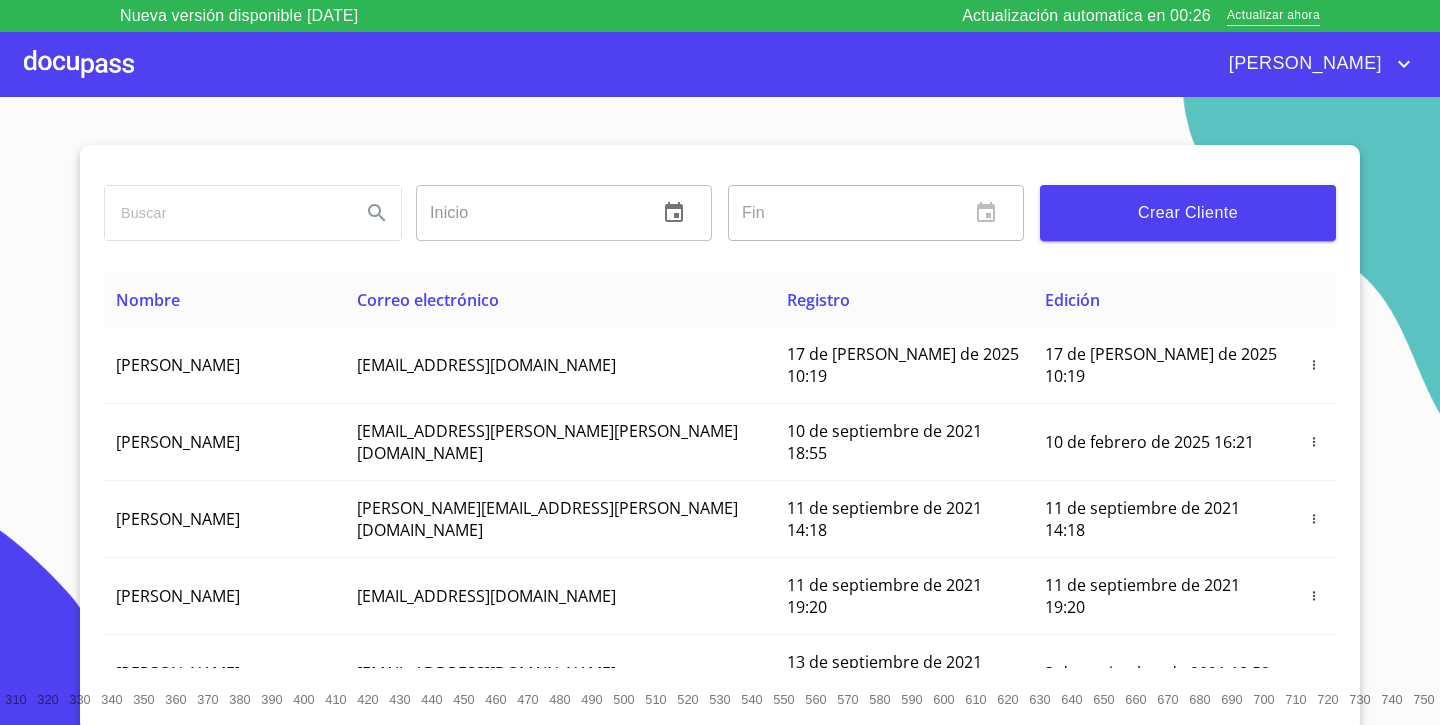 click at bounding box center (79, 64) 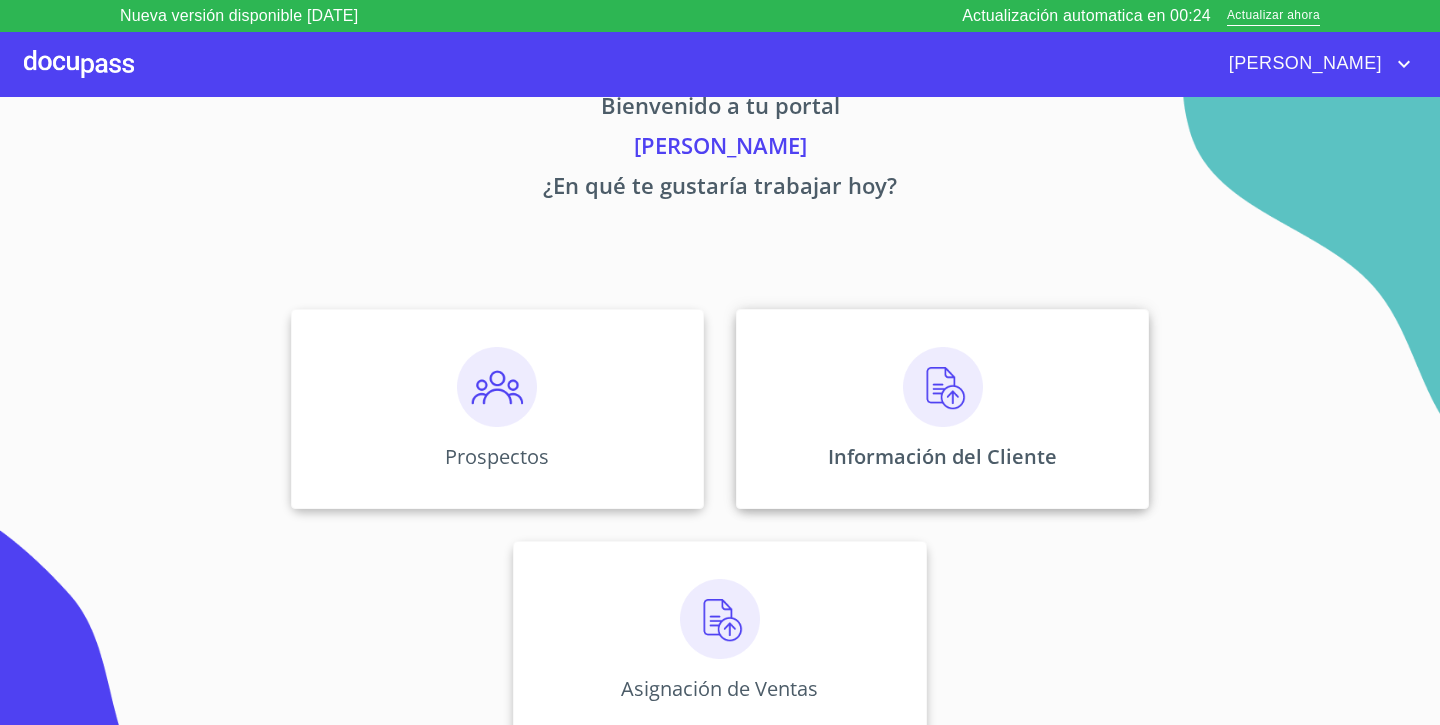 scroll, scrollTop: 48, scrollLeft: 0, axis: vertical 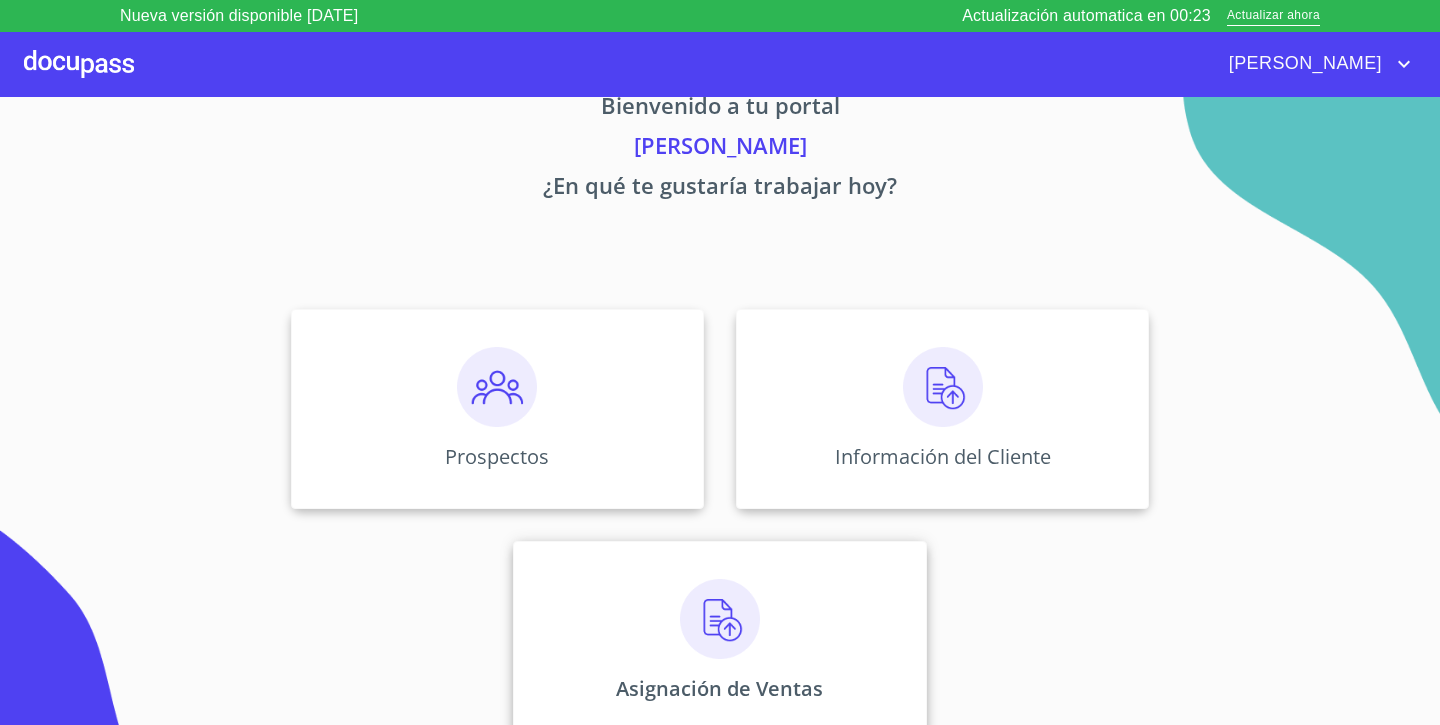 click at bounding box center [720, 619] 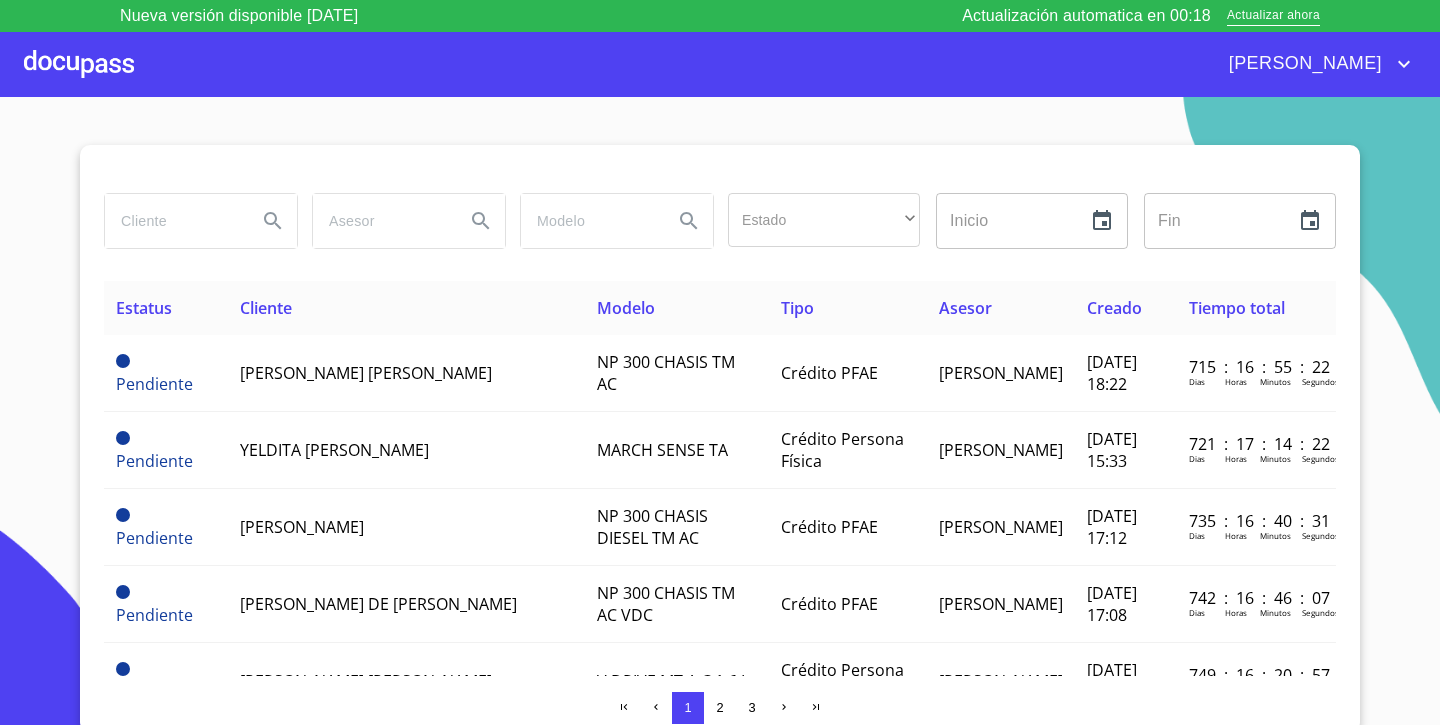click at bounding box center (173, 221) 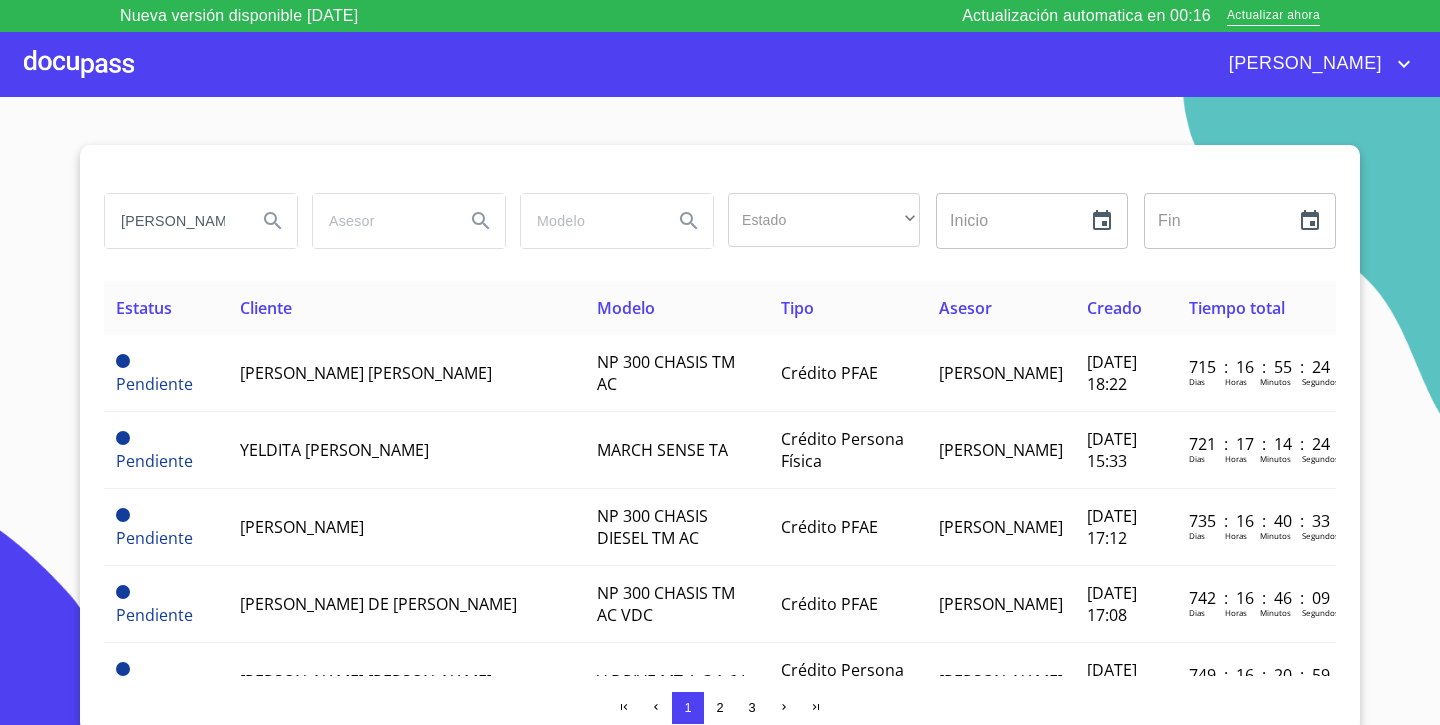 type on "[PERSON_NAME]" 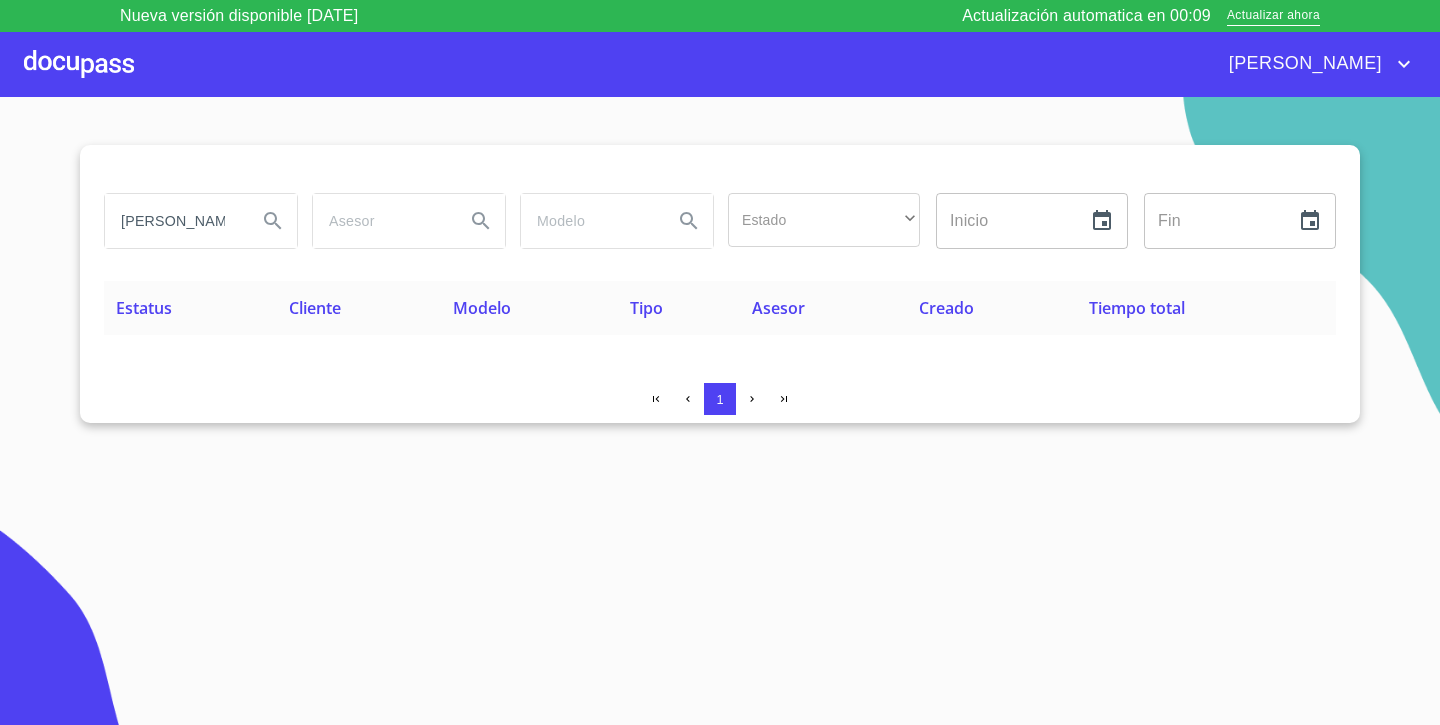click at bounding box center (79, 64) 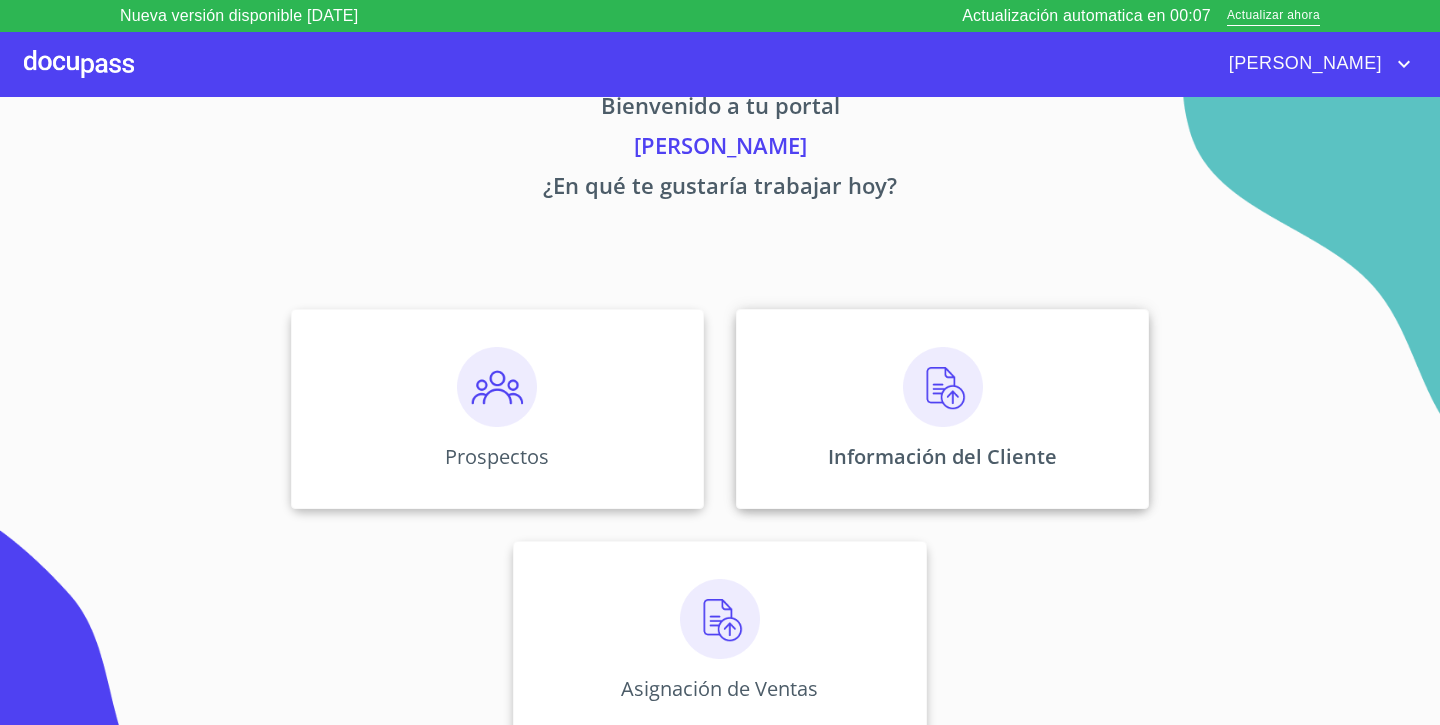 scroll, scrollTop: 48, scrollLeft: 0, axis: vertical 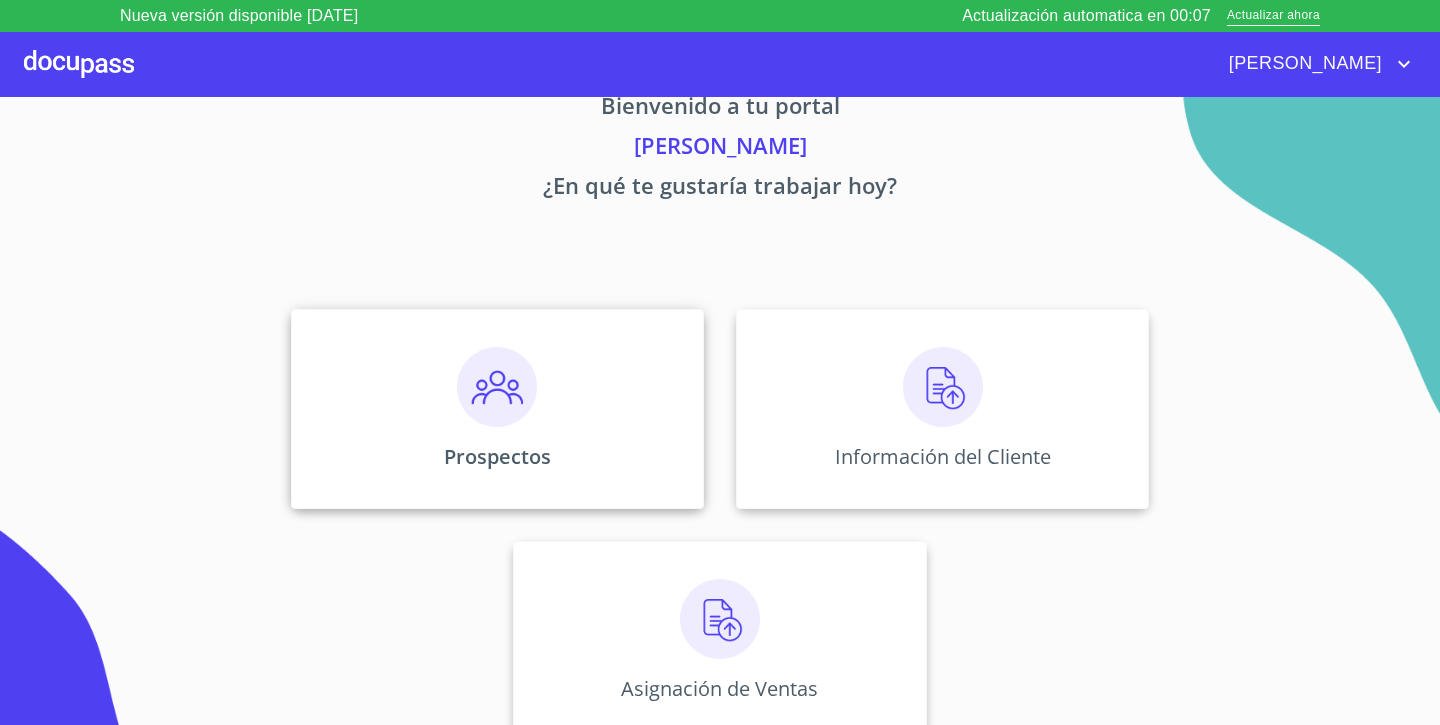 click on "Prospectos" at bounding box center (497, 409) 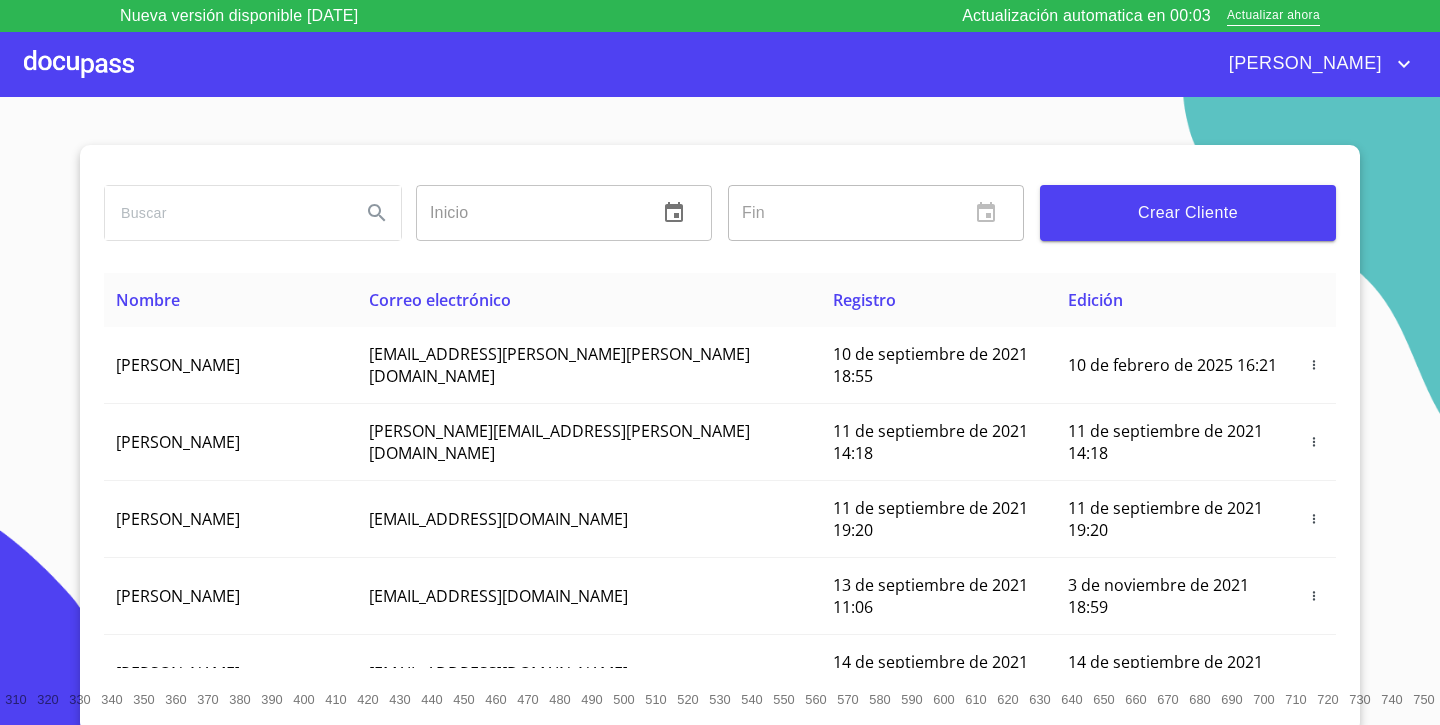 click at bounding box center [225, 213] 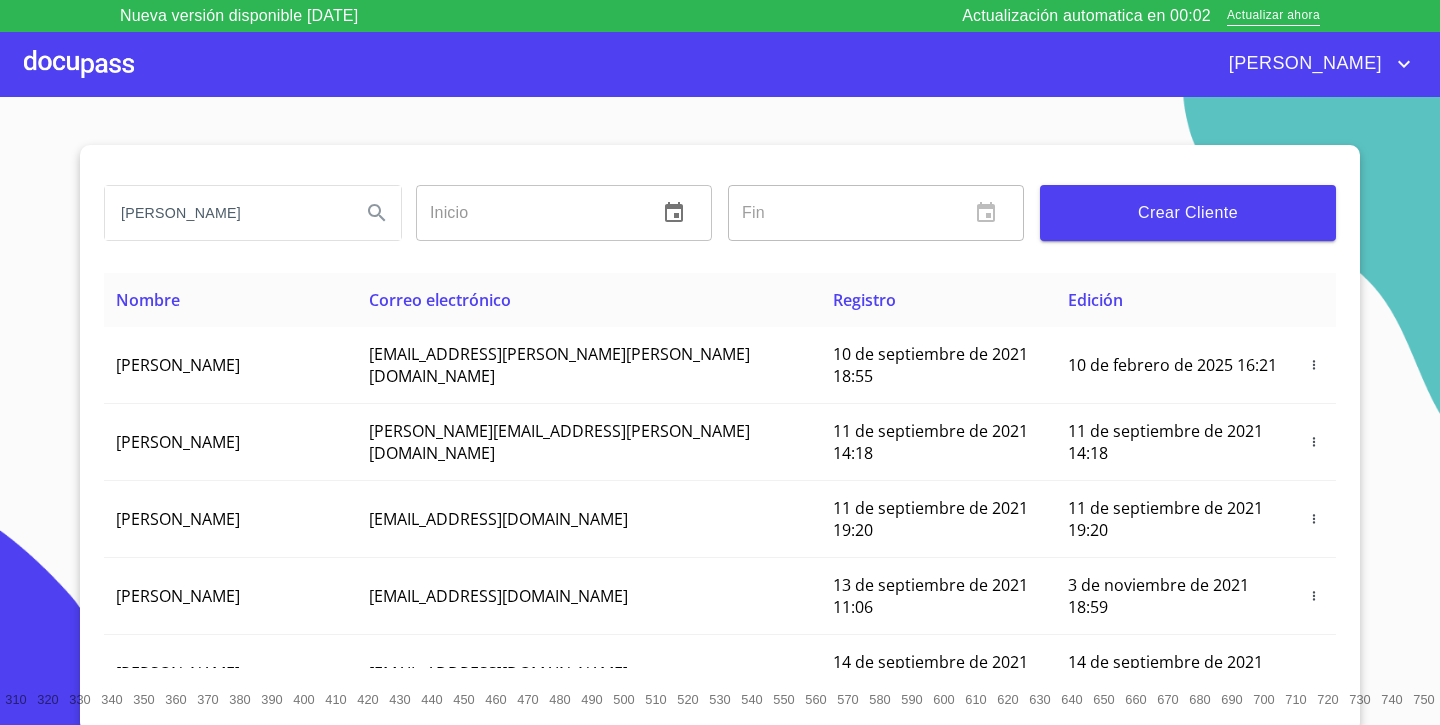 type on "[PERSON_NAME]" 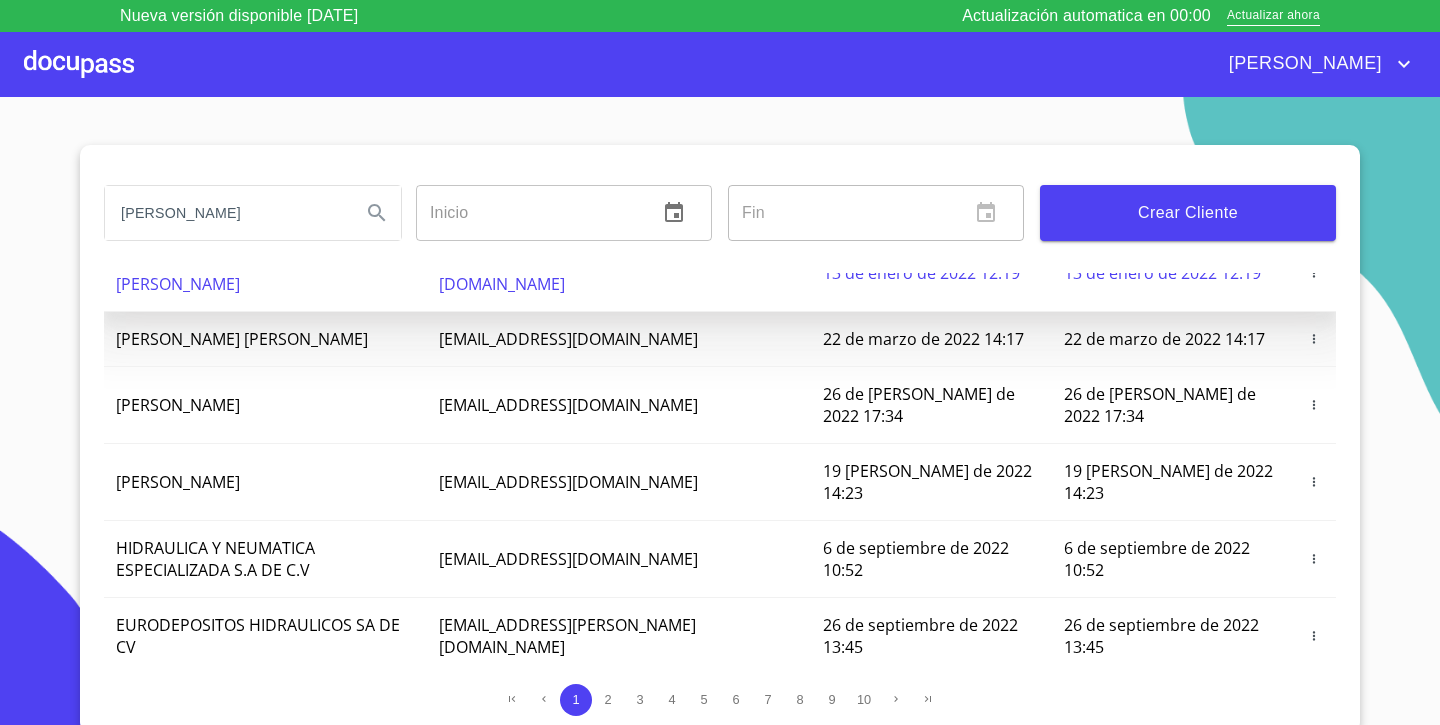 scroll, scrollTop: 252, scrollLeft: 0, axis: vertical 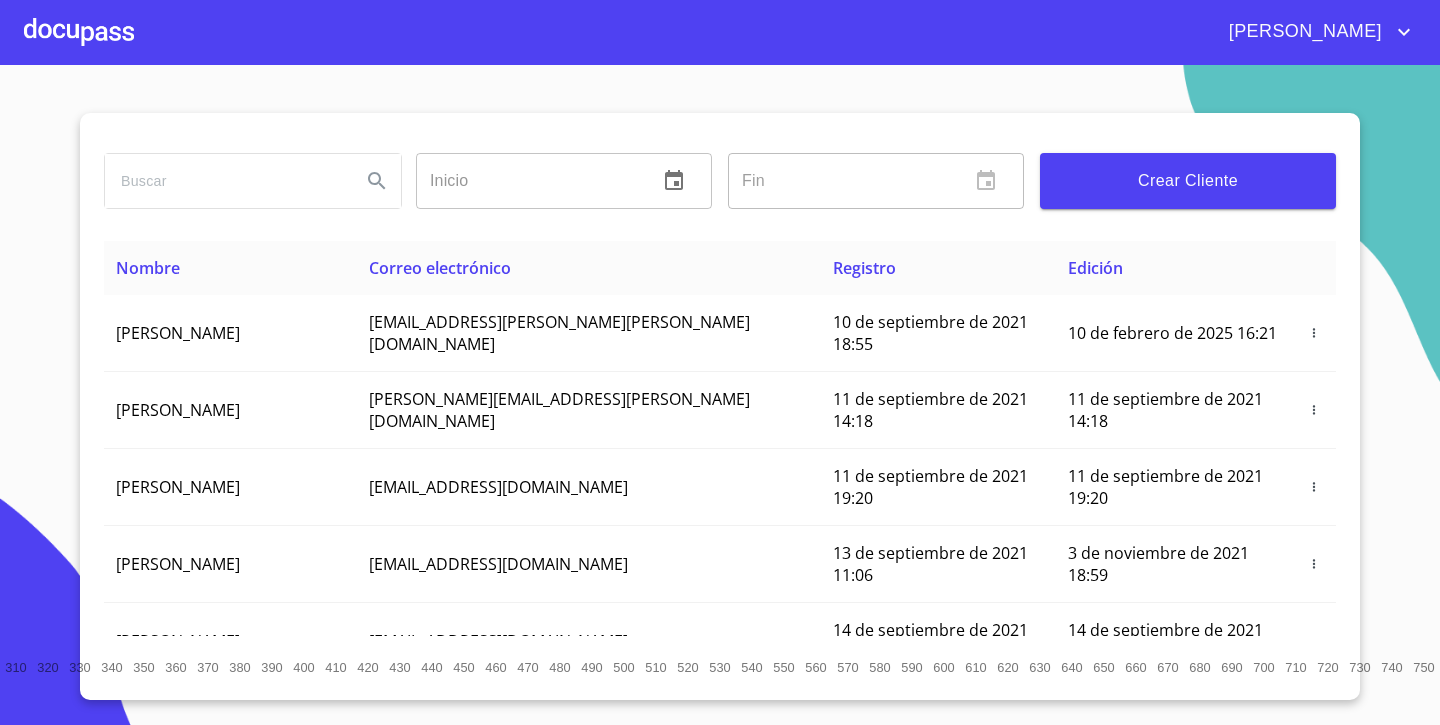click at bounding box center [225, 181] 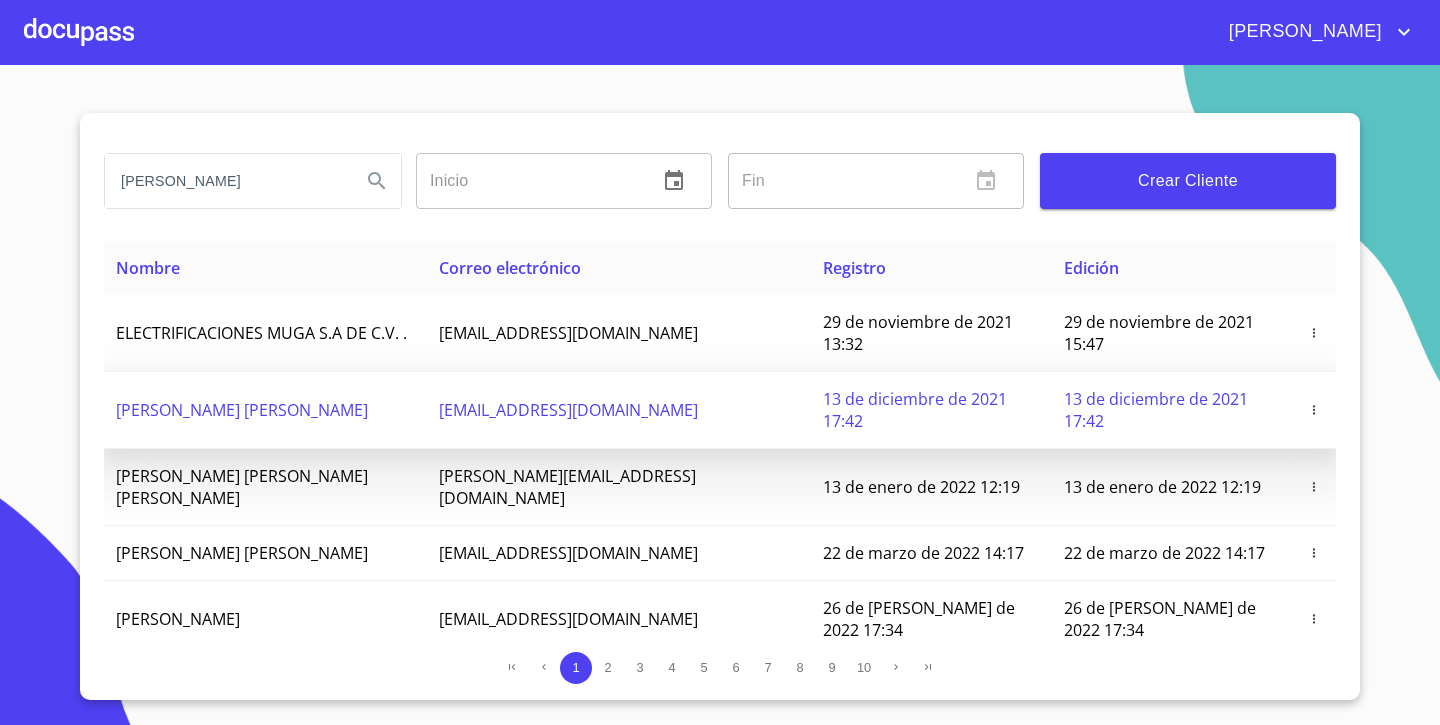 scroll, scrollTop: 0, scrollLeft: 0, axis: both 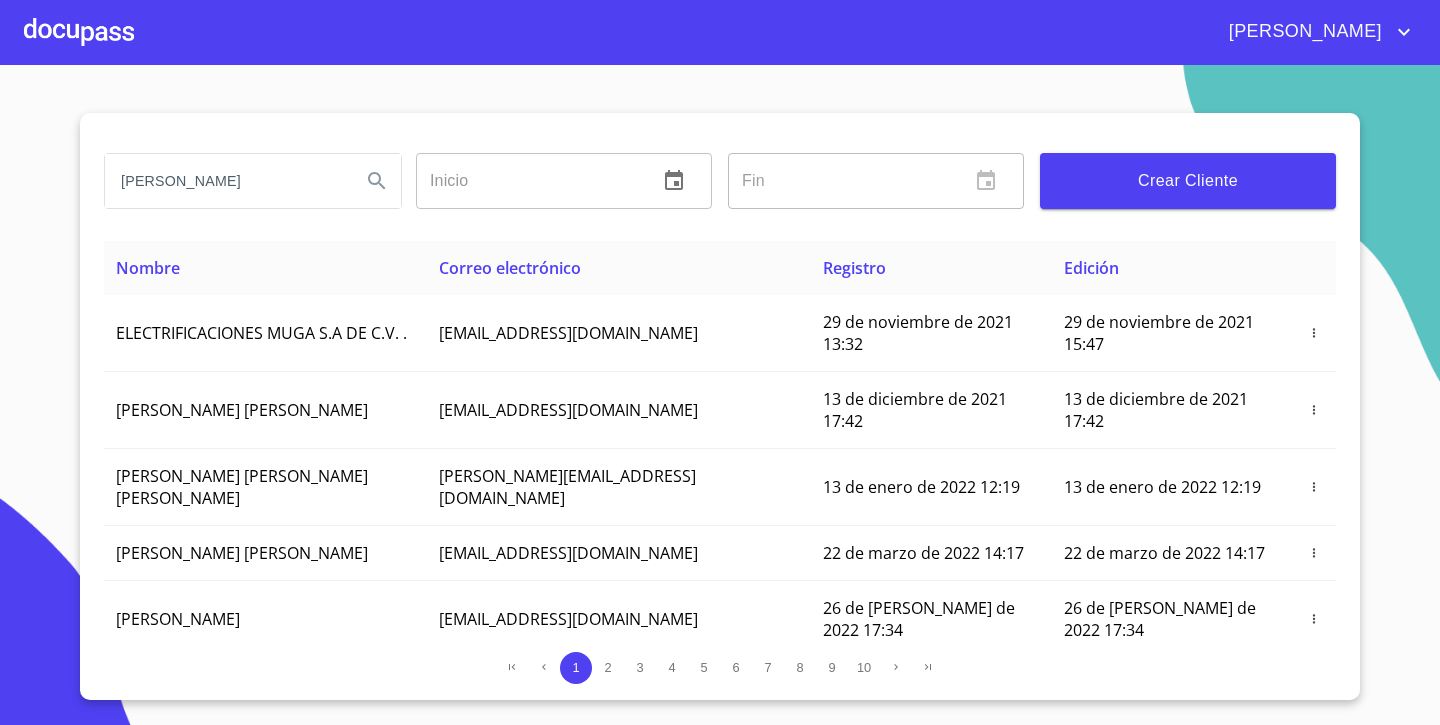 type on "RAUL MACIAS" 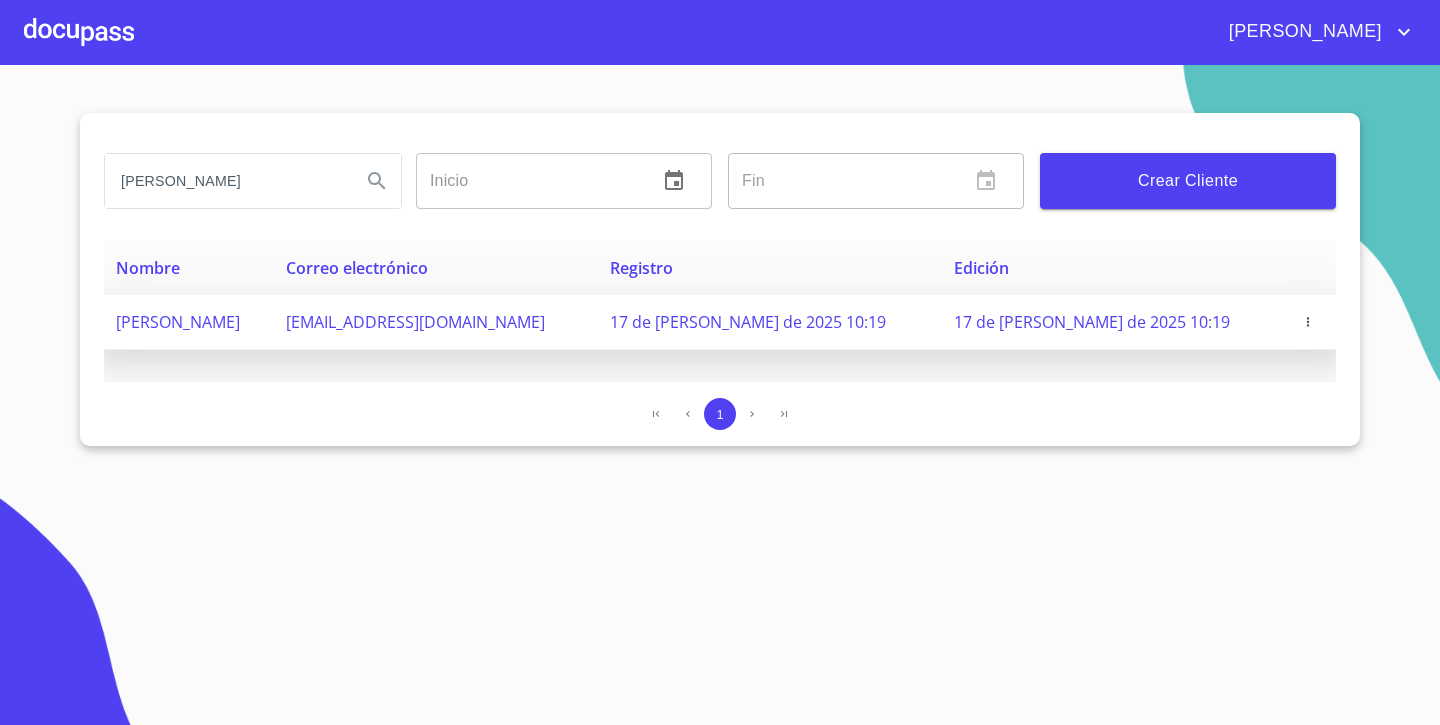 click 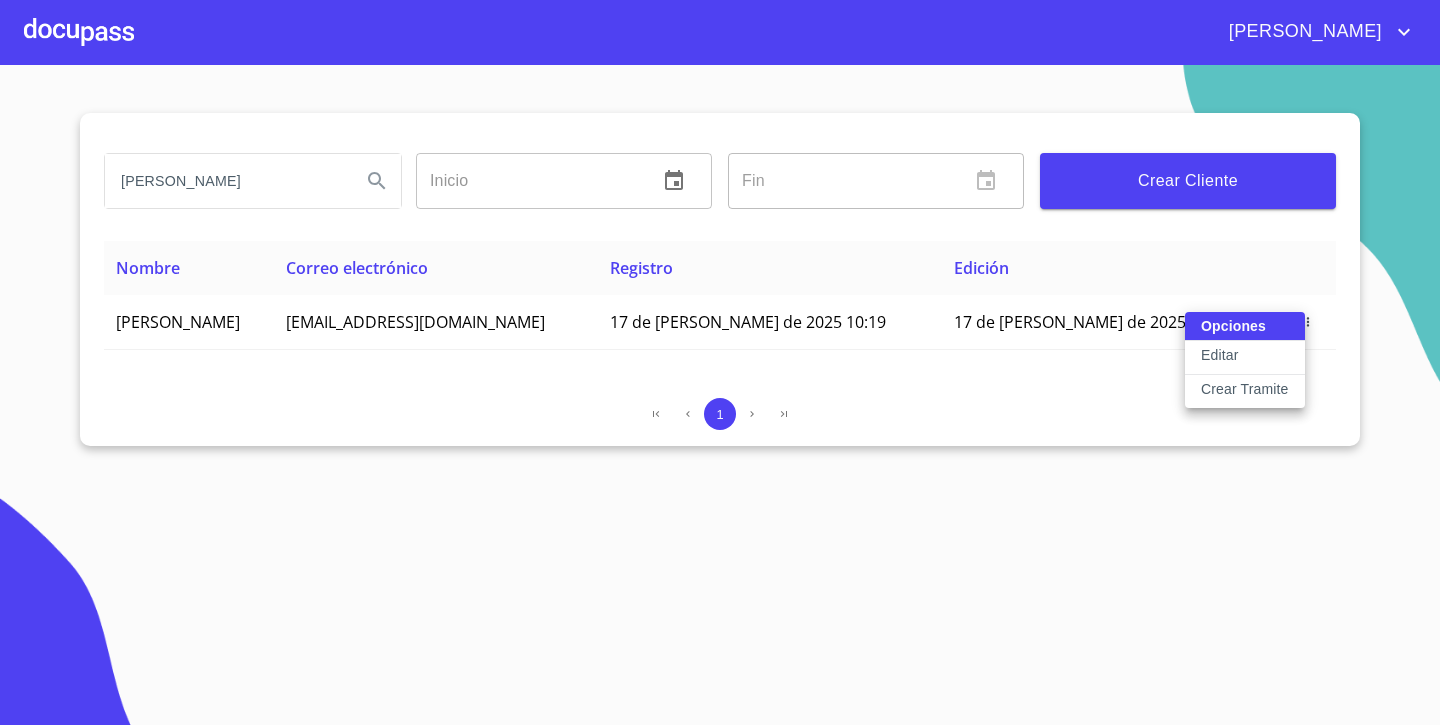 click on "Opciones Editar Crear Tramite" at bounding box center (1245, 360) 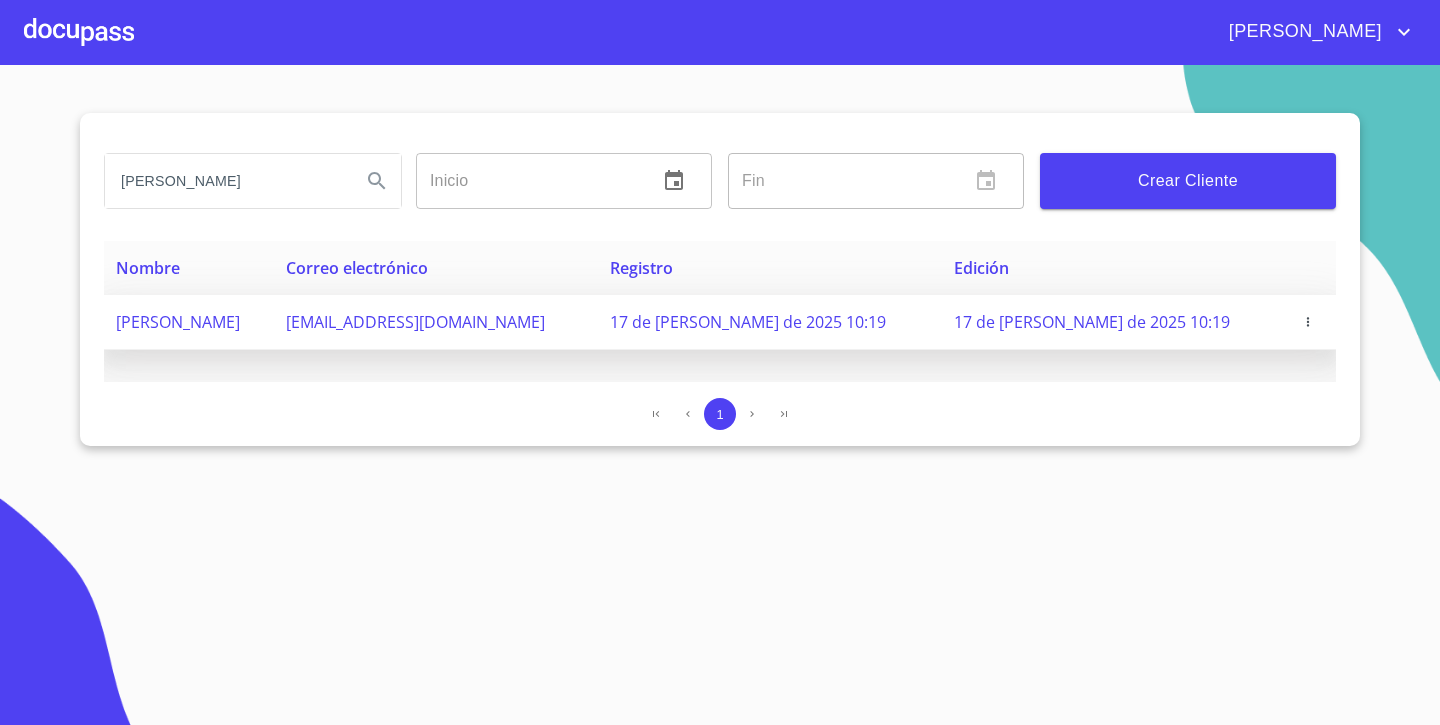 click 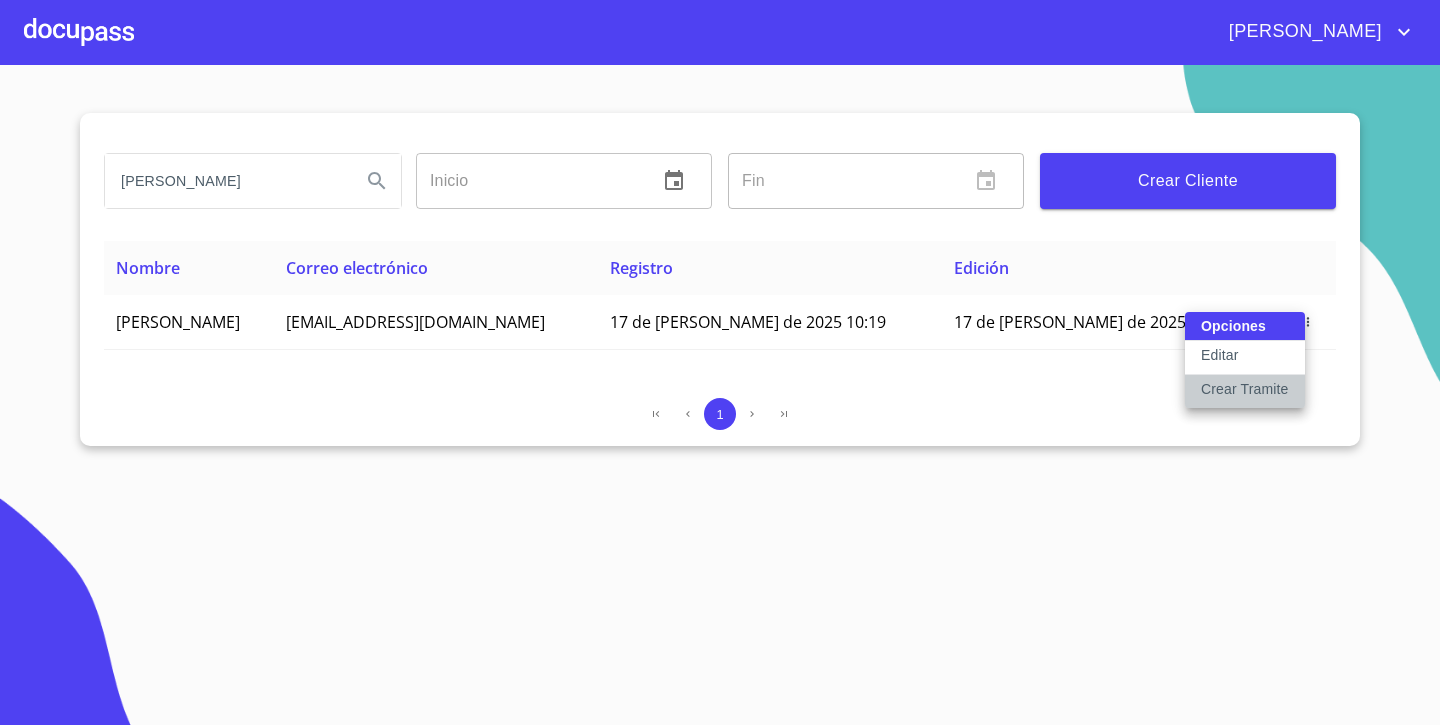 click on "Crear Tramite" at bounding box center [1245, 389] 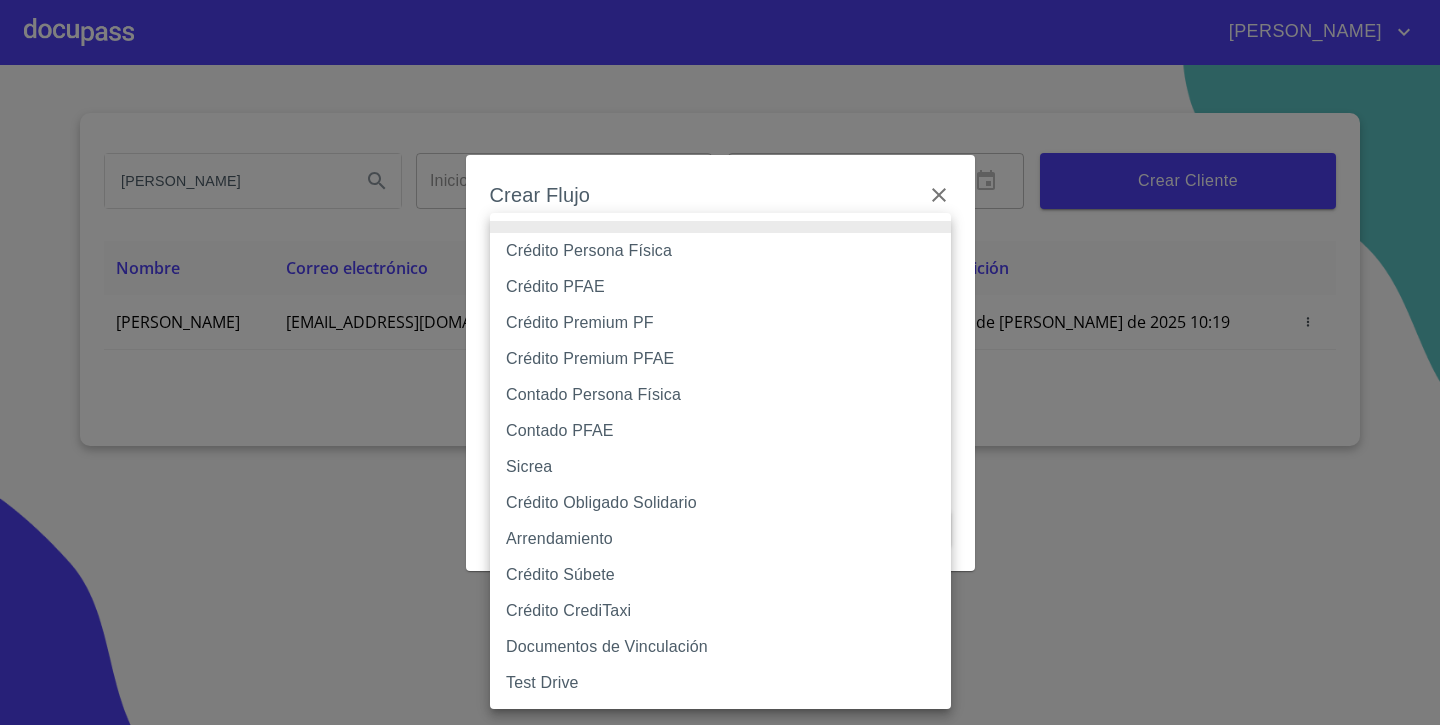 click on "Luis RAUL MACIAS Inicio ​ Fin ​ Crear Cliente Nombre   Correo electrónico   Registro   Edición     RAUL MACIAS ROBLES geramaol18@gmail.com 17 de julio de 2025 10:19 17 de julio de 2025 10:19 1
Salir
Crear Flujo Selecciona Flujo ​ Selecciona Flujo Cancelar Guardar Crédito Persona Física Crédito PFAE Crédito Premium PF Crédito Premium PFAE Contado Persona Física Contado PFAE Sicrea Crédito Obligado Solidario Arrendamiento Crédito Súbete Crédito CrediTaxi Documentos de Vinculación Test Drive" at bounding box center (720, 362) 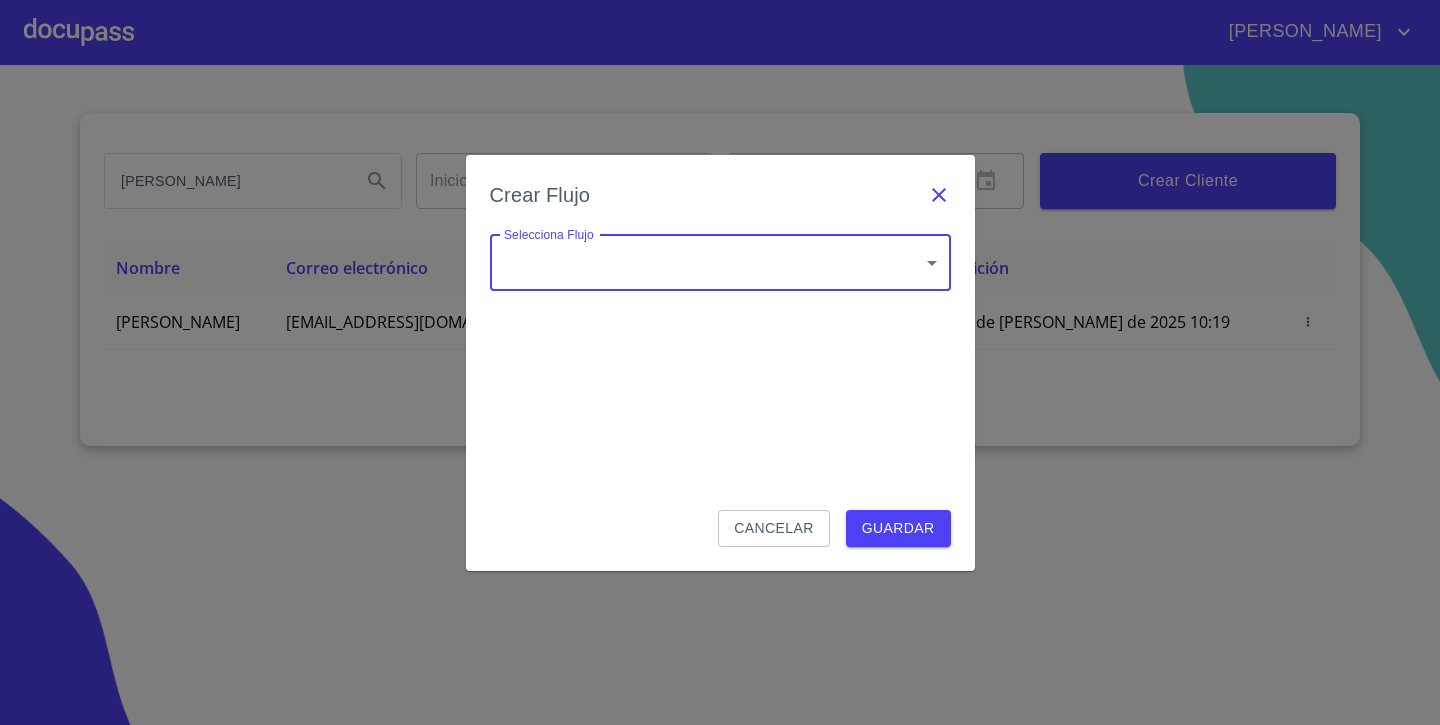 click 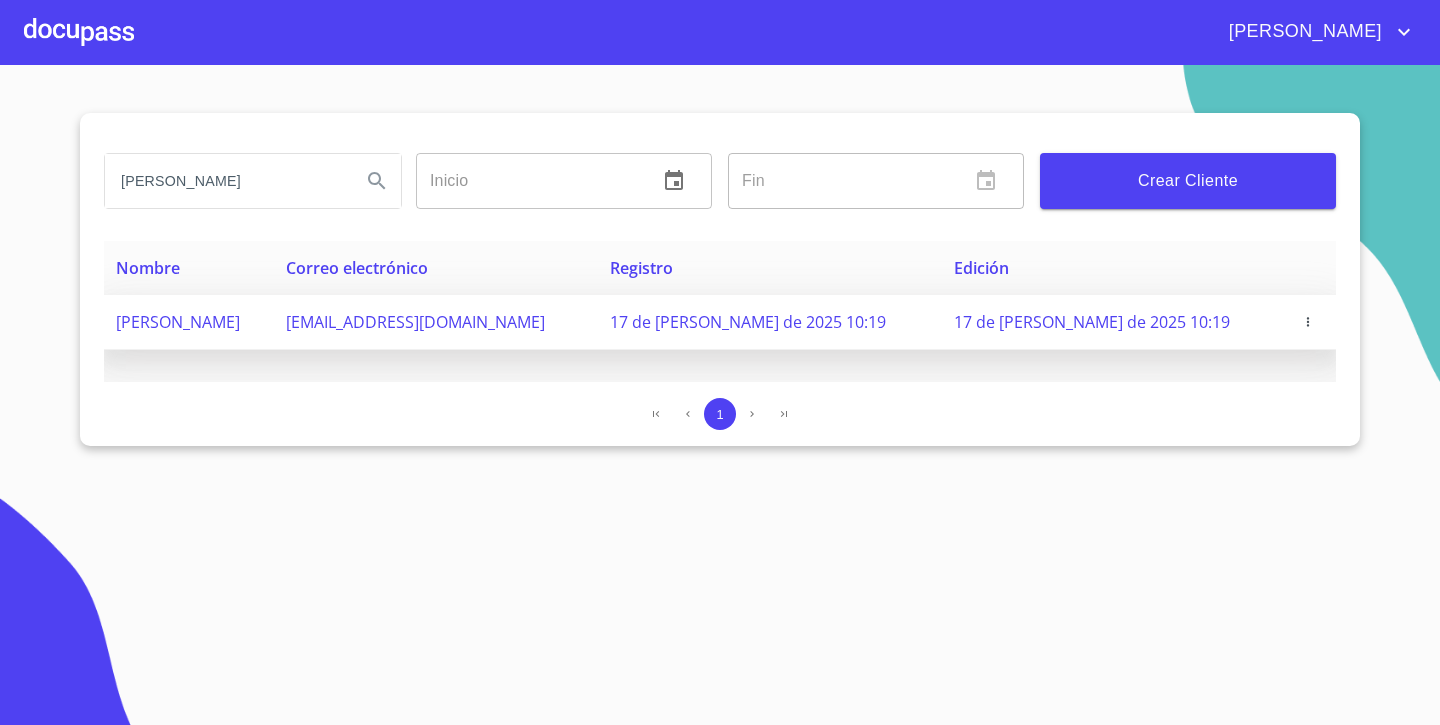 click 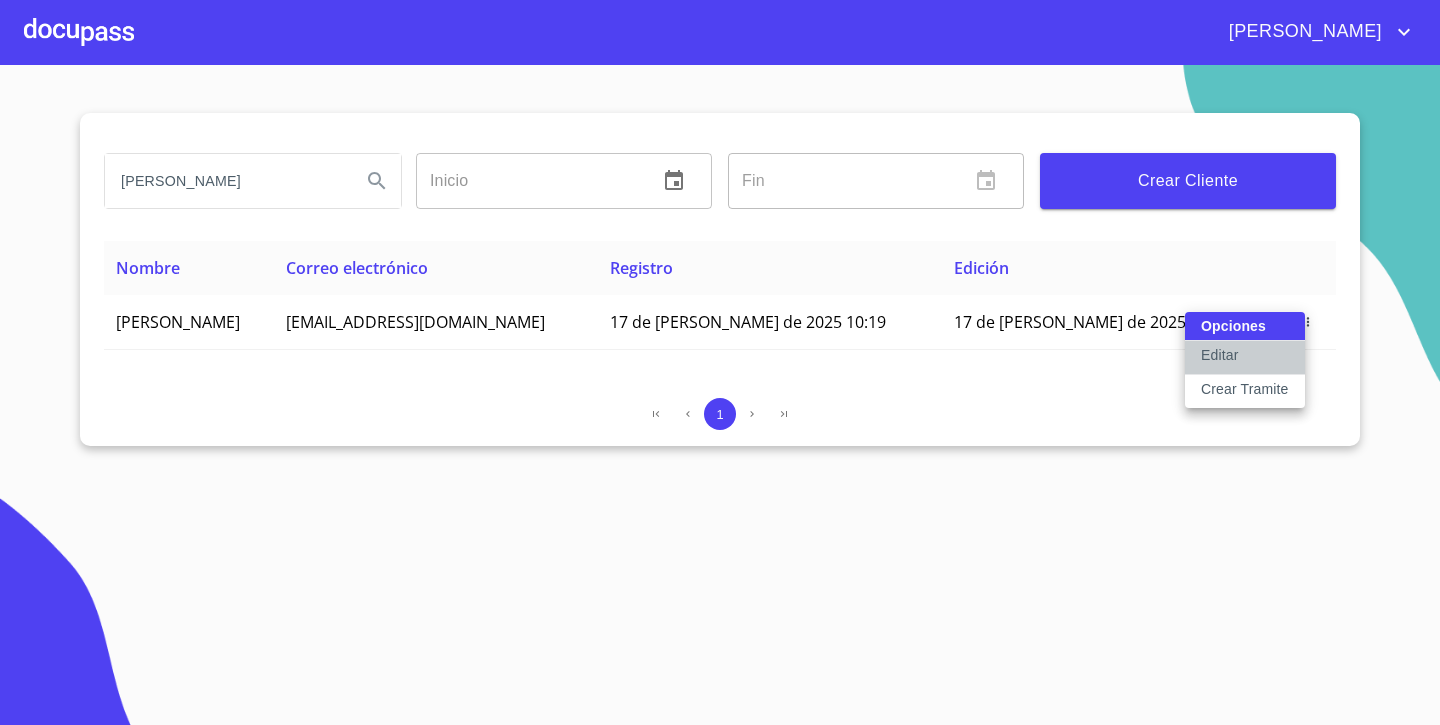 click on "Editar" at bounding box center (1219, 355) 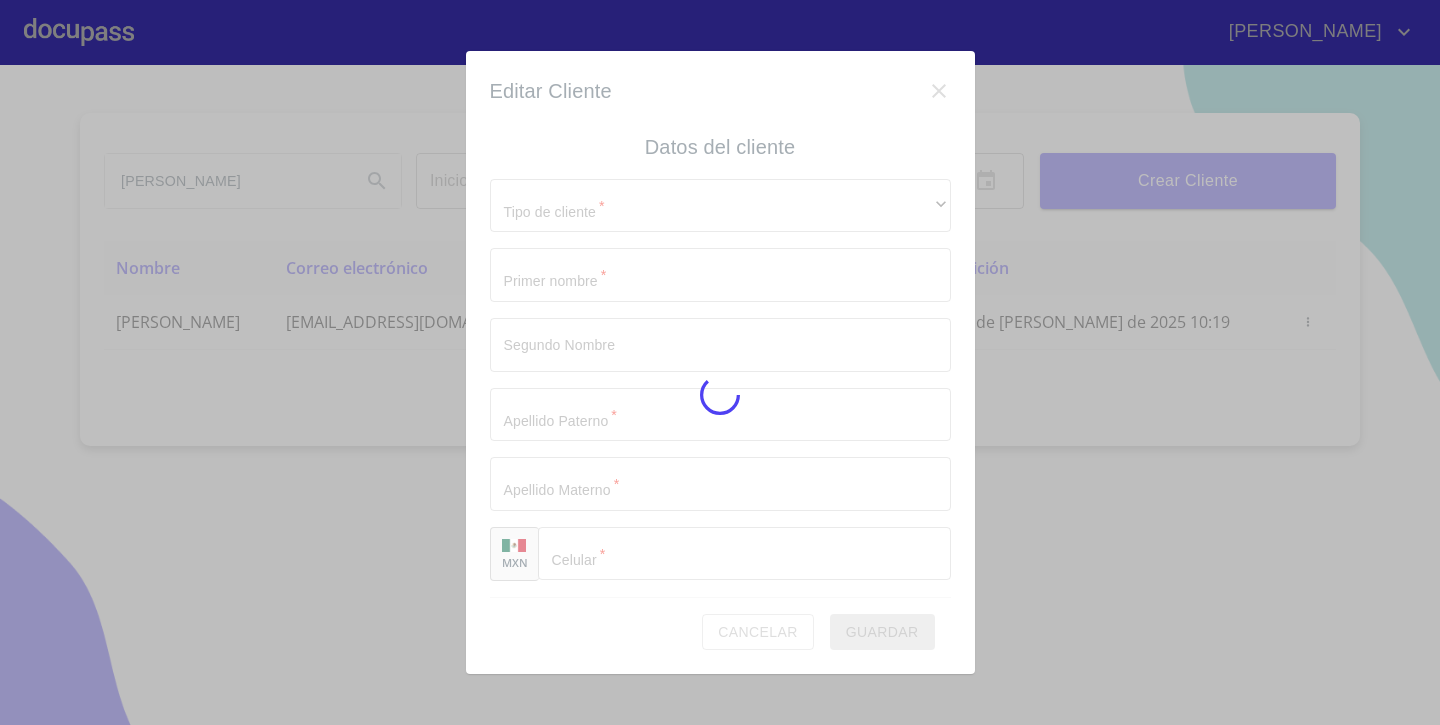 type on "[PERSON_NAME]" 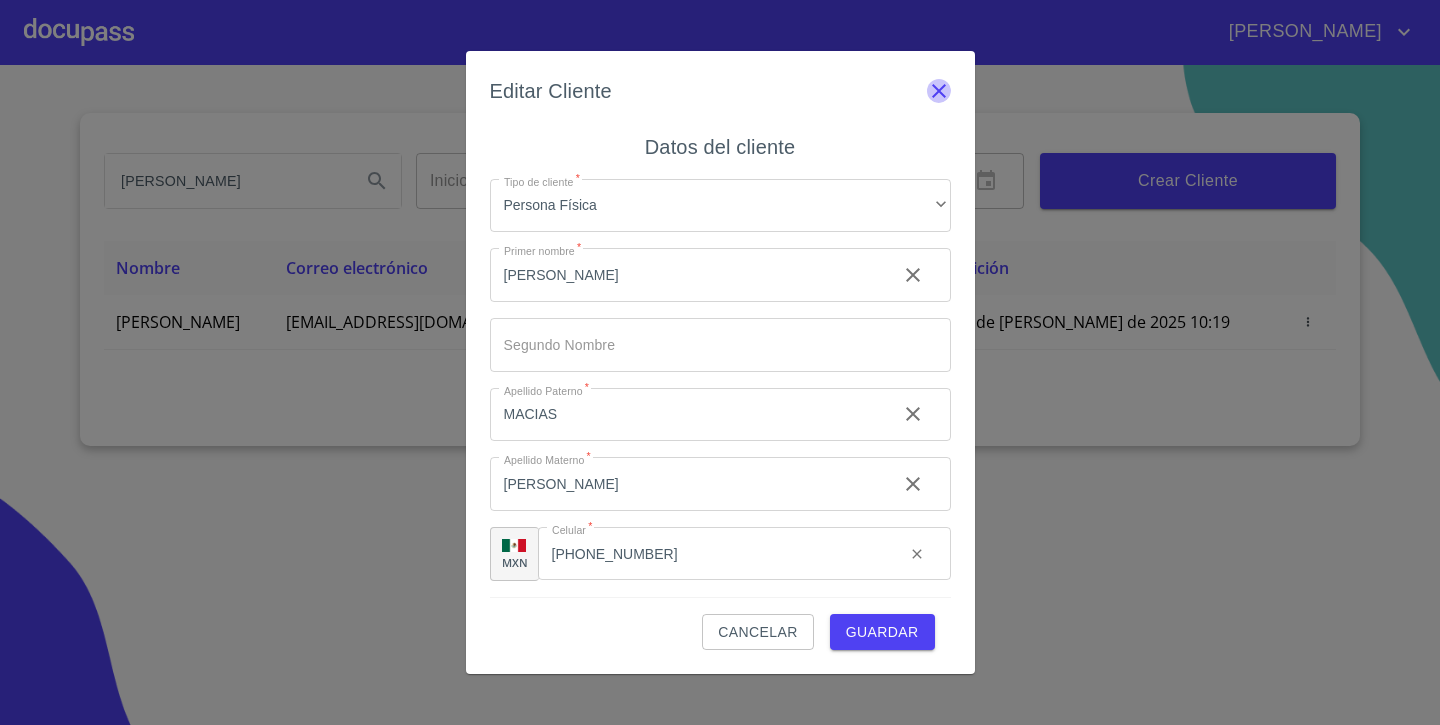 click 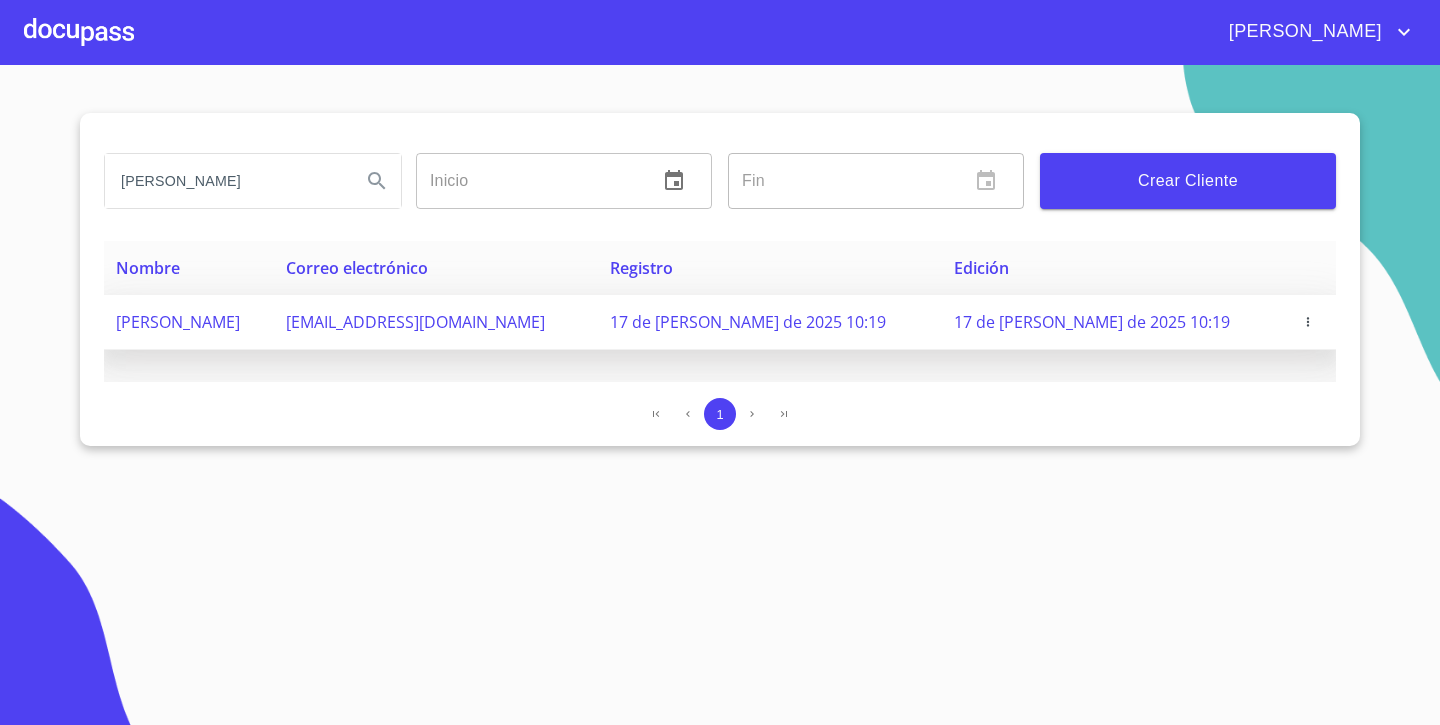 click on "[PERSON_NAME]" at bounding box center (178, 322) 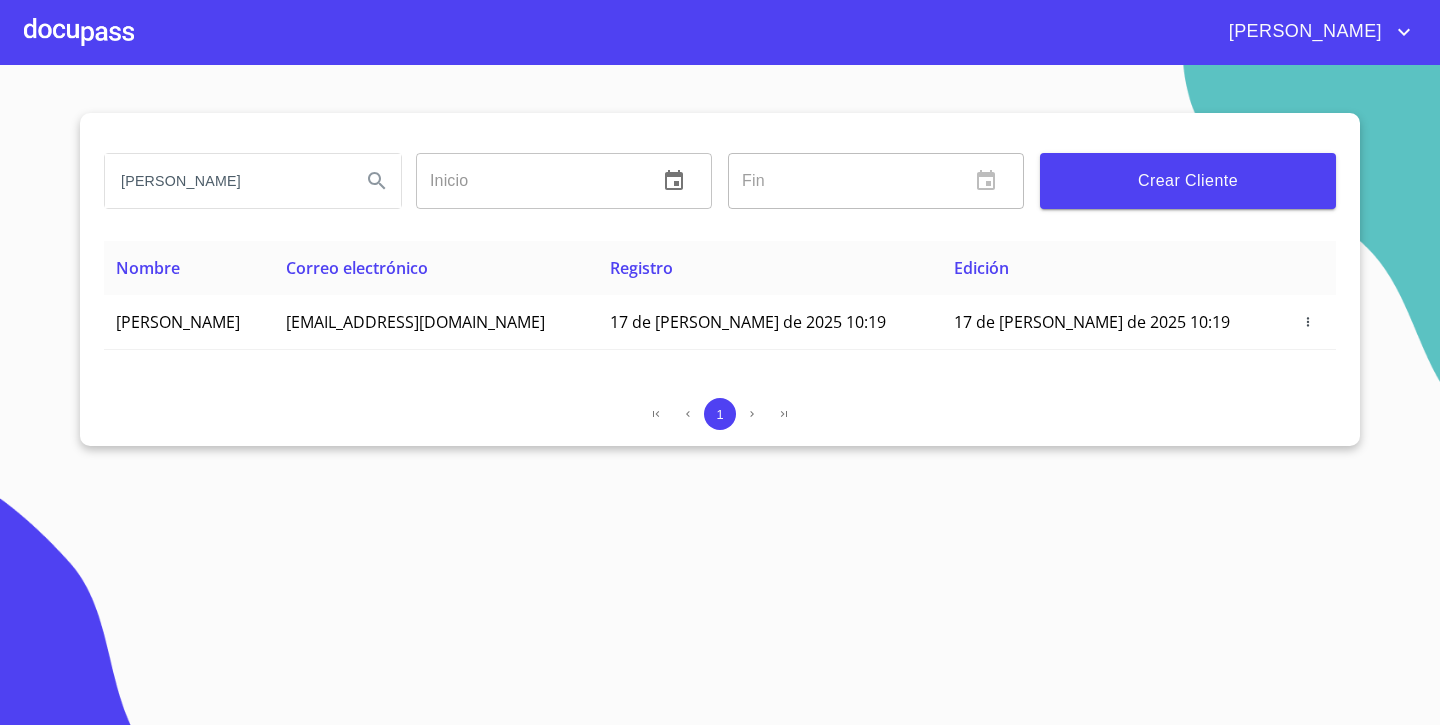 click at bounding box center [79, 32] 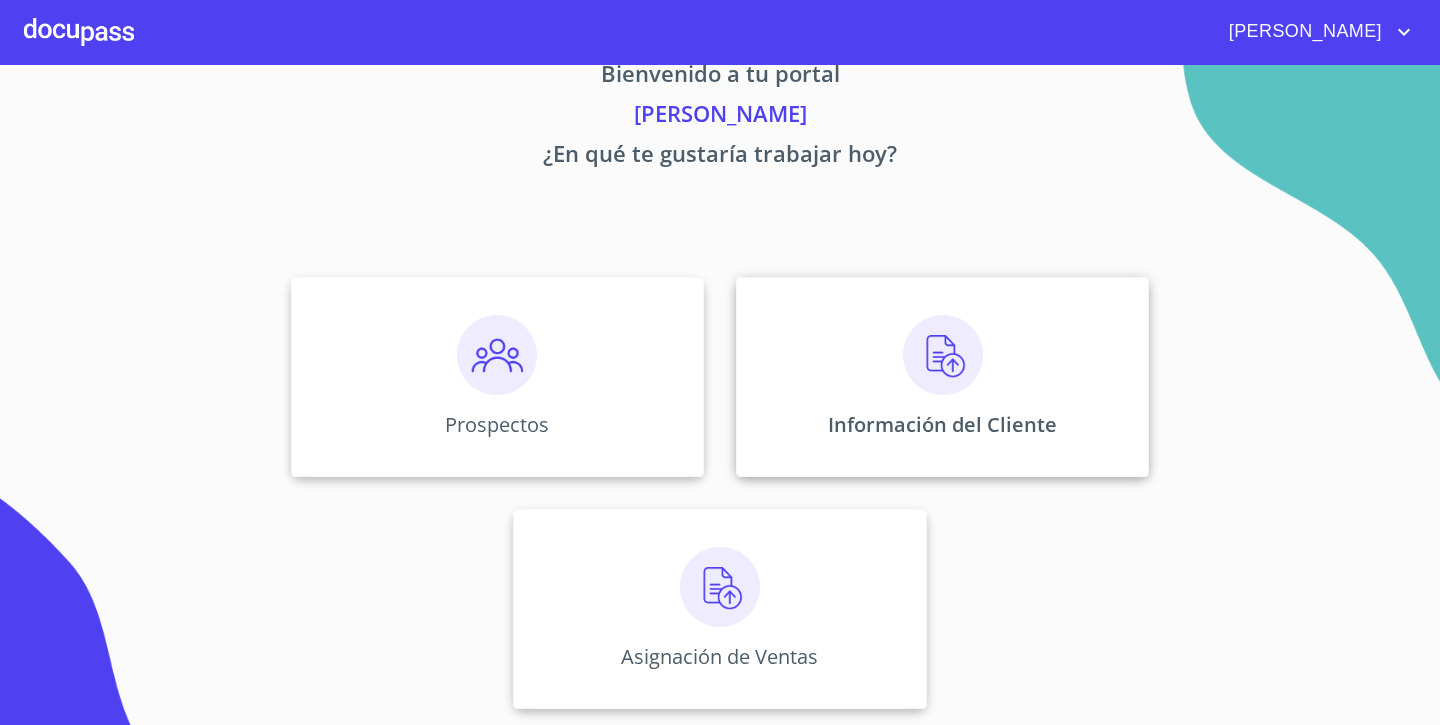 scroll, scrollTop: 48, scrollLeft: 0, axis: vertical 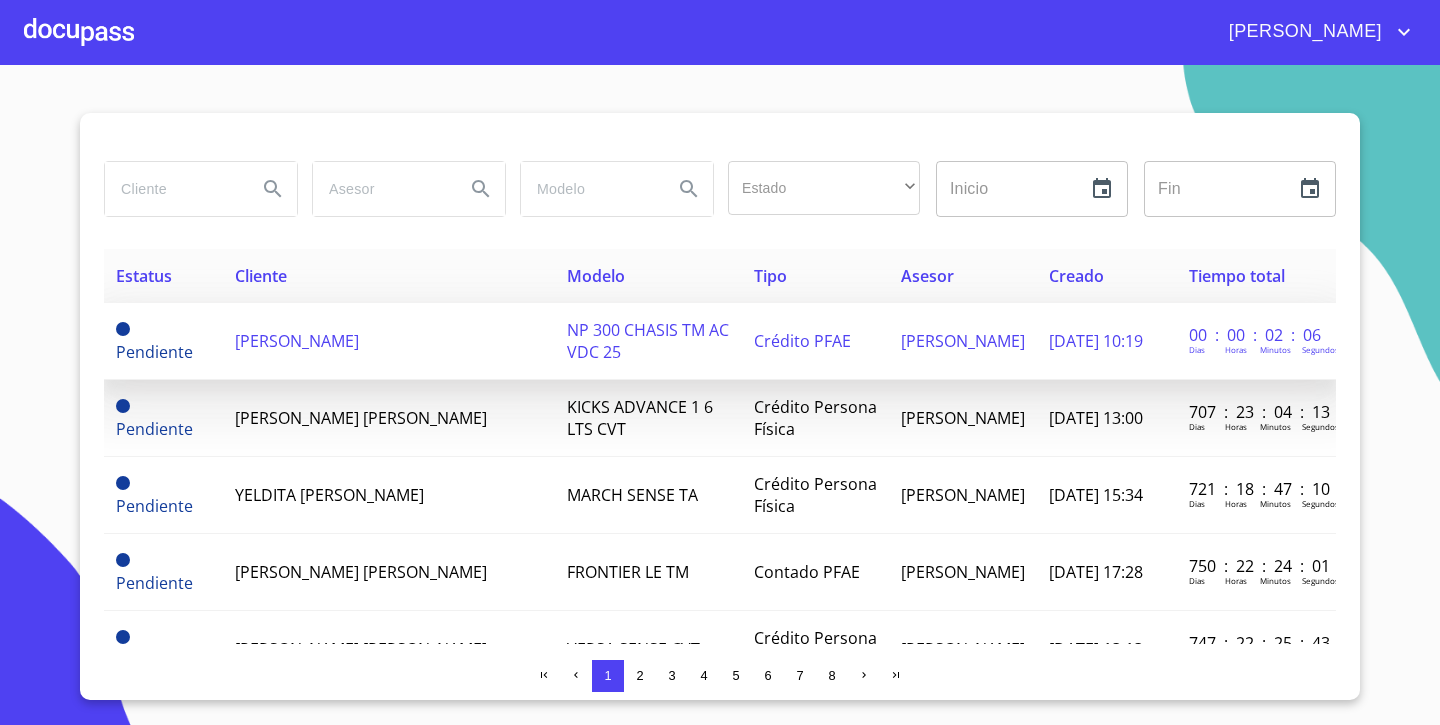 click on "[PERSON_NAME]" at bounding box center (389, 341) 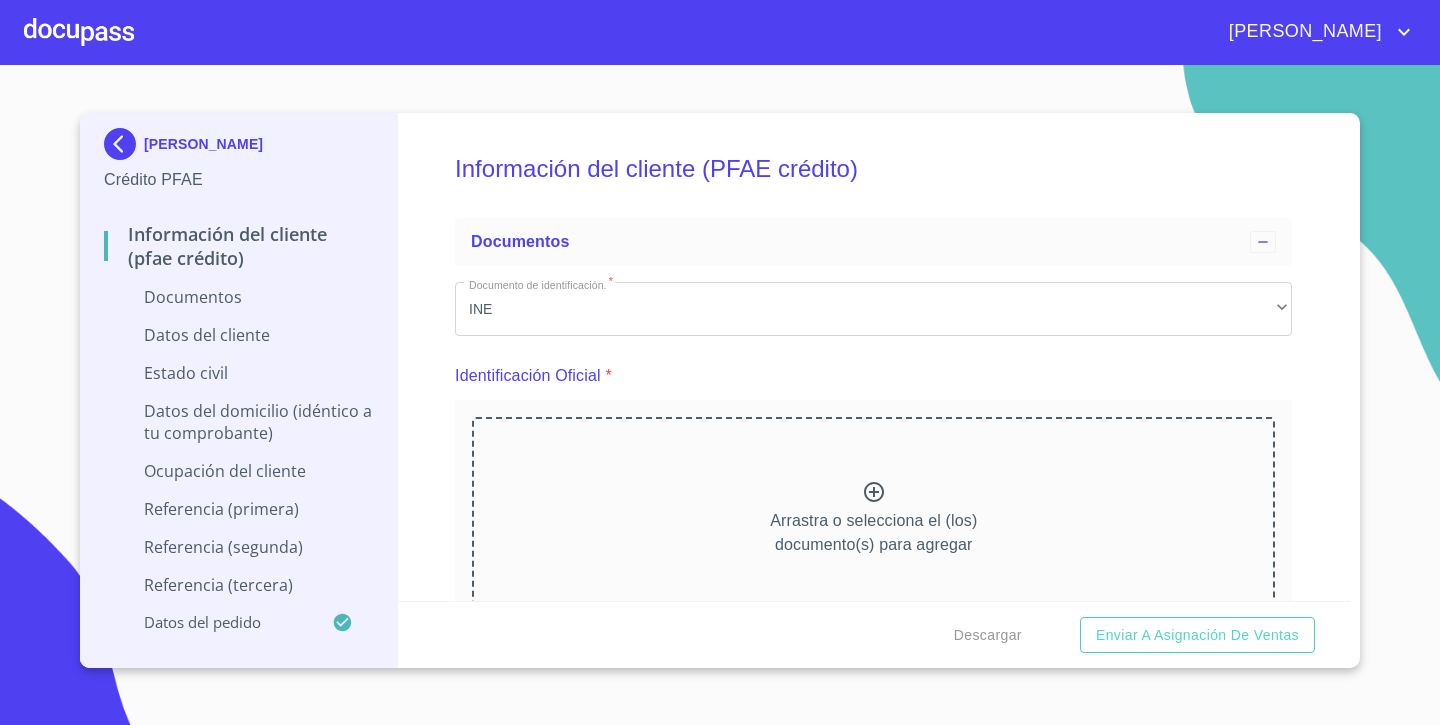 scroll, scrollTop: 0, scrollLeft: 0, axis: both 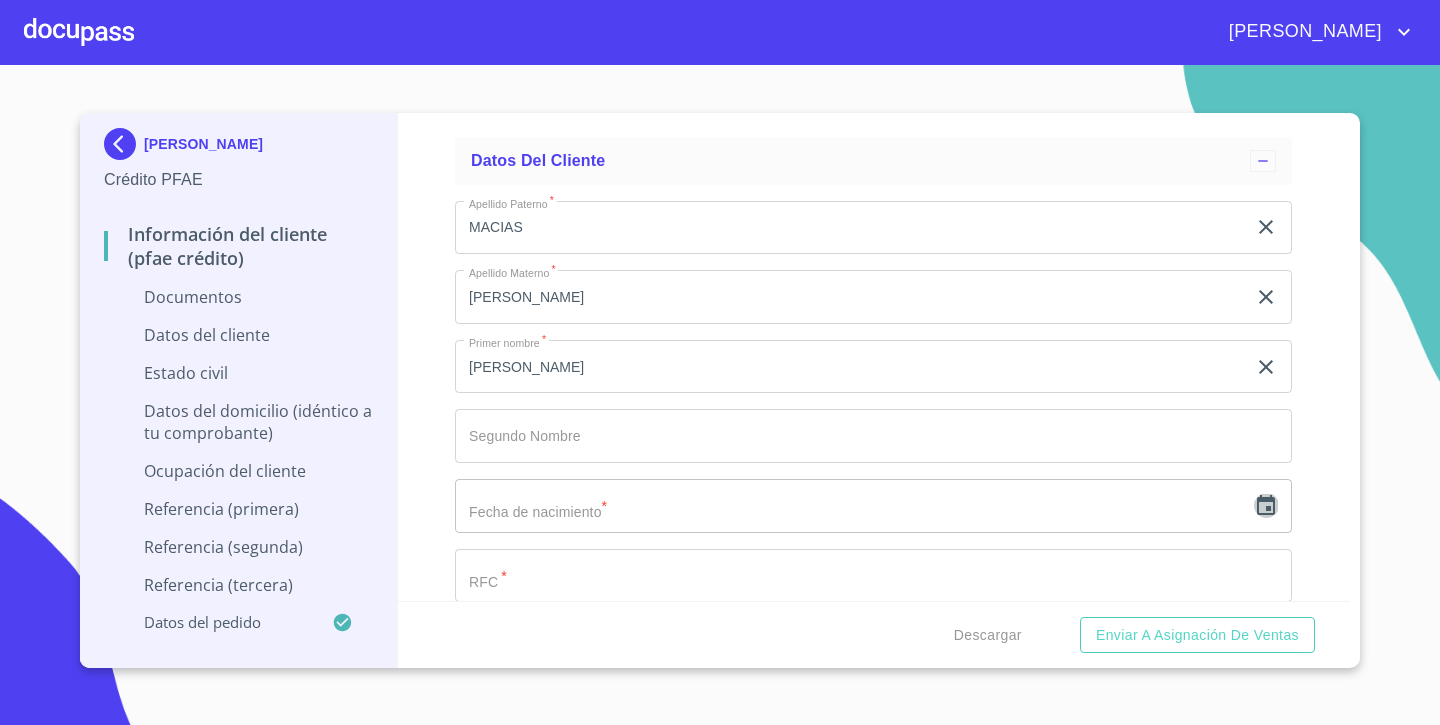 click 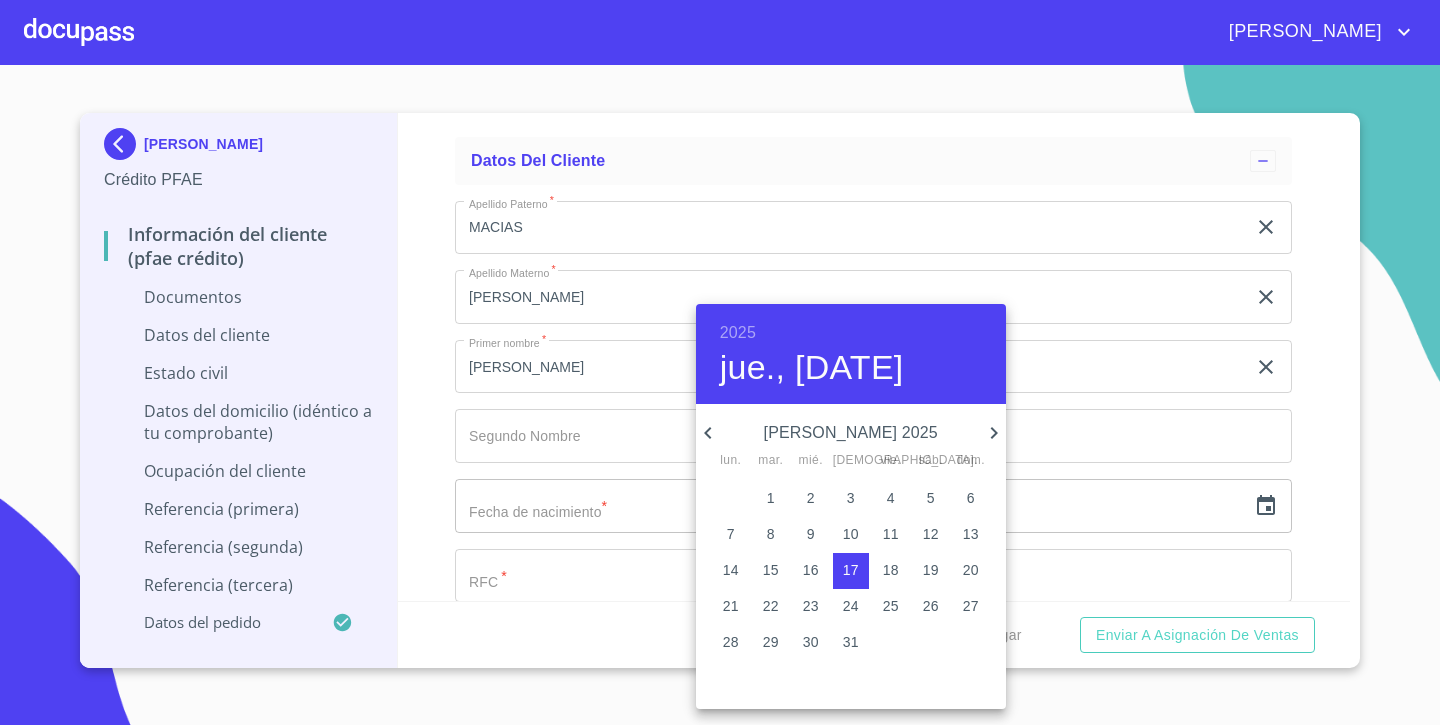 click on "2025" at bounding box center [738, 333] 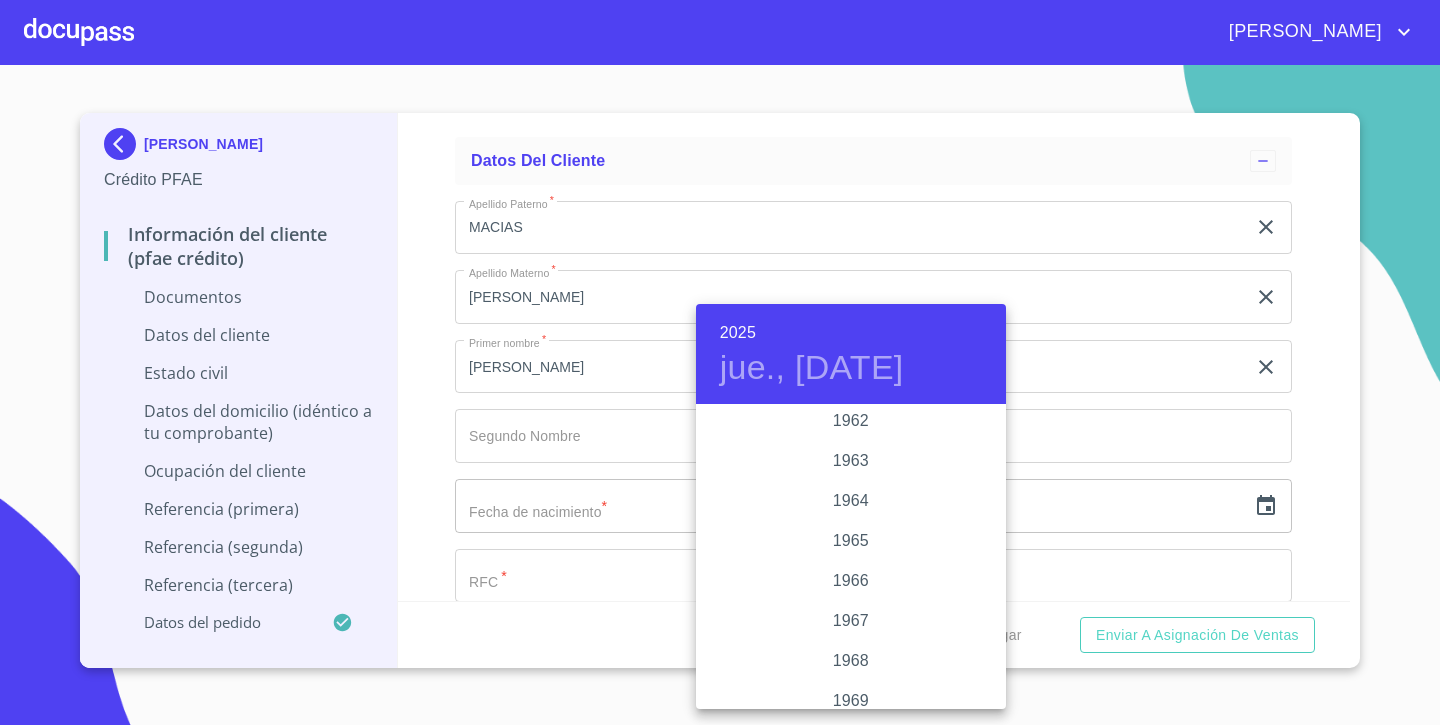 scroll, scrollTop: 1502, scrollLeft: 0, axis: vertical 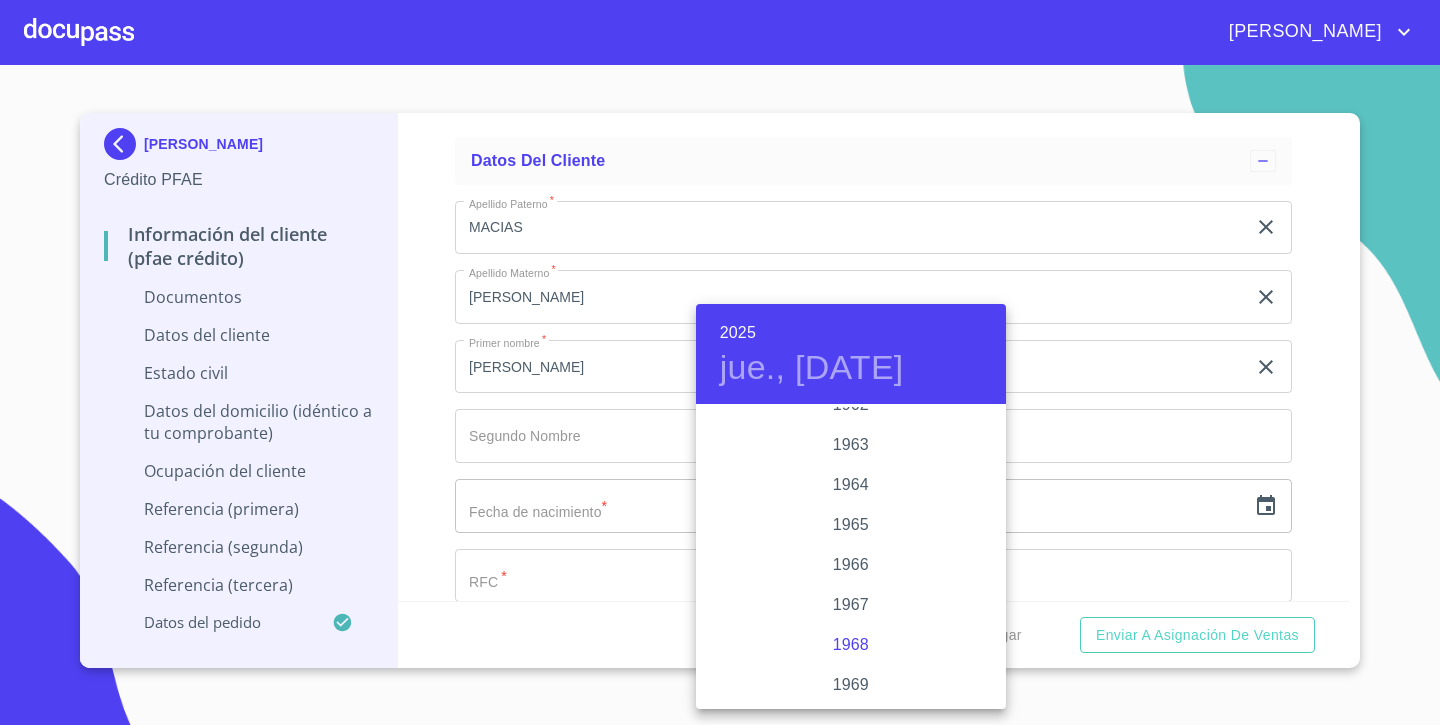 click on "1968" at bounding box center (851, 645) 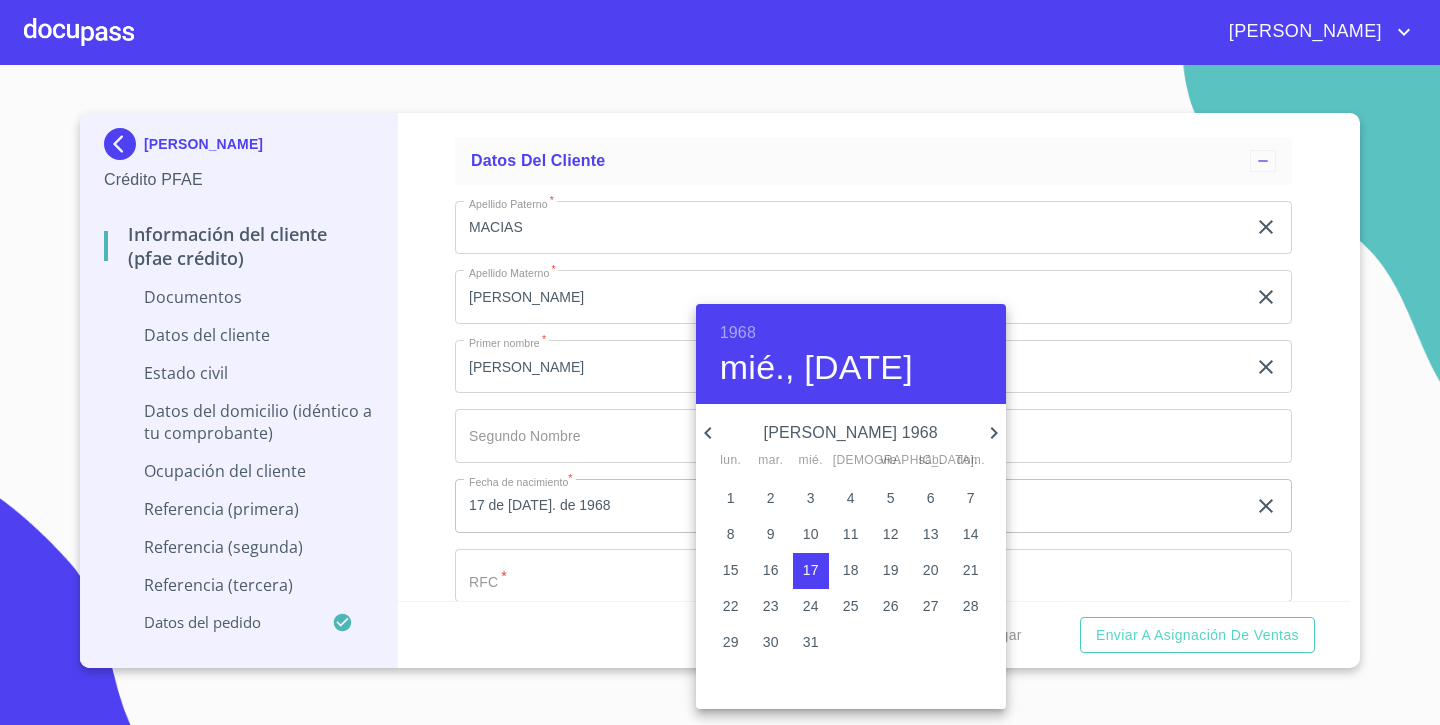 click 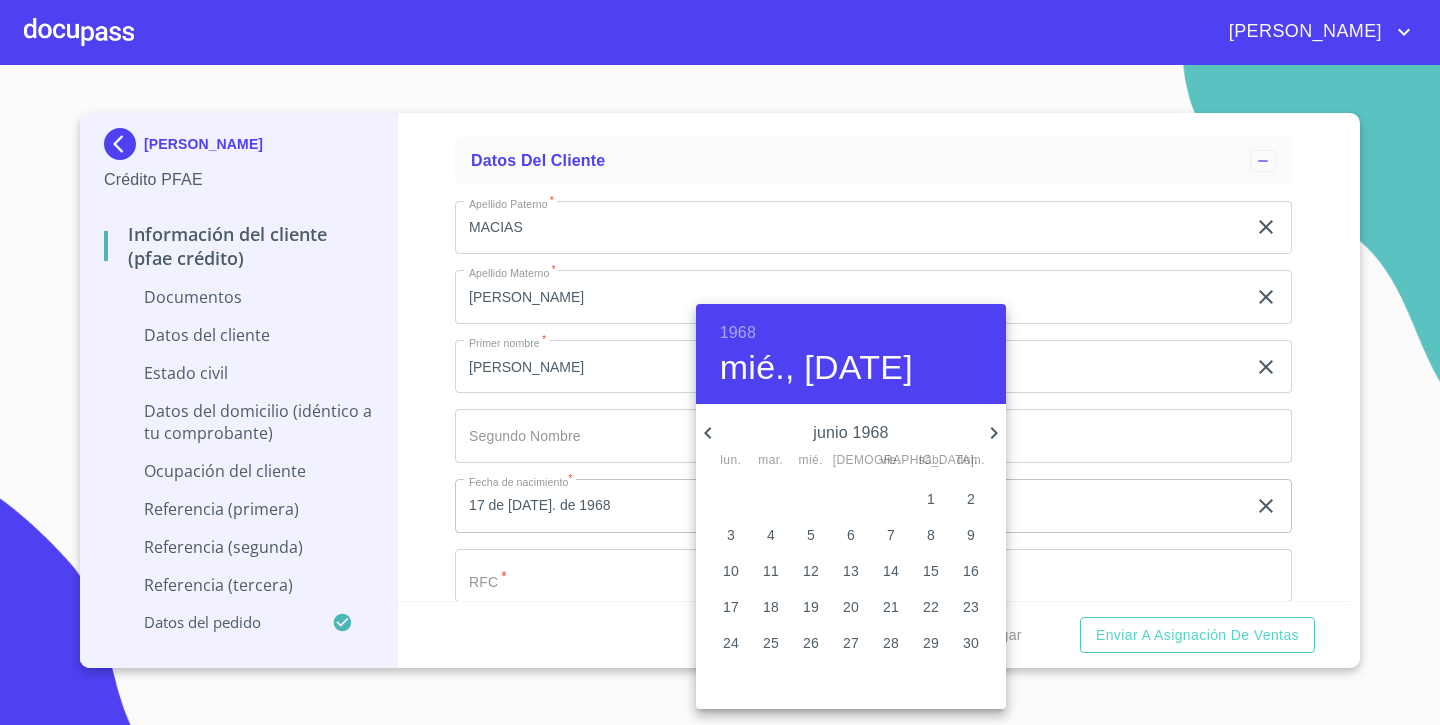 click 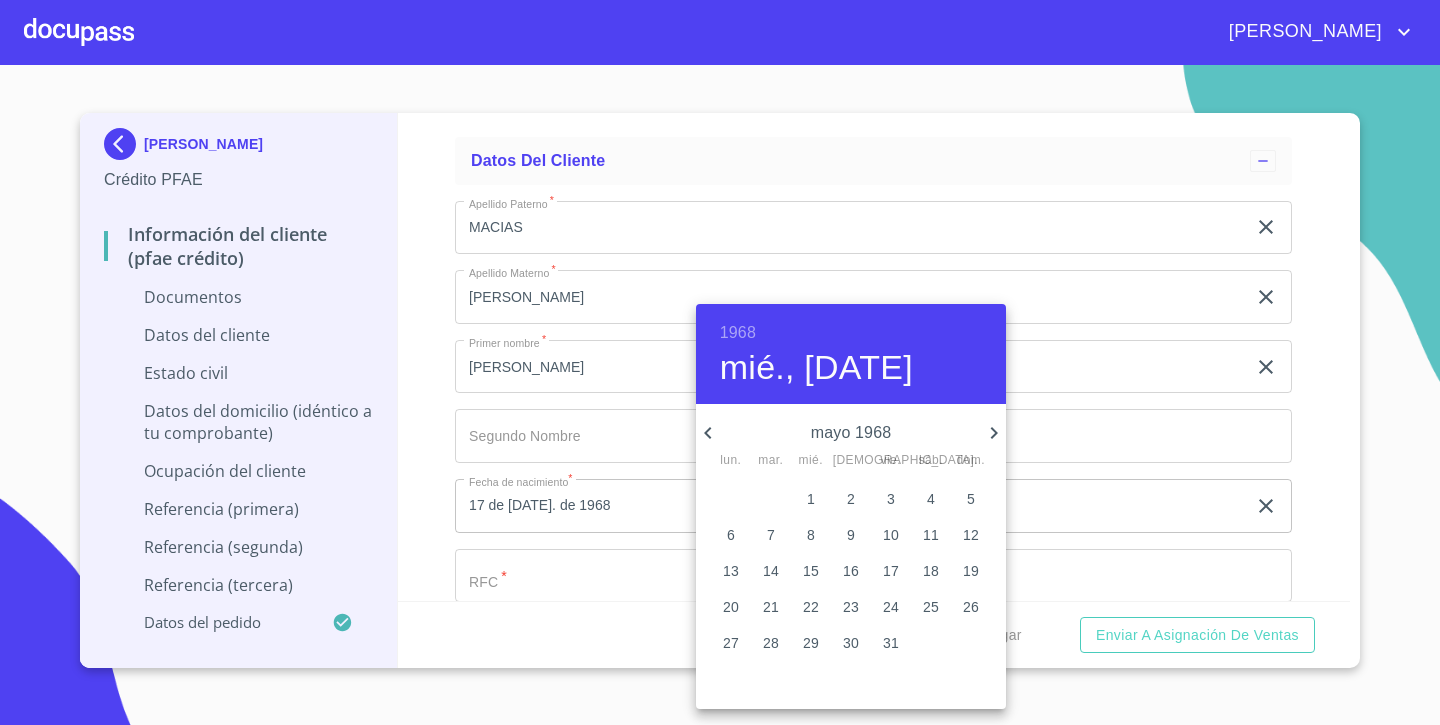 click 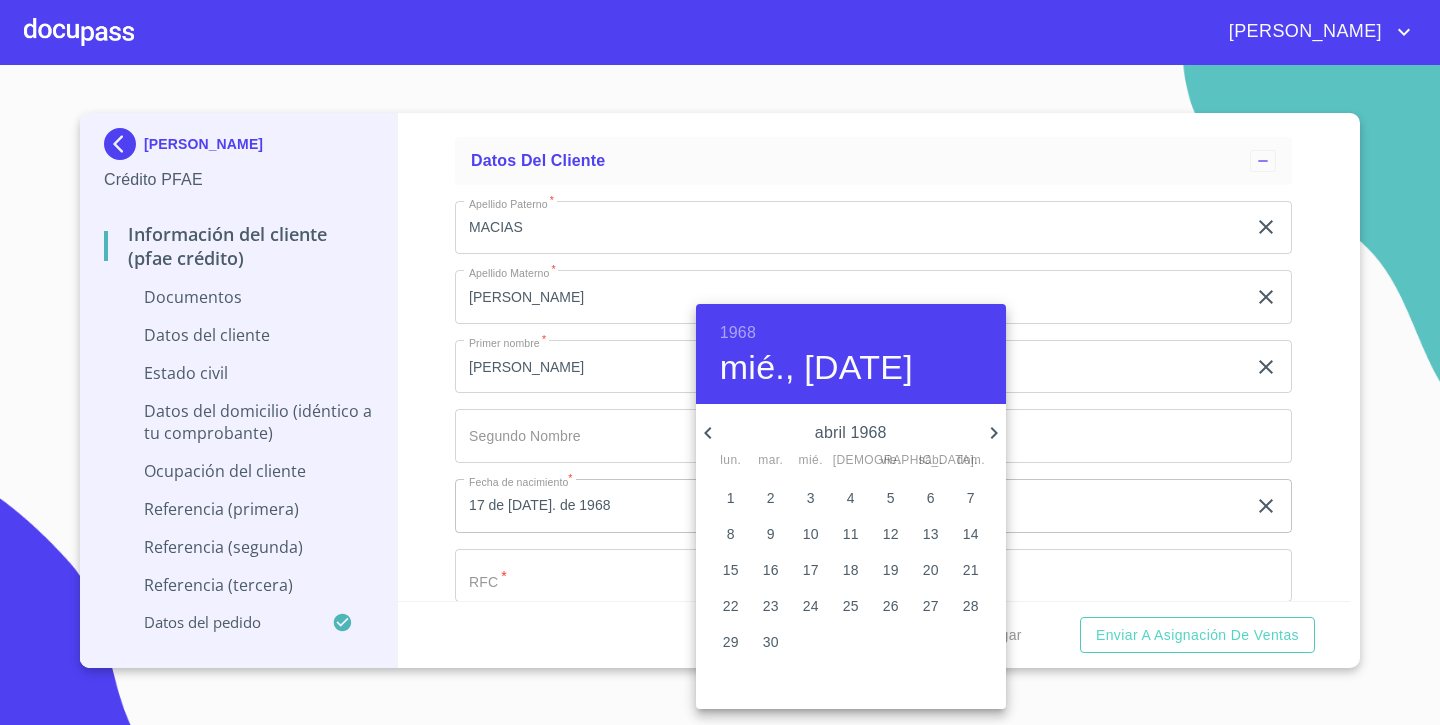 click 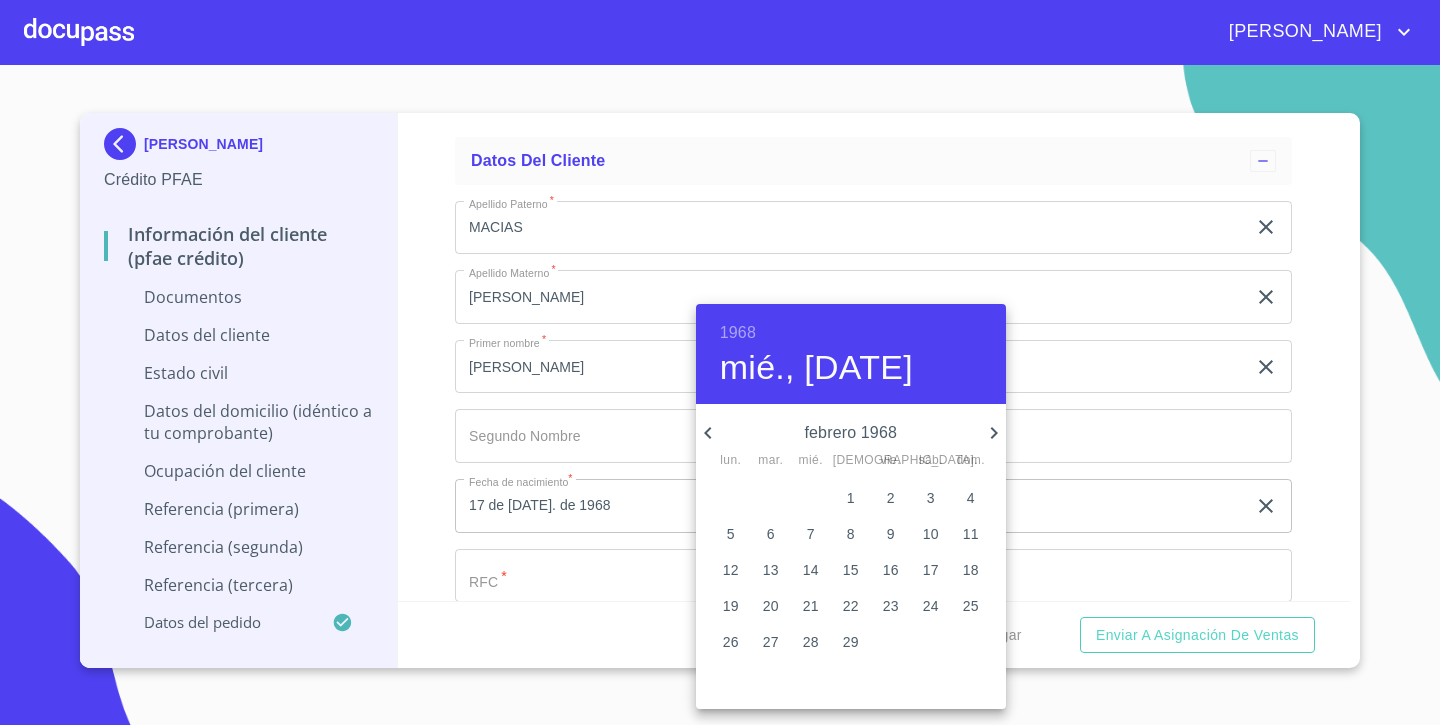 click on "8" at bounding box center [851, 534] 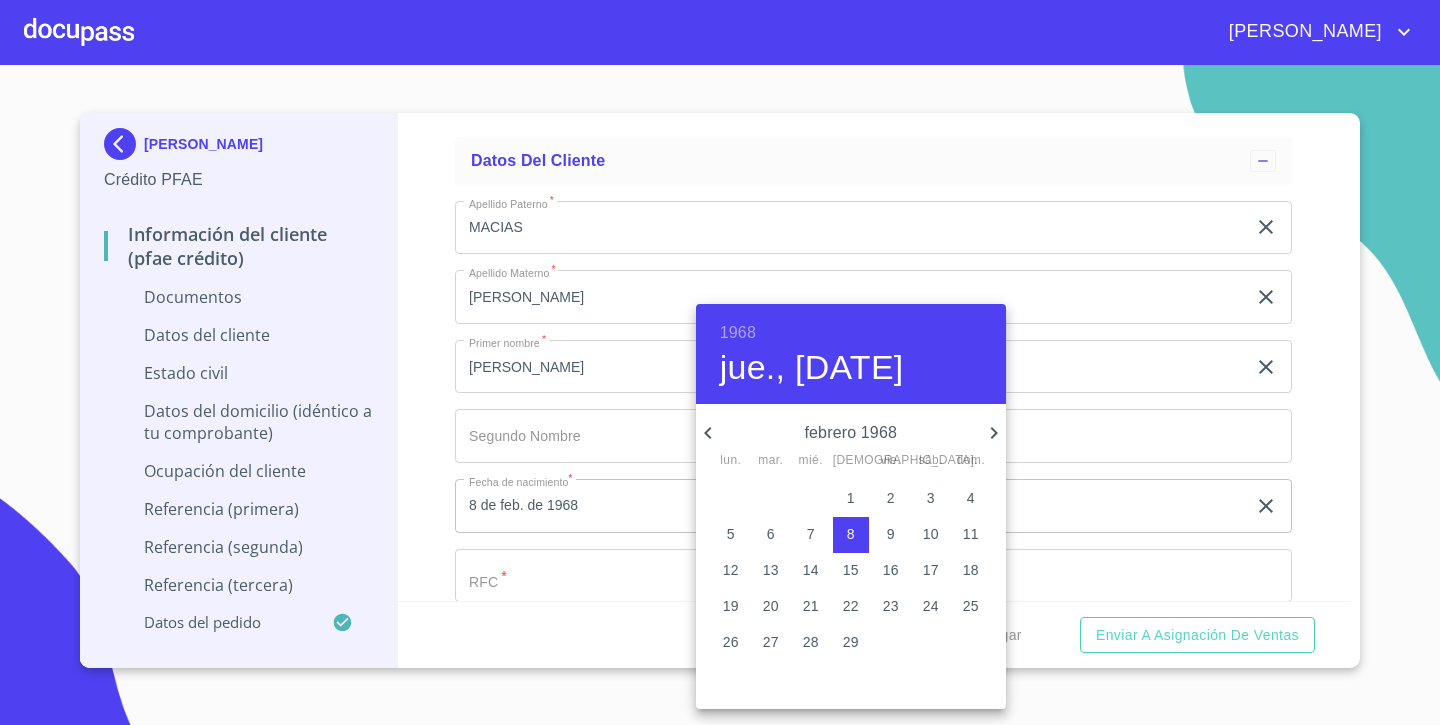 click at bounding box center [720, 362] 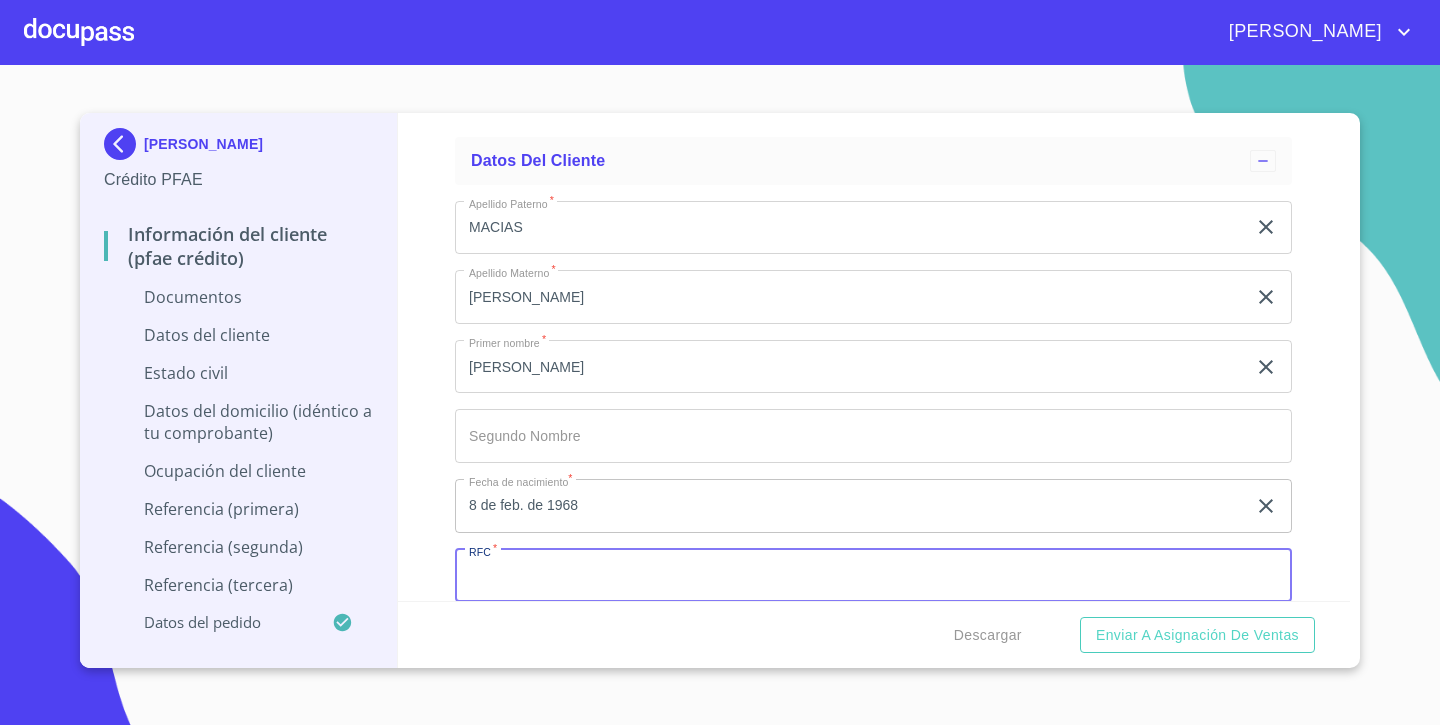paste on "MARR680208DU8" 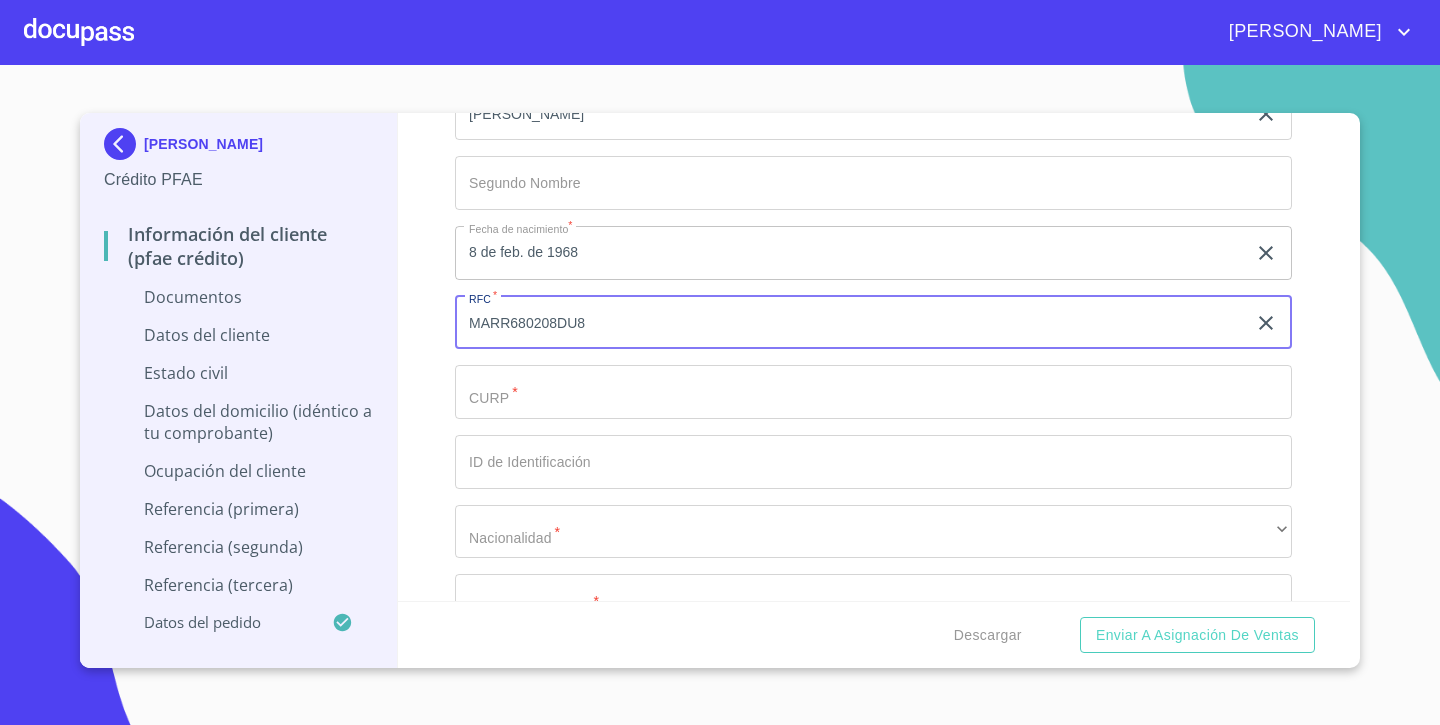 scroll, scrollTop: 2731, scrollLeft: 0, axis: vertical 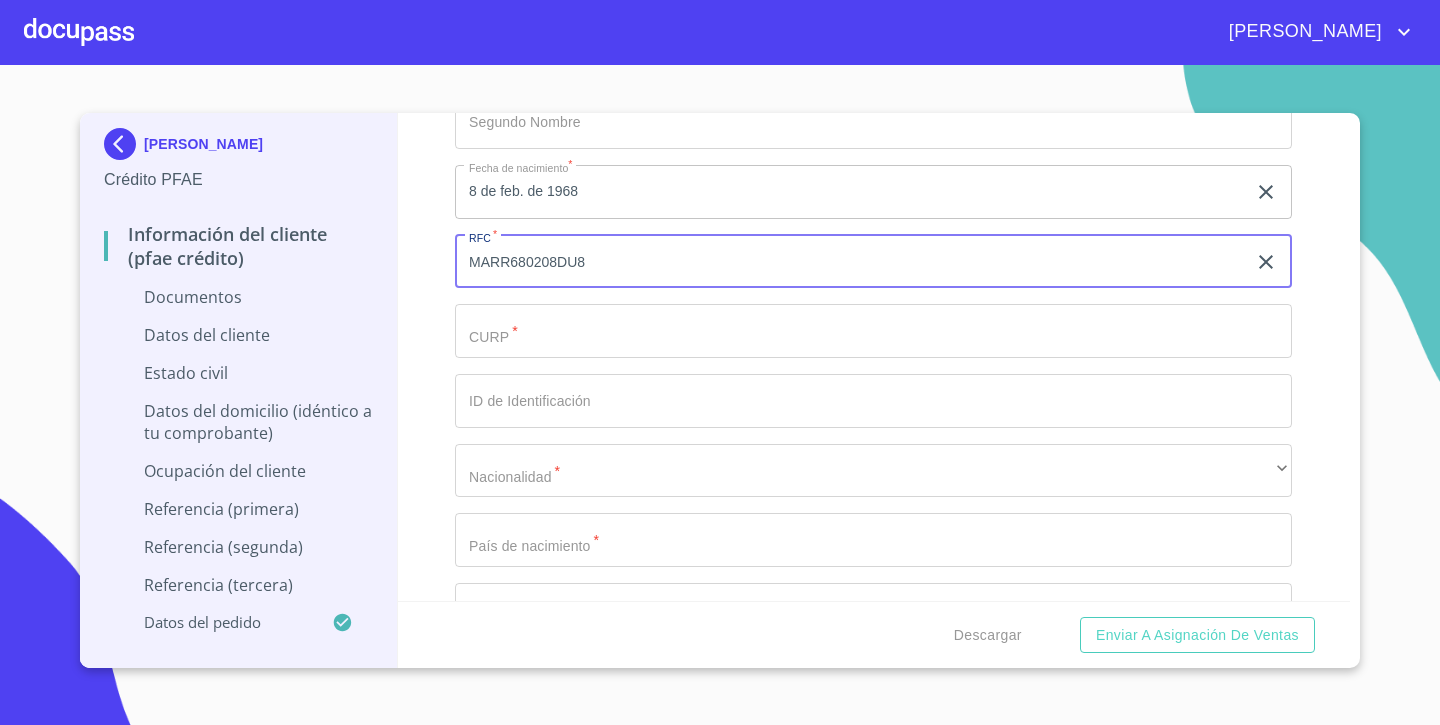 type on "MARR680208DU8" 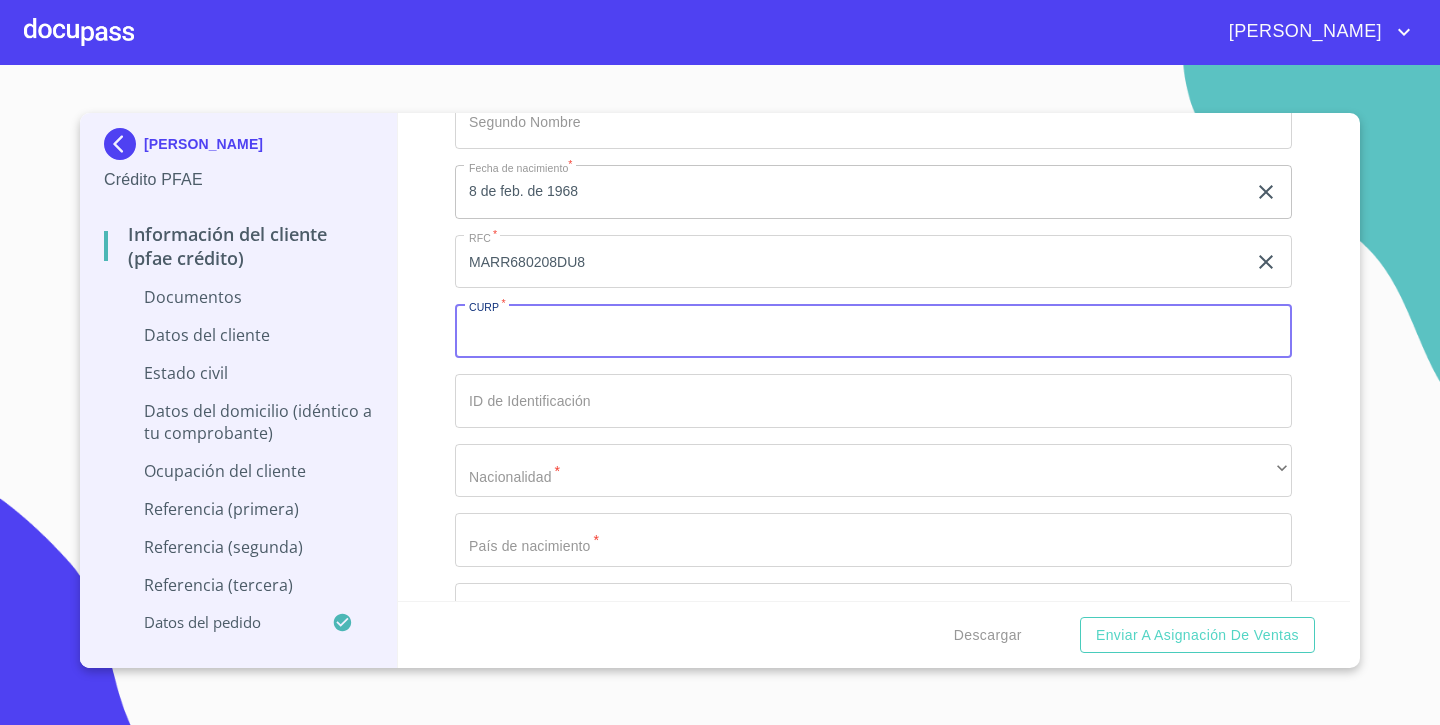 paste on "MARR680208HJCCBL06" 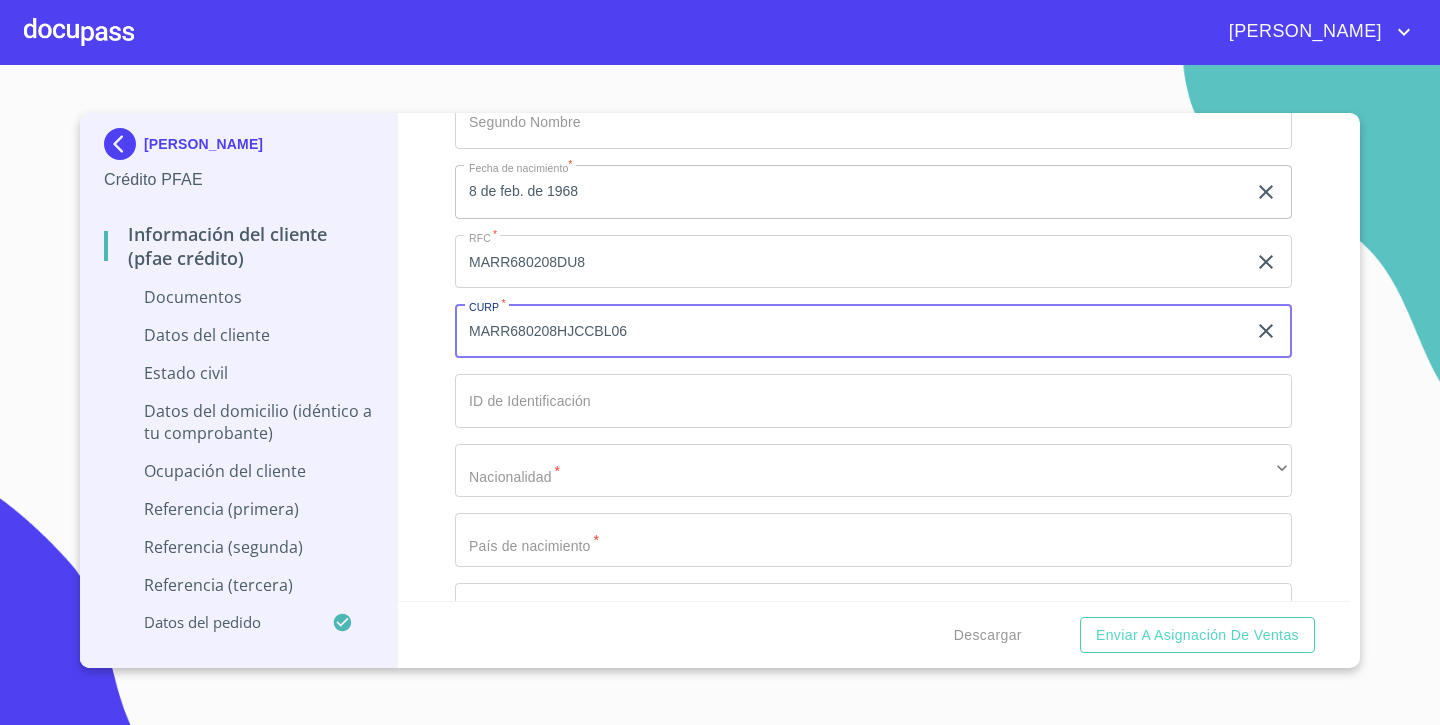 type on "MARR680208HJCCBL06" 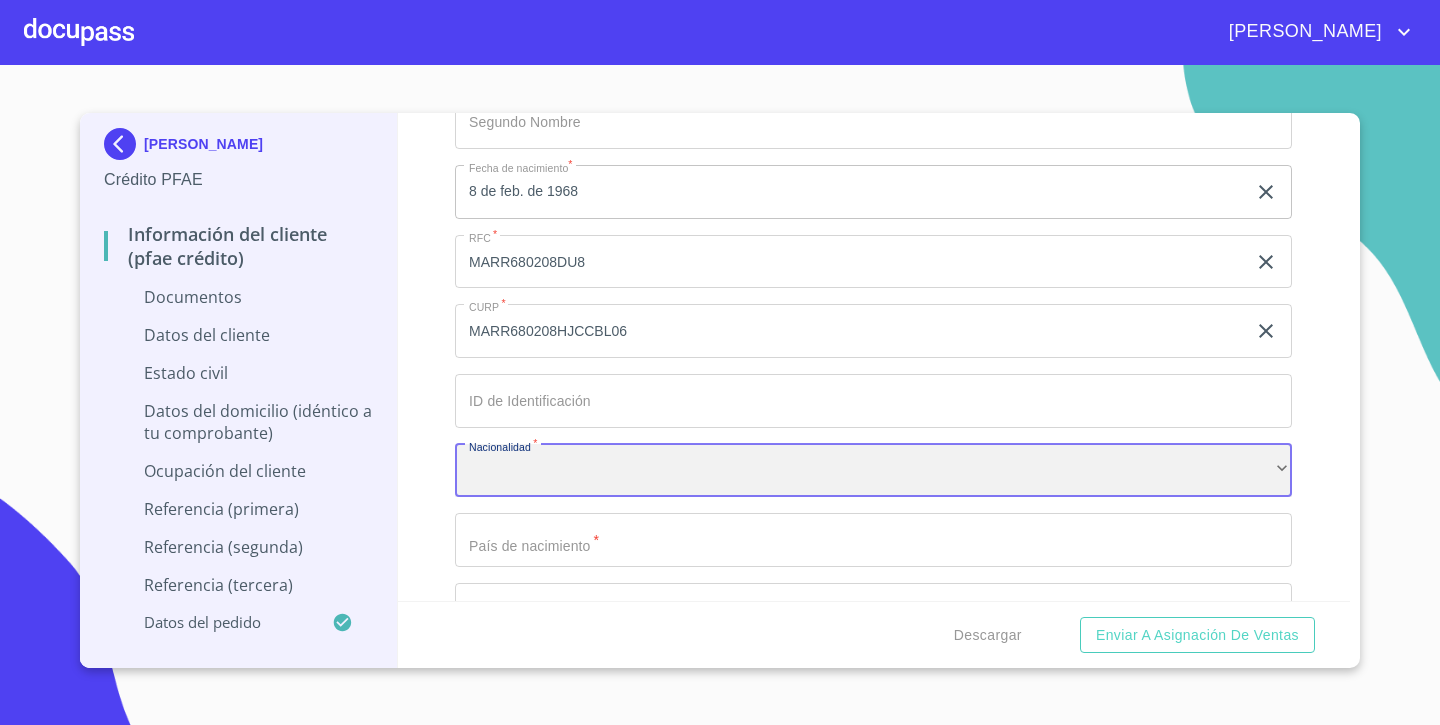 click on "​" at bounding box center [873, 471] 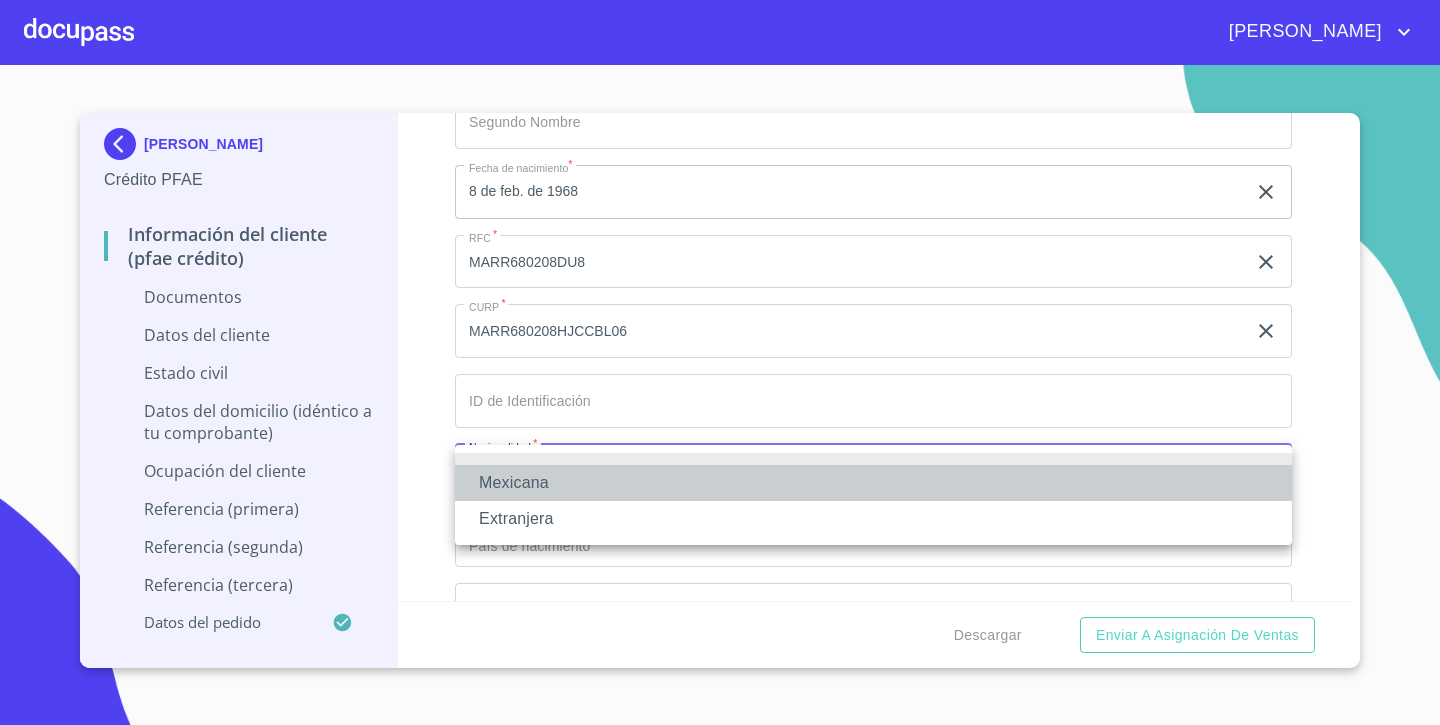 click on "Mexicana" at bounding box center [873, 483] 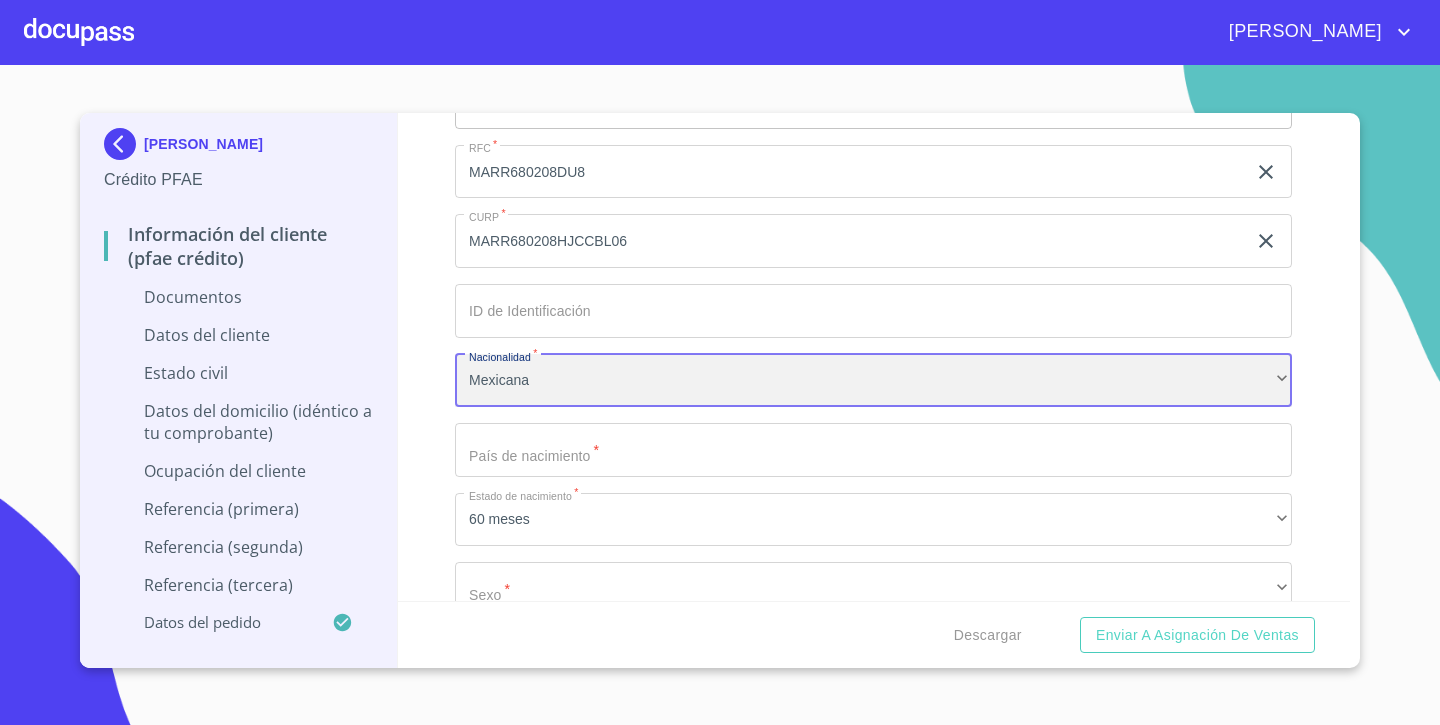scroll, scrollTop: 2824, scrollLeft: 0, axis: vertical 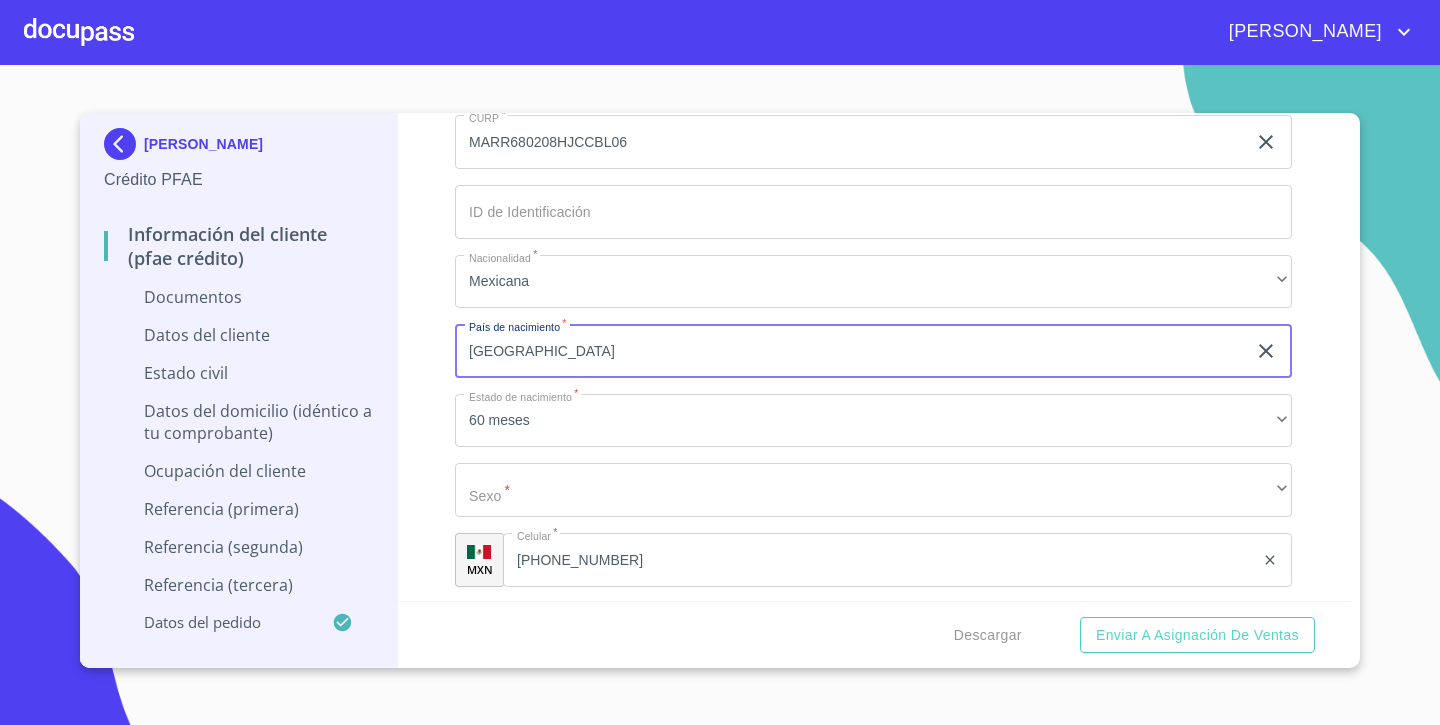 type on "MEXICO" 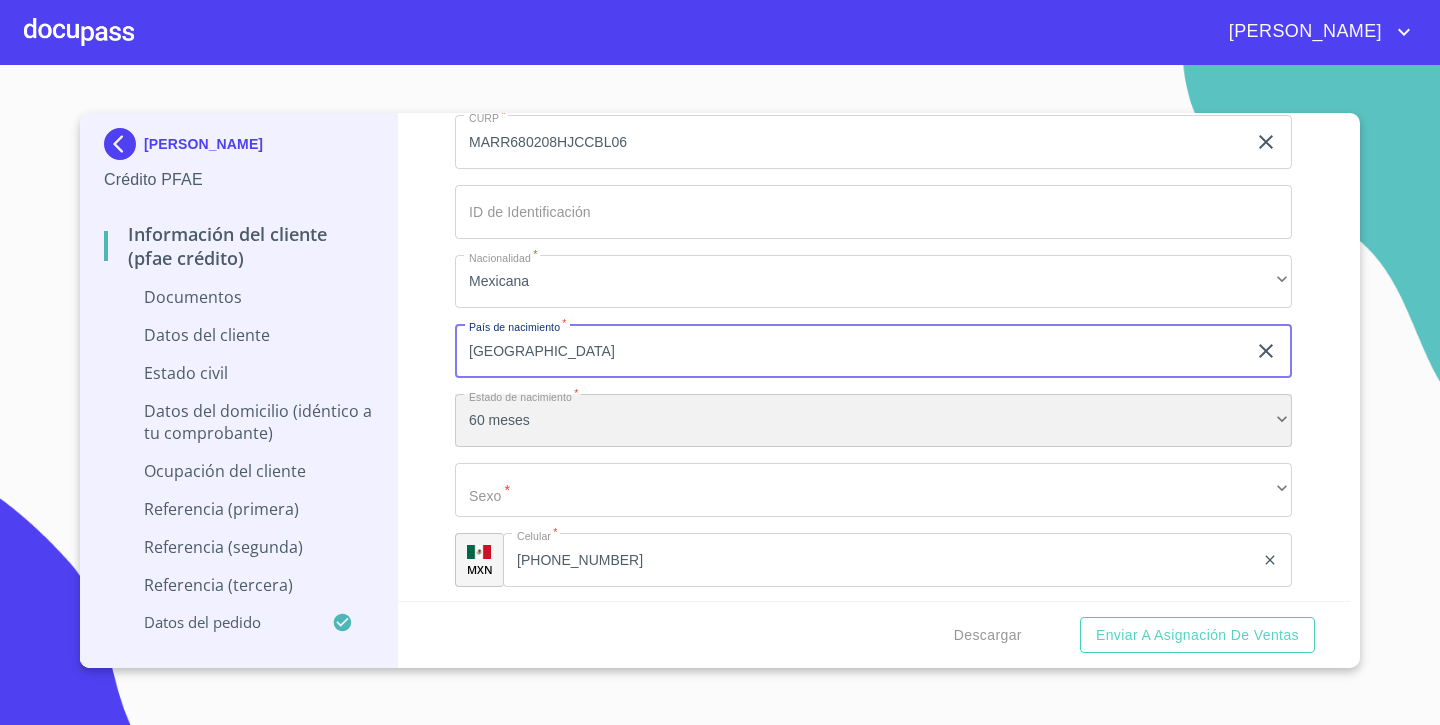 click on "60 meses" at bounding box center (873, 421) 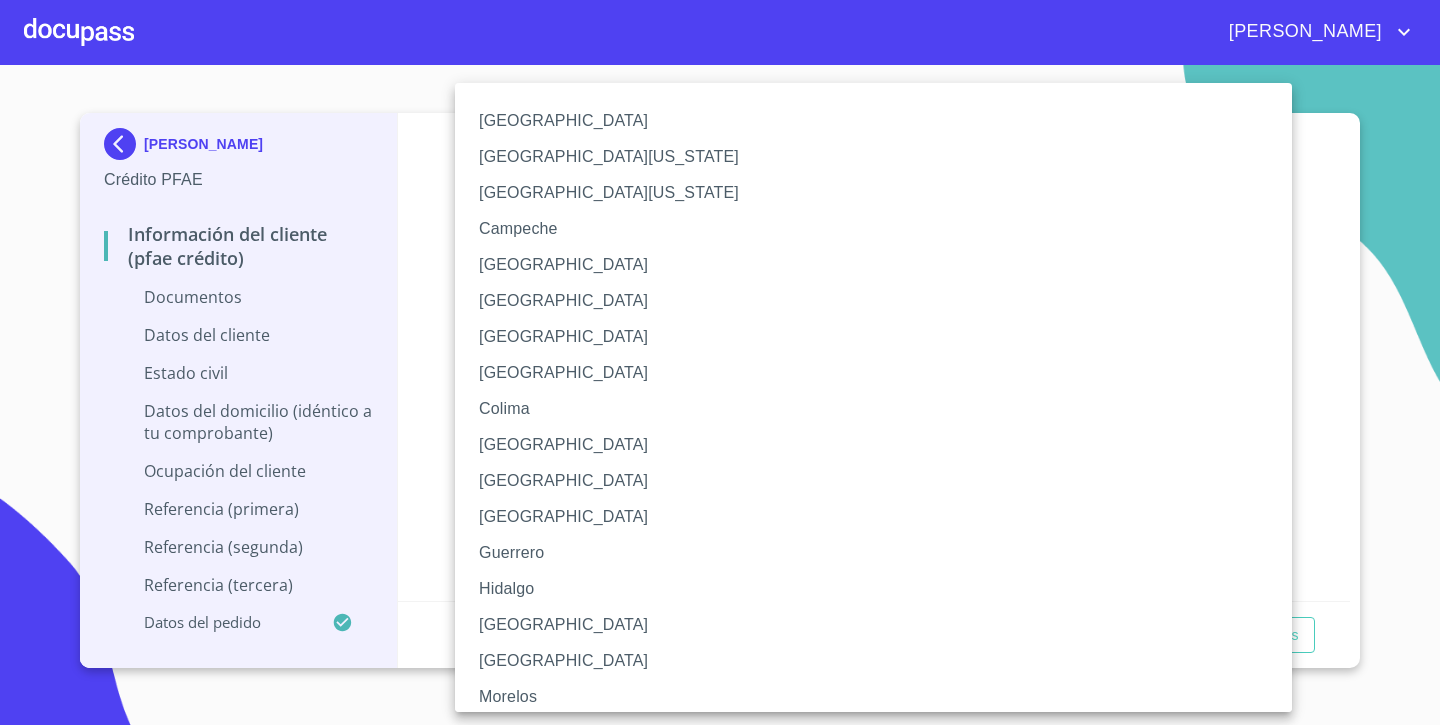 click on "Jalisco" at bounding box center [873, 625] 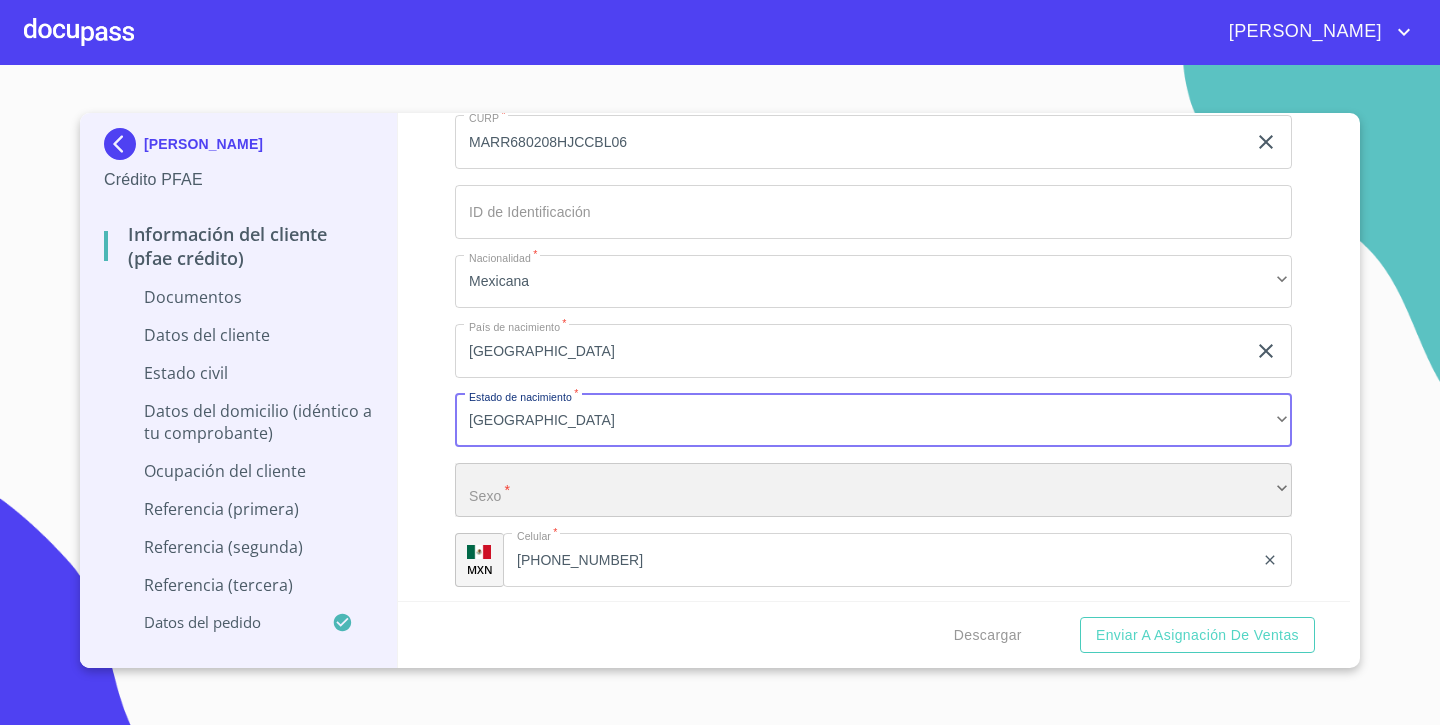 click on "​" at bounding box center (873, 490) 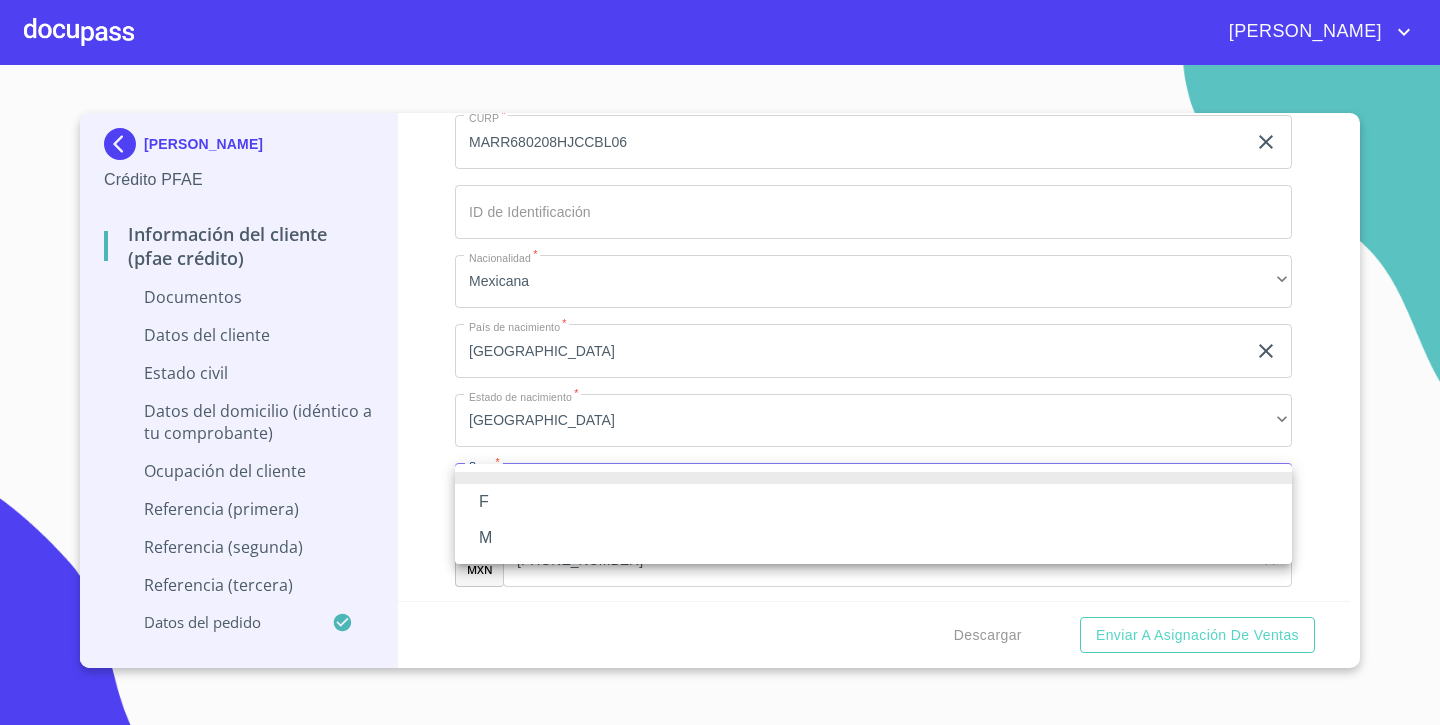 click on "M" at bounding box center (873, 538) 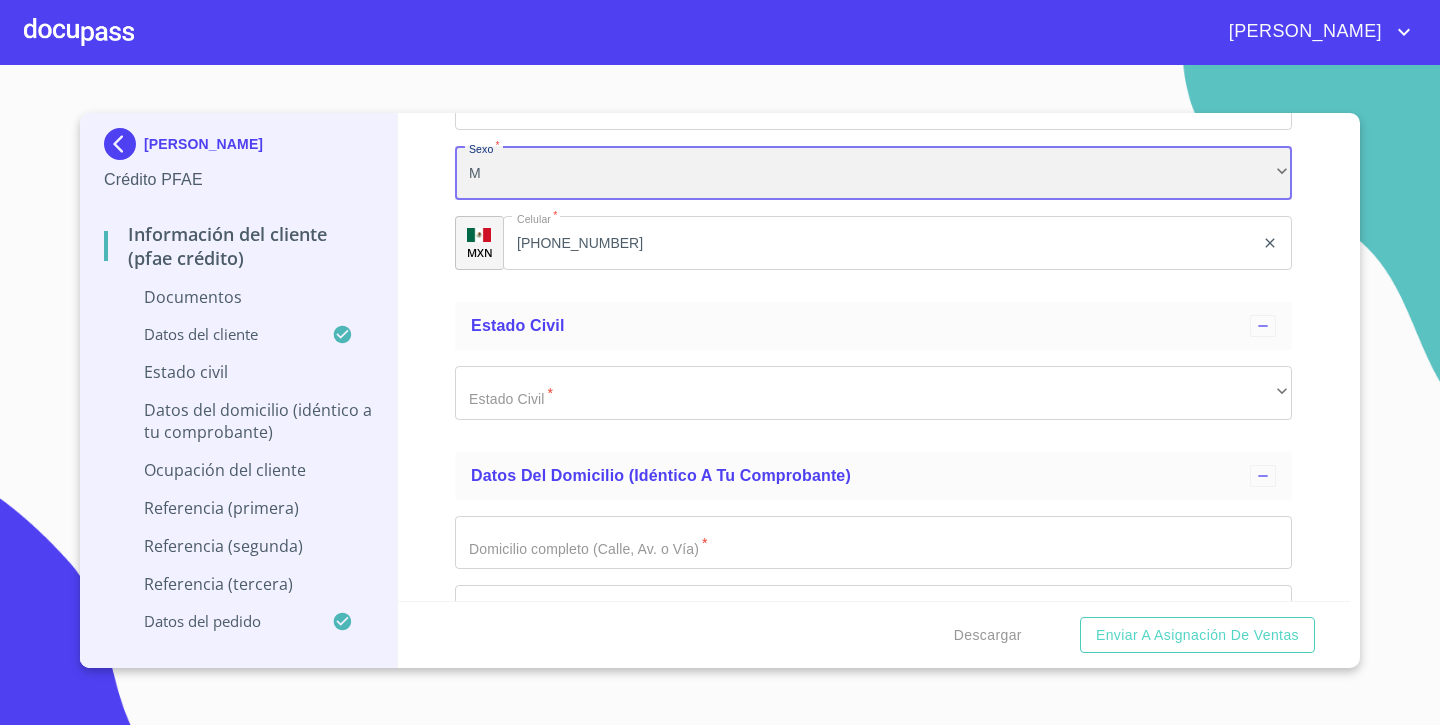 scroll, scrollTop: 3242, scrollLeft: 0, axis: vertical 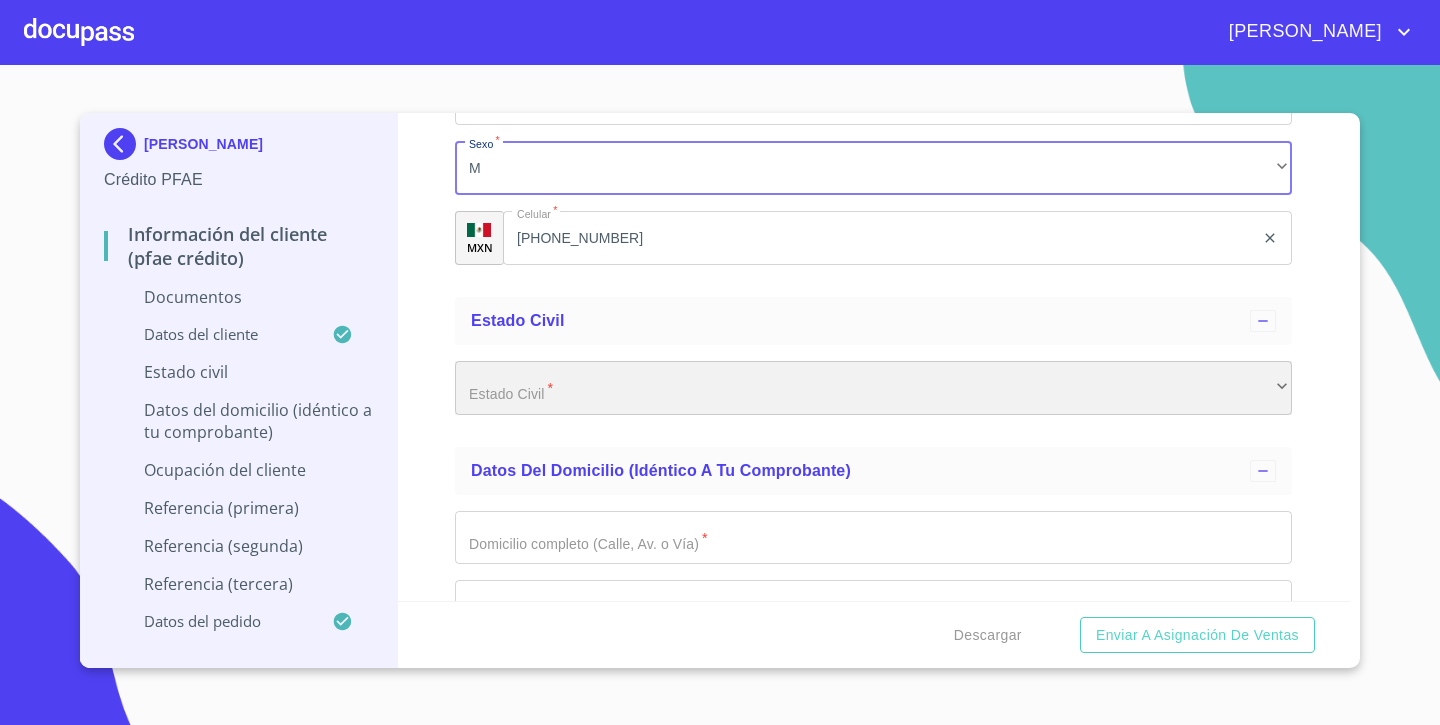 click on "​" at bounding box center (873, 388) 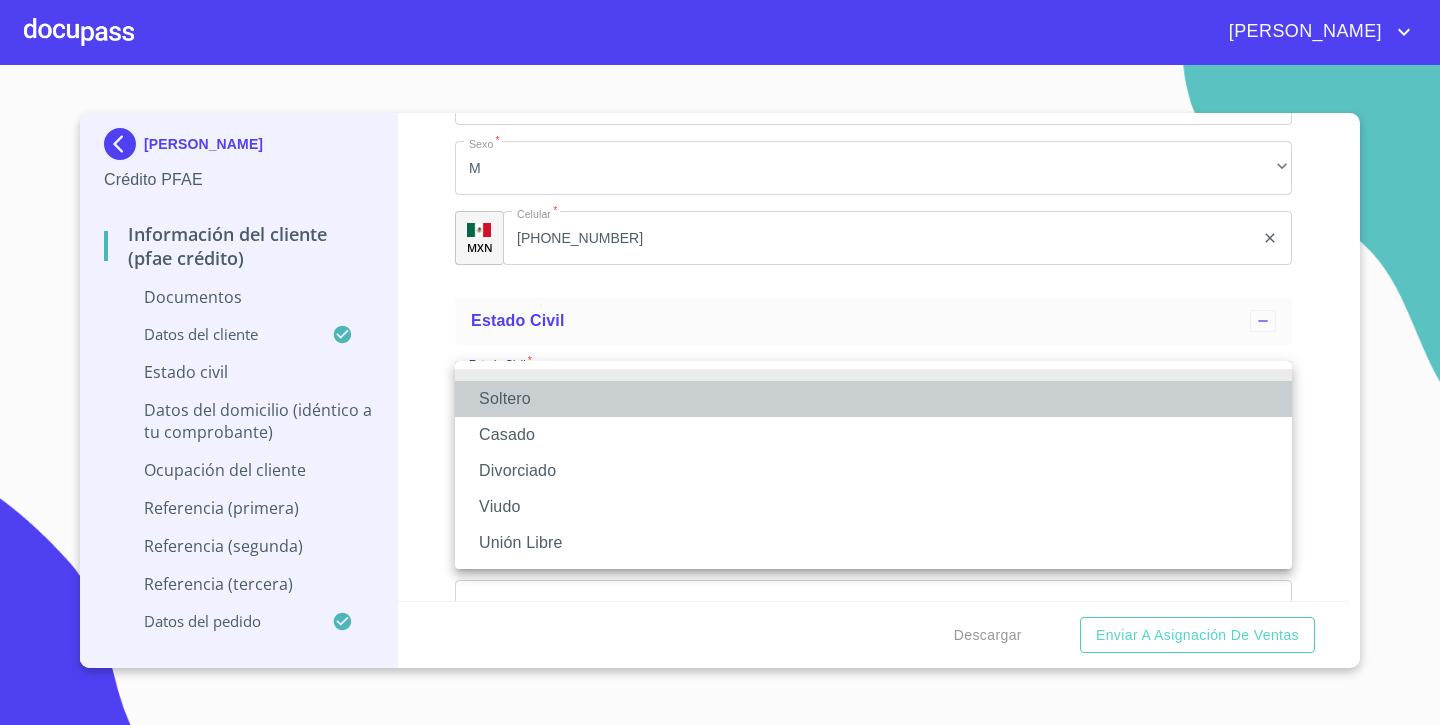 click on "Soltero" at bounding box center (873, 399) 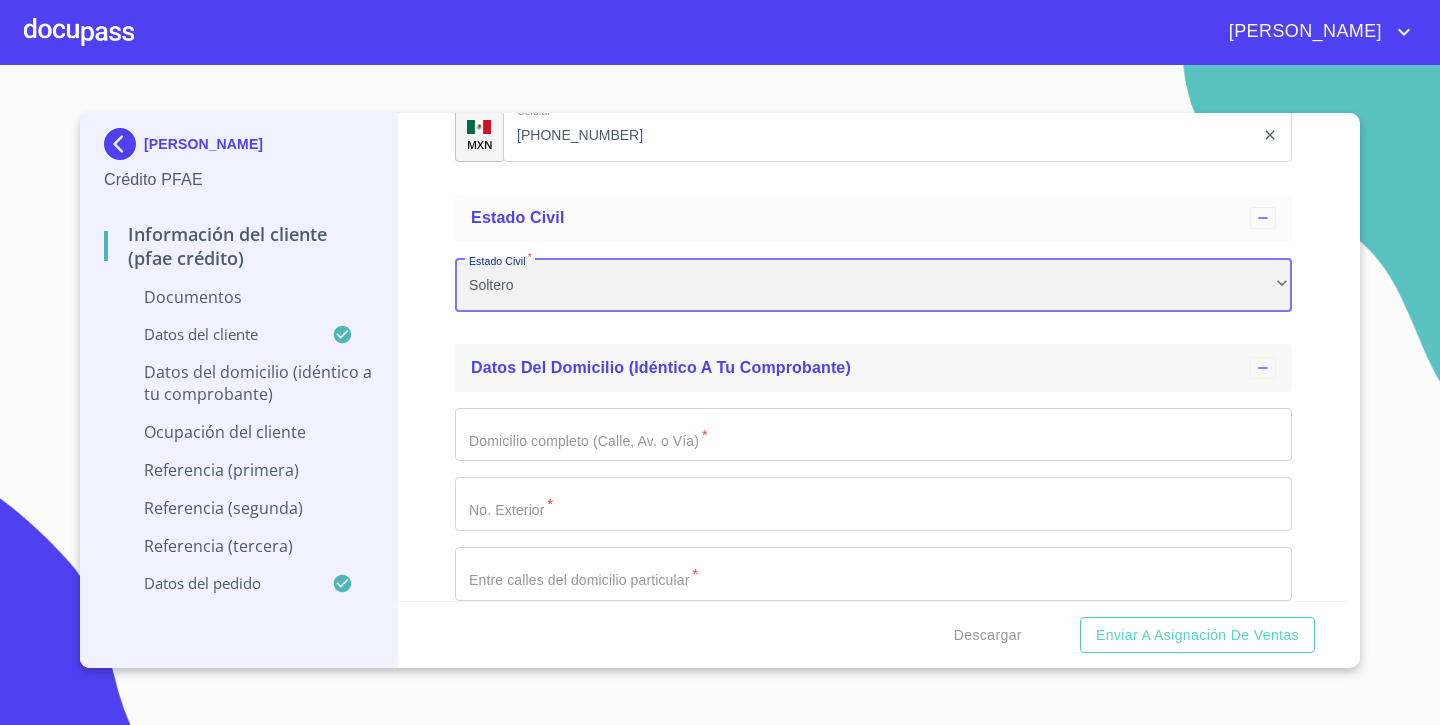 scroll, scrollTop: 3348, scrollLeft: 0, axis: vertical 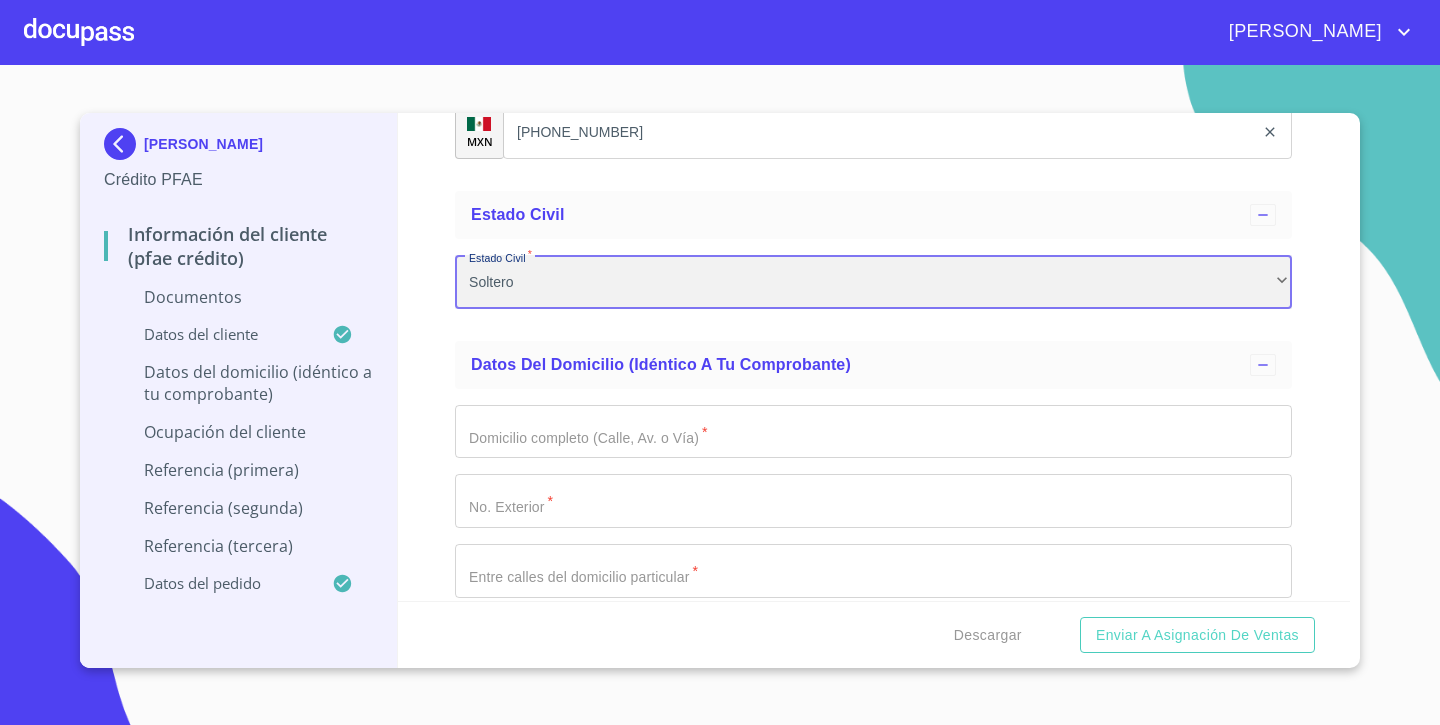 click on "Soltero" at bounding box center (873, 282) 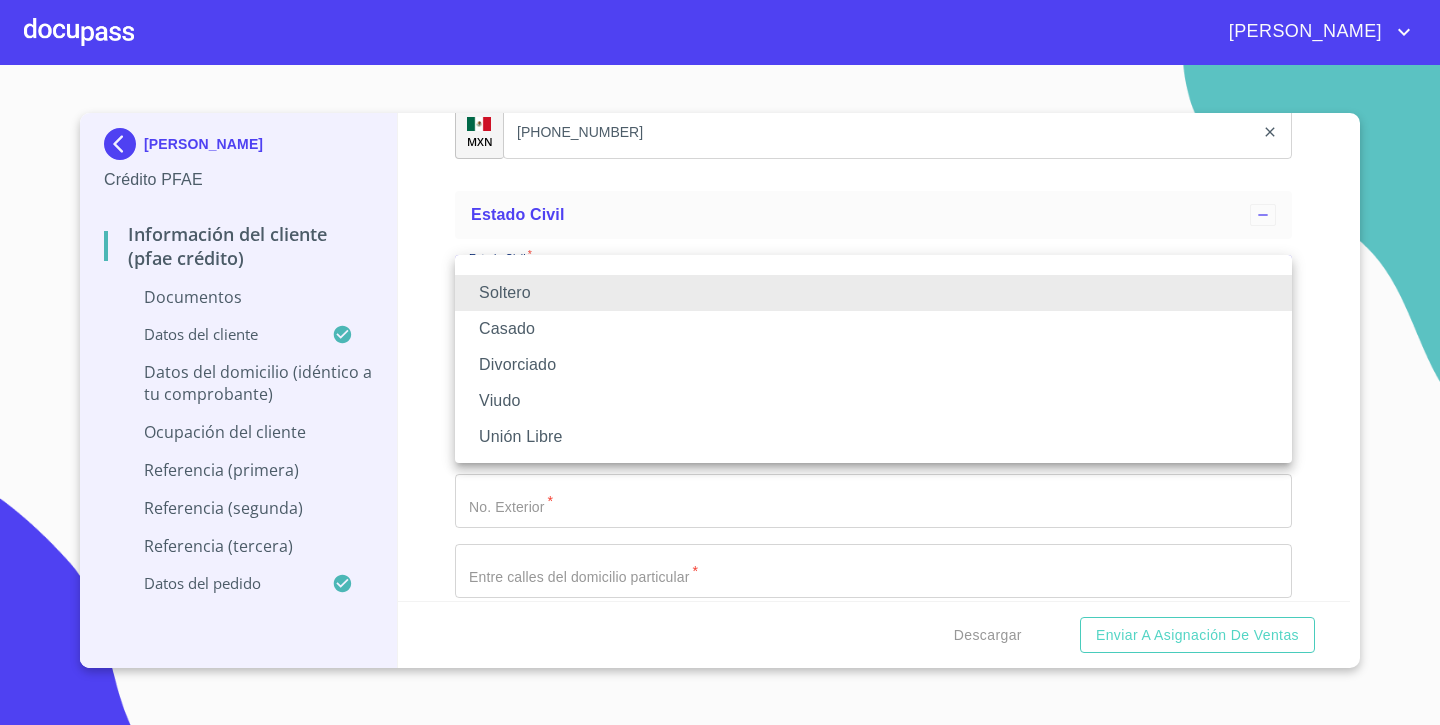 click on "Casado" at bounding box center [873, 329] 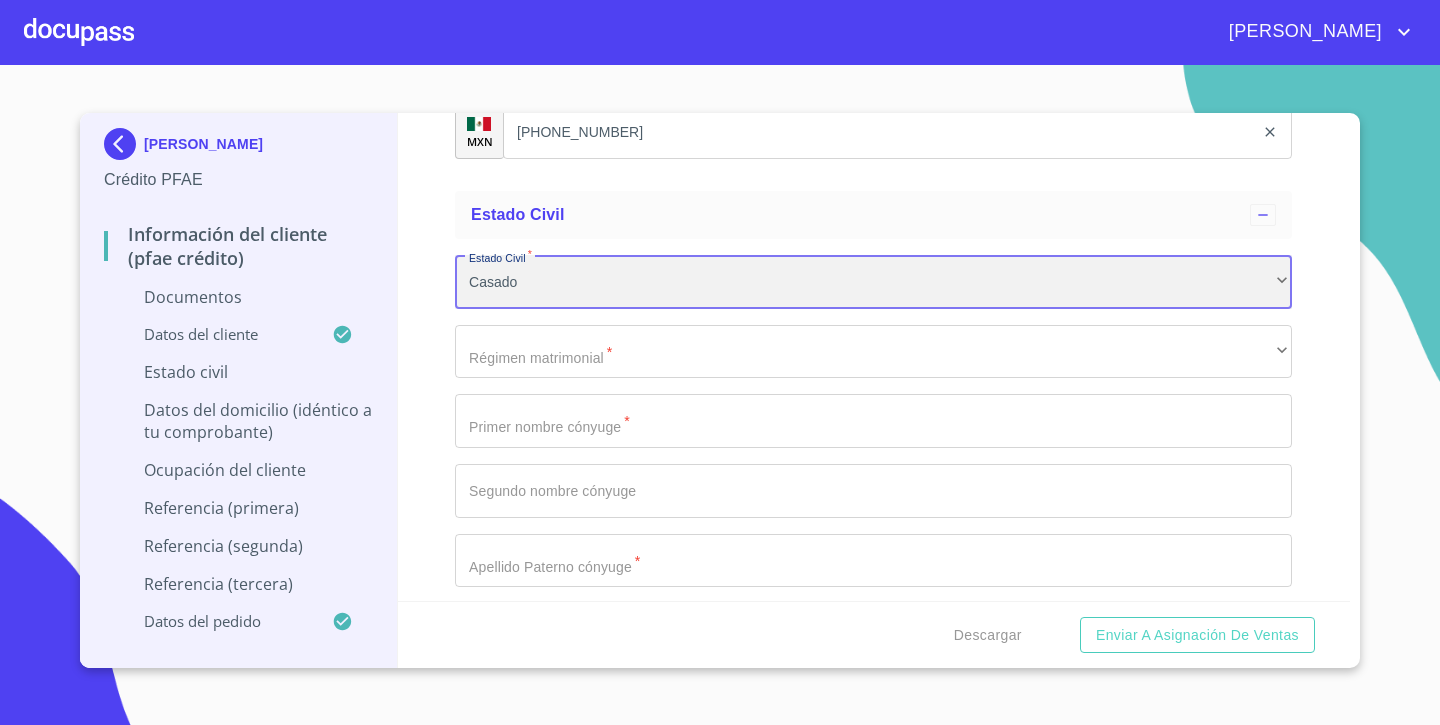 click on "Casado" at bounding box center [873, 282] 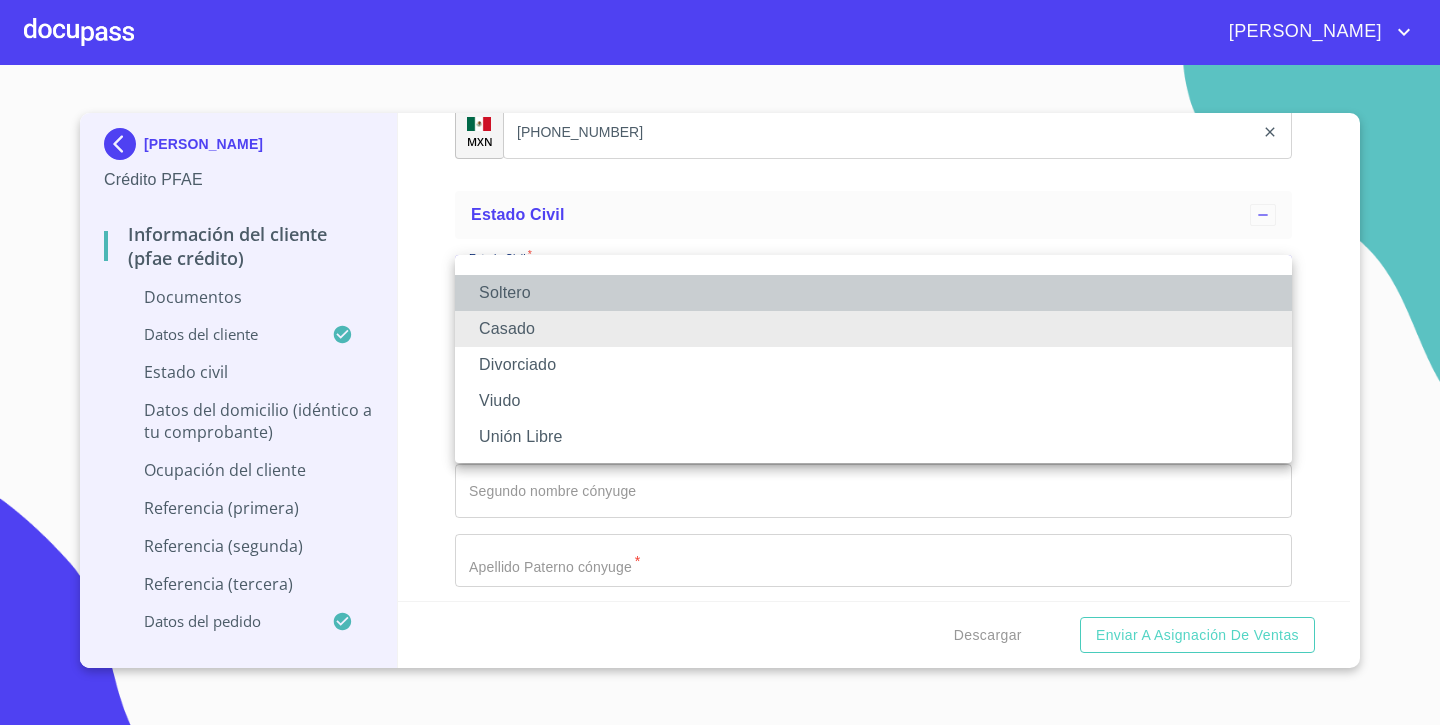 click on "Soltero" at bounding box center [873, 293] 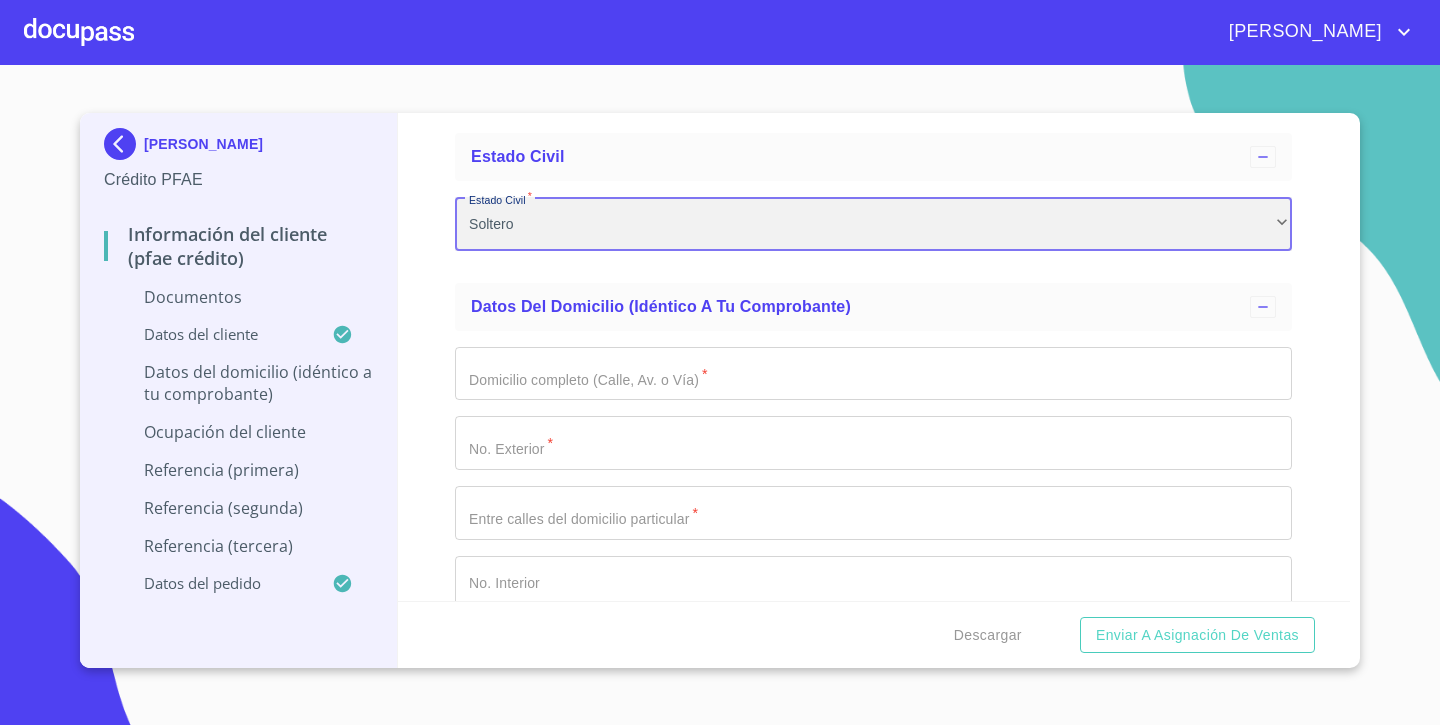 scroll, scrollTop: 3452, scrollLeft: 0, axis: vertical 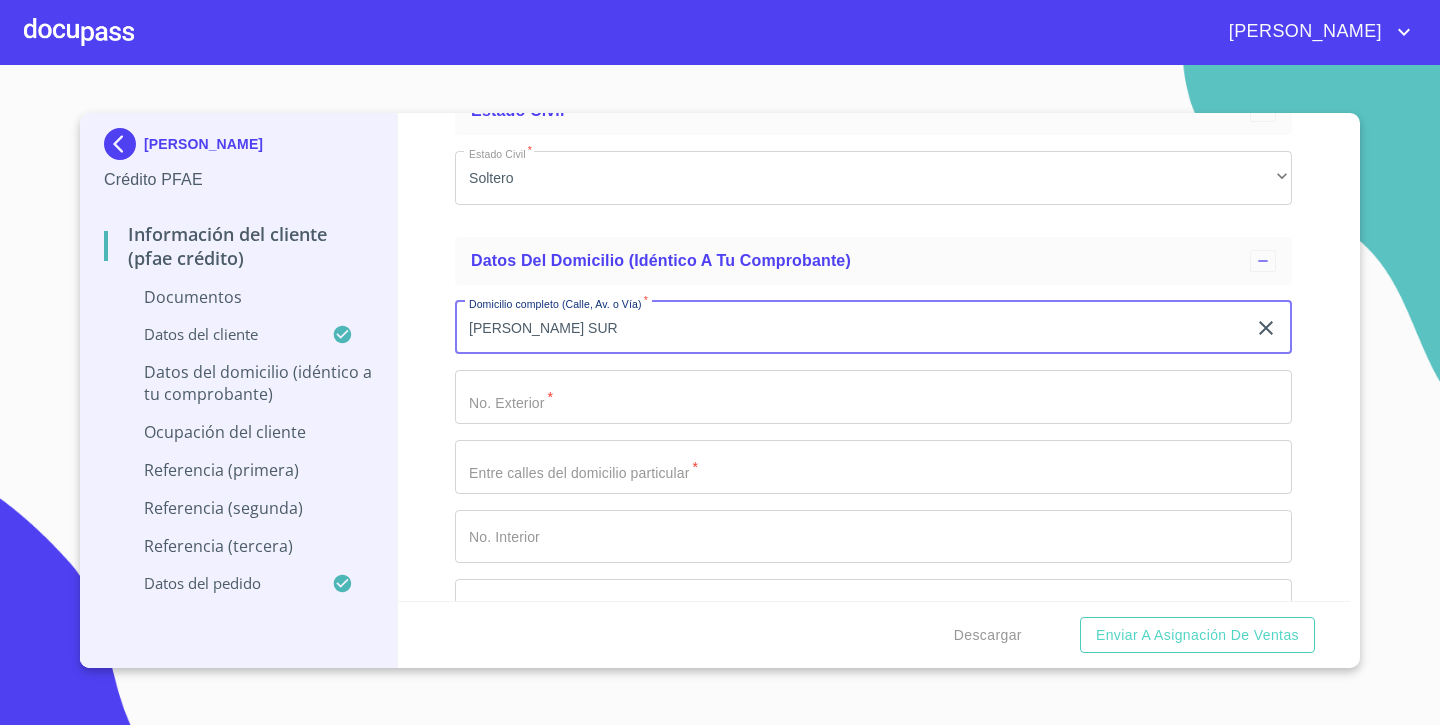 type on "PEDRO MORENO SUR" 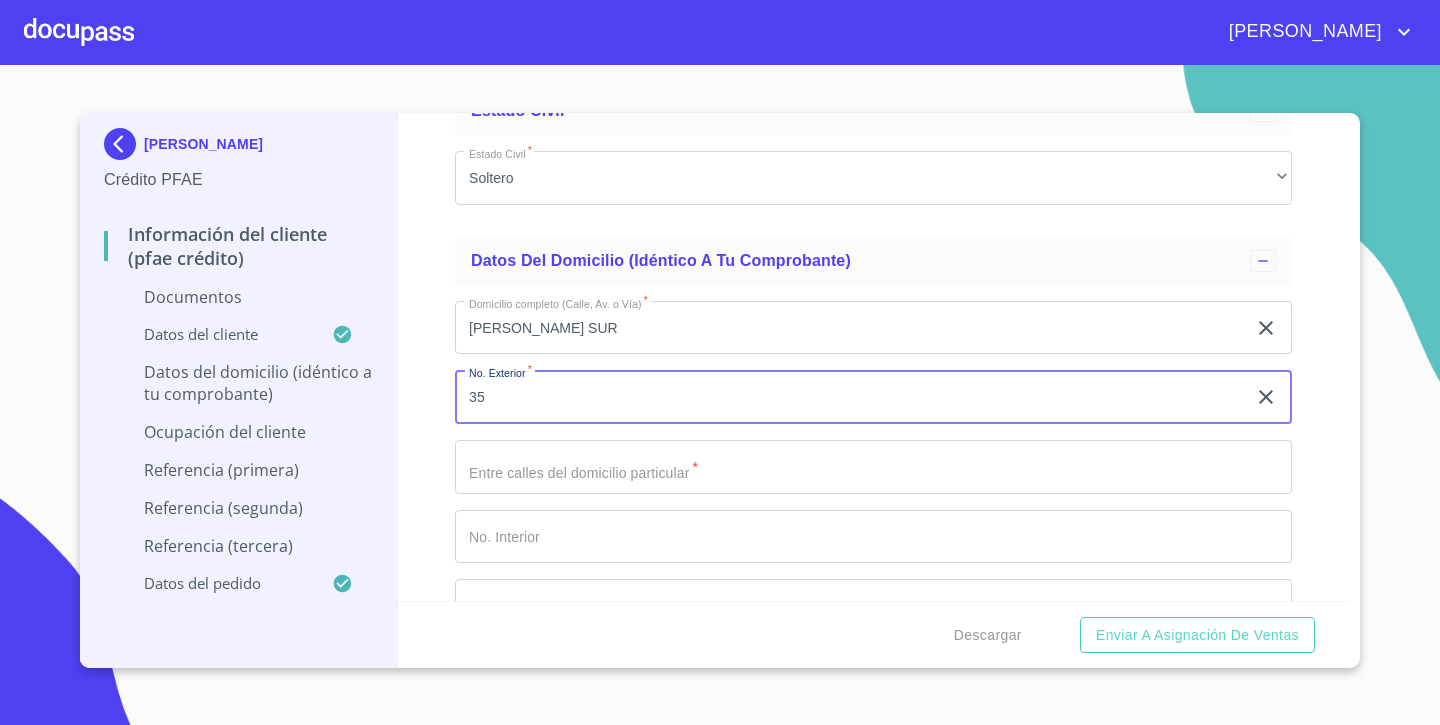 type on "35" 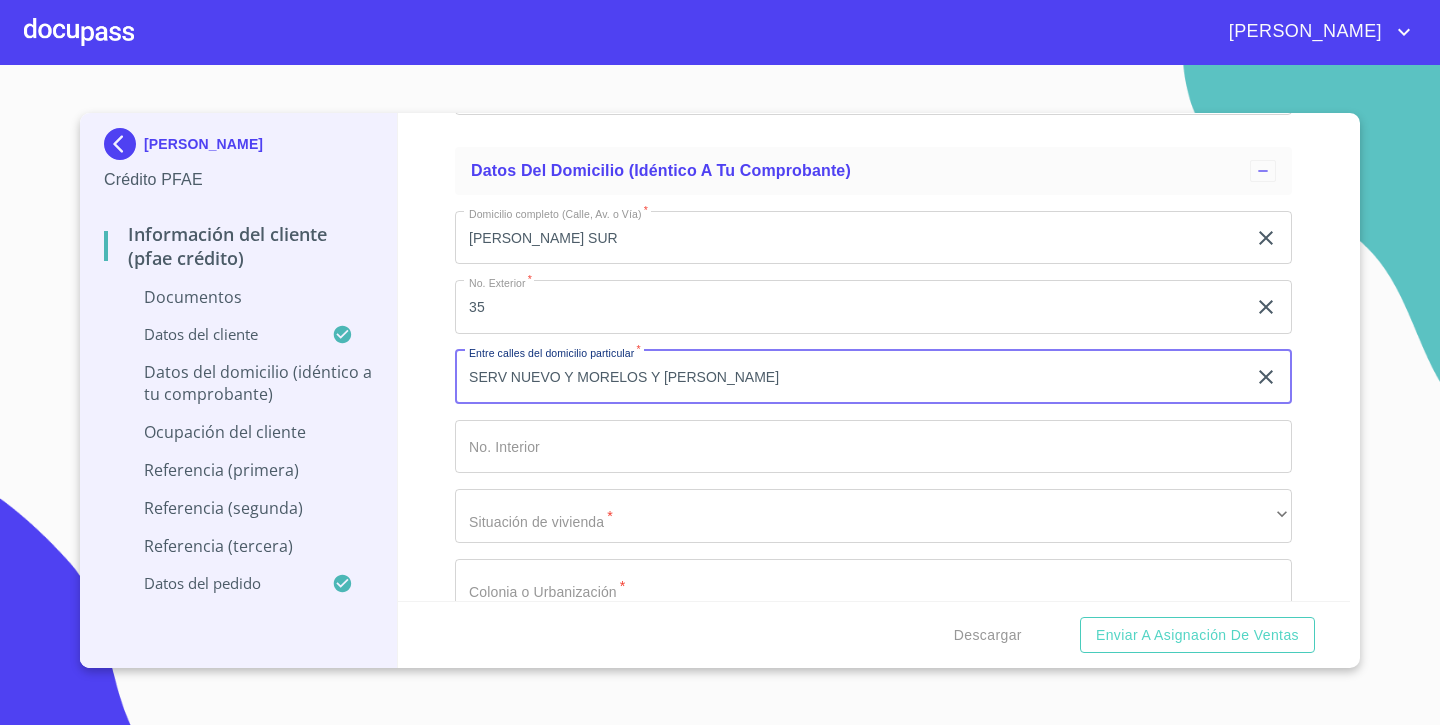 scroll, scrollTop: 3586, scrollLeft: 0, axis: vertical 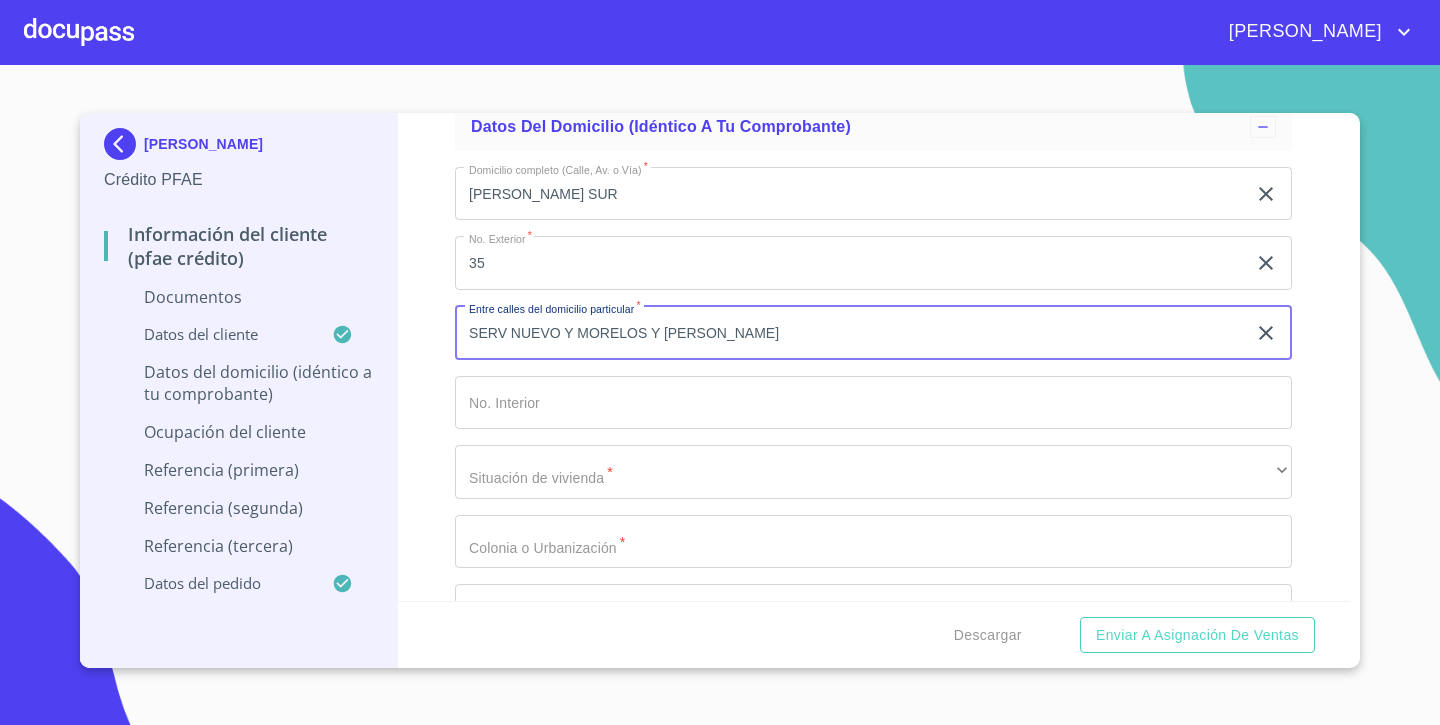 type on "SERV NUEVO Y MORELOS Y ARANA" 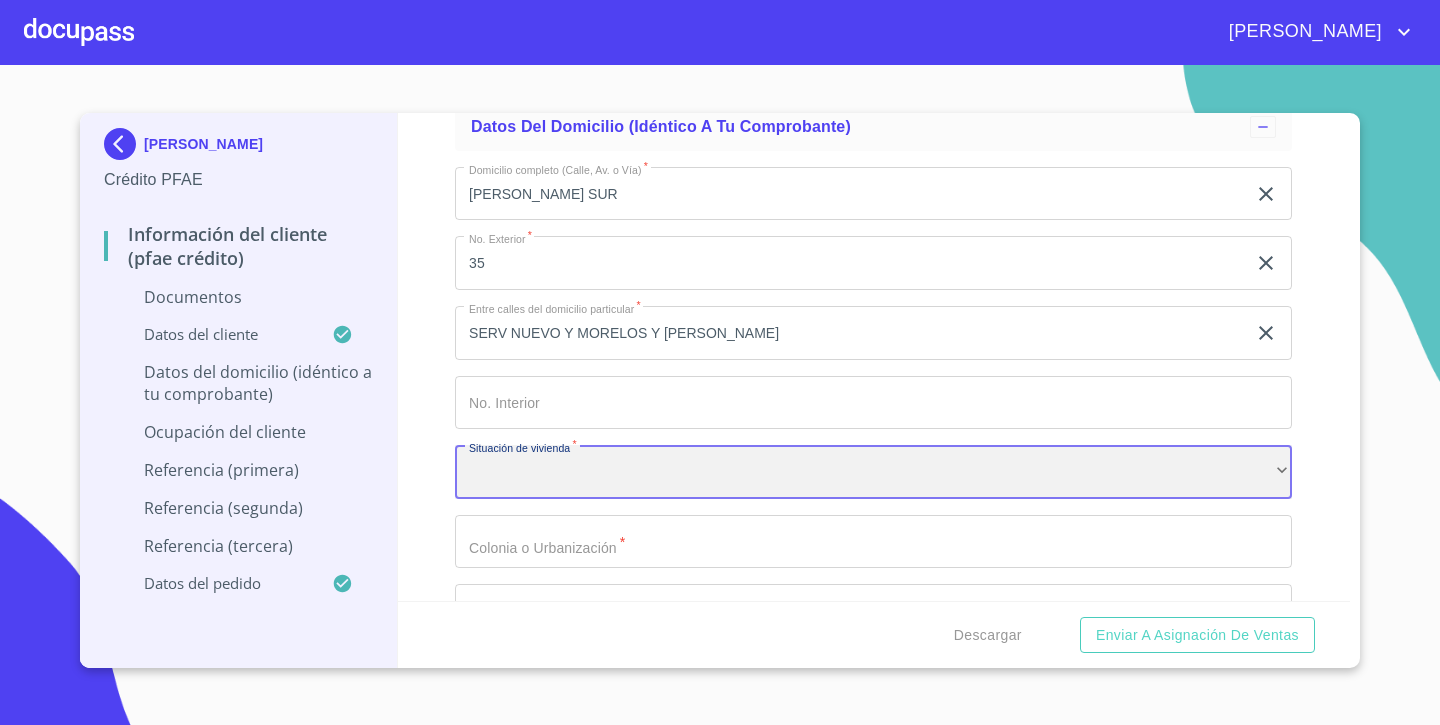 click on "​" at bounding box center (873, 472) 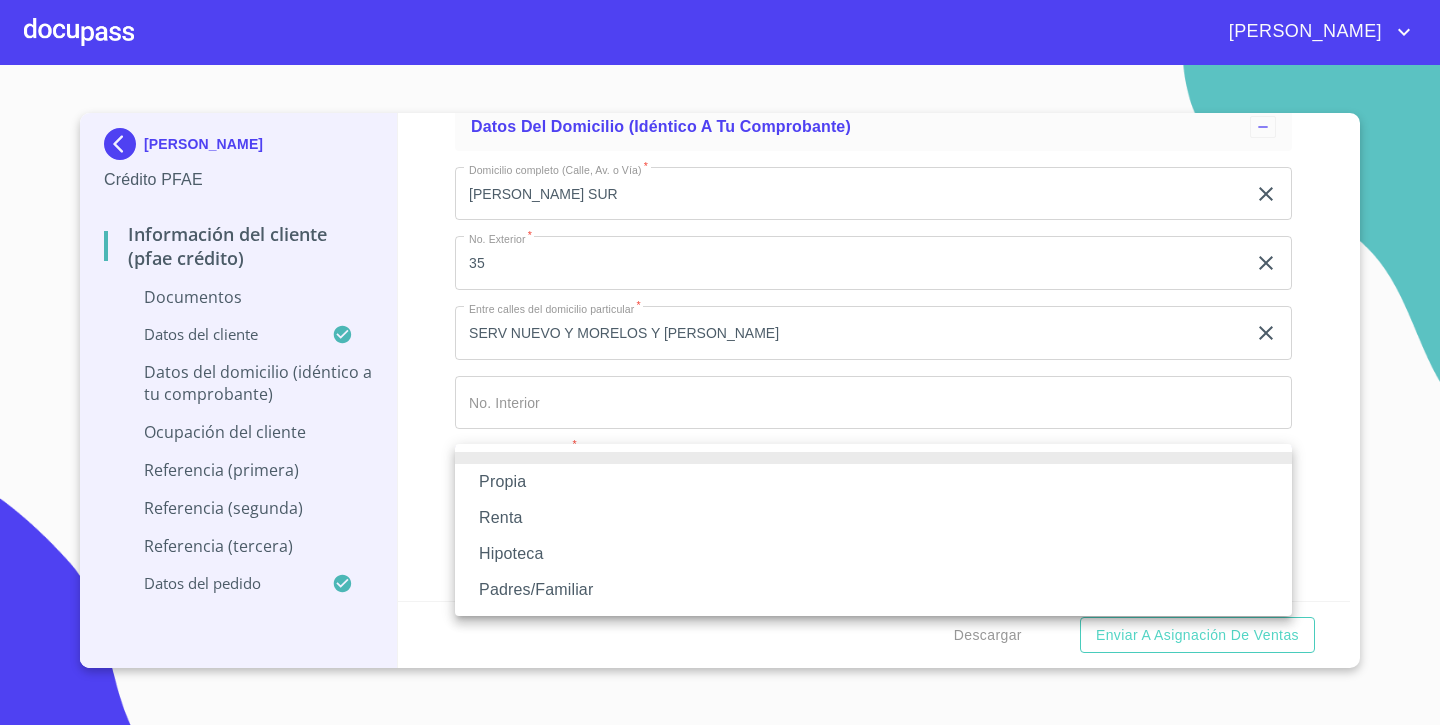 click on "Propia" at bounding box center (873, 482) 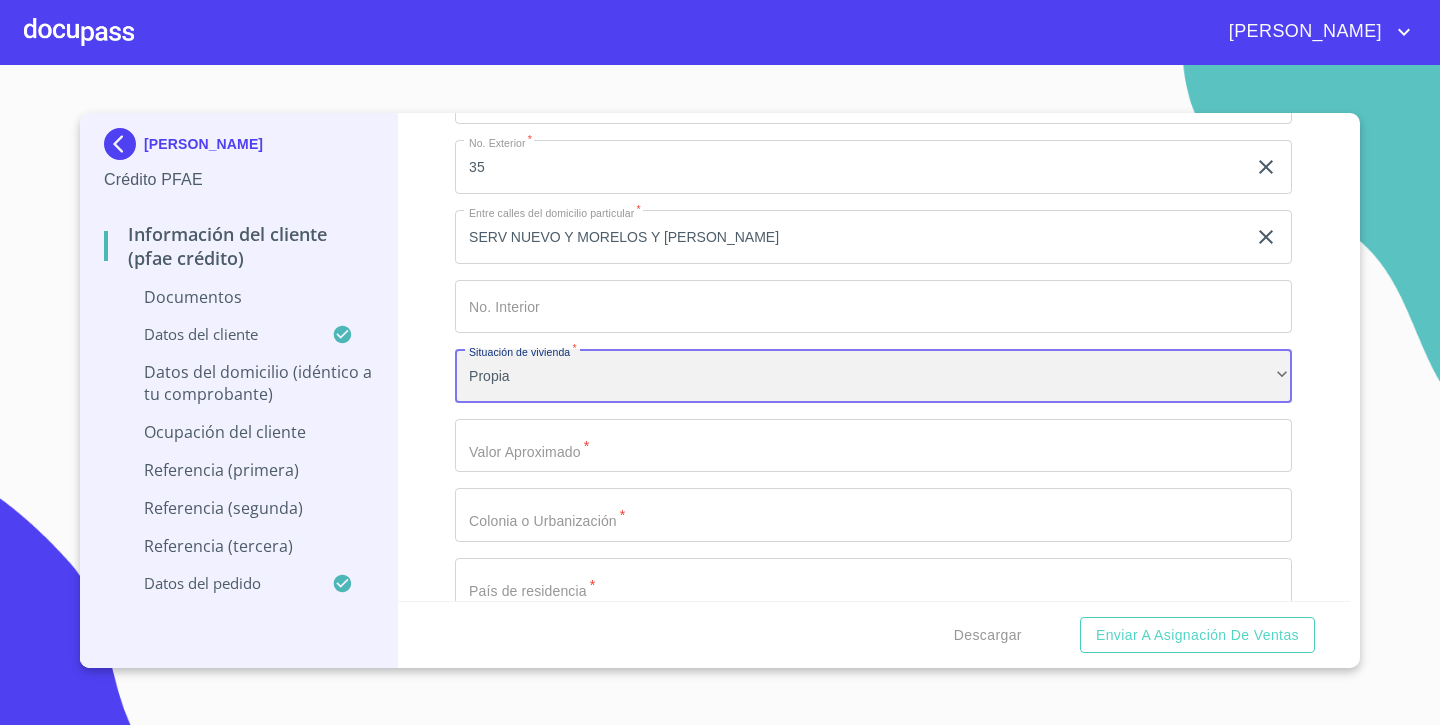 scroll, scrollTop: 3701, scrollLeft: 0, axis: vertical 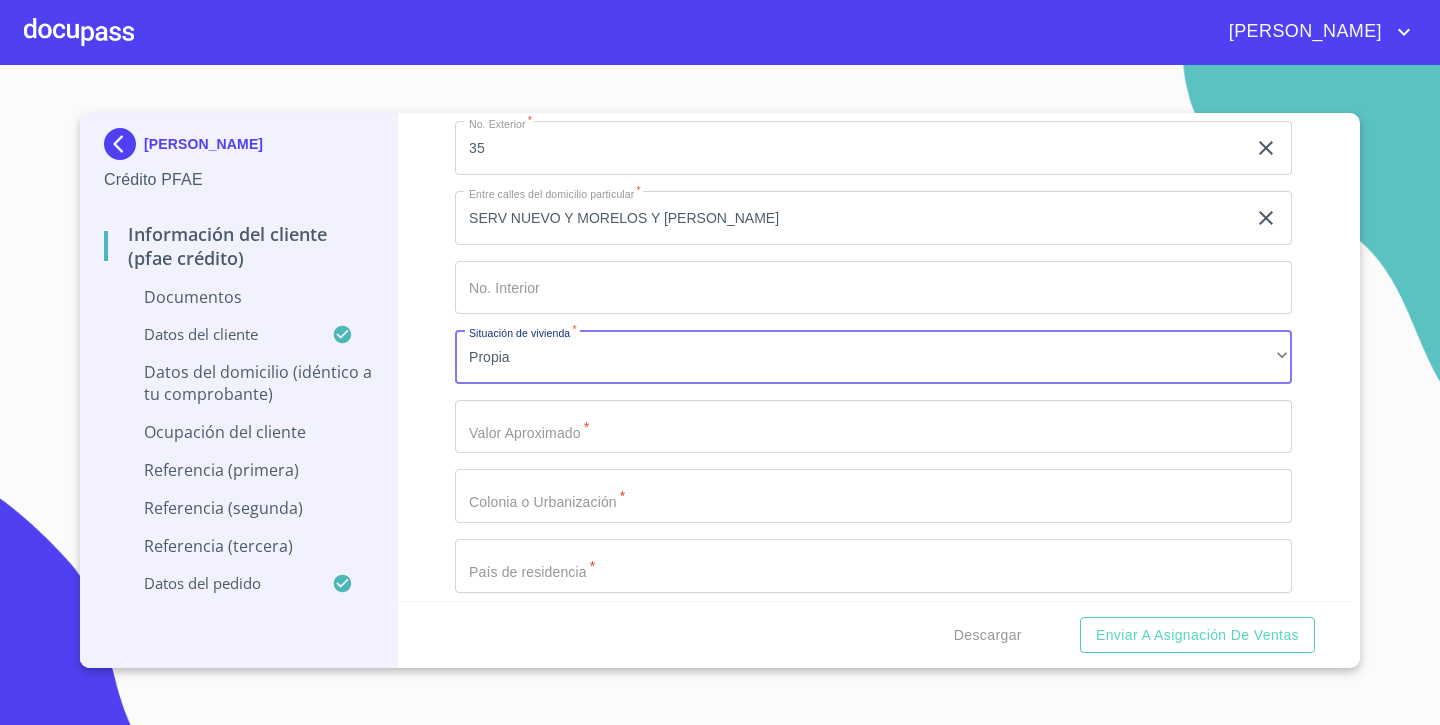 click on "Documento de identificación.   *" at bounding box center [850, -1056] 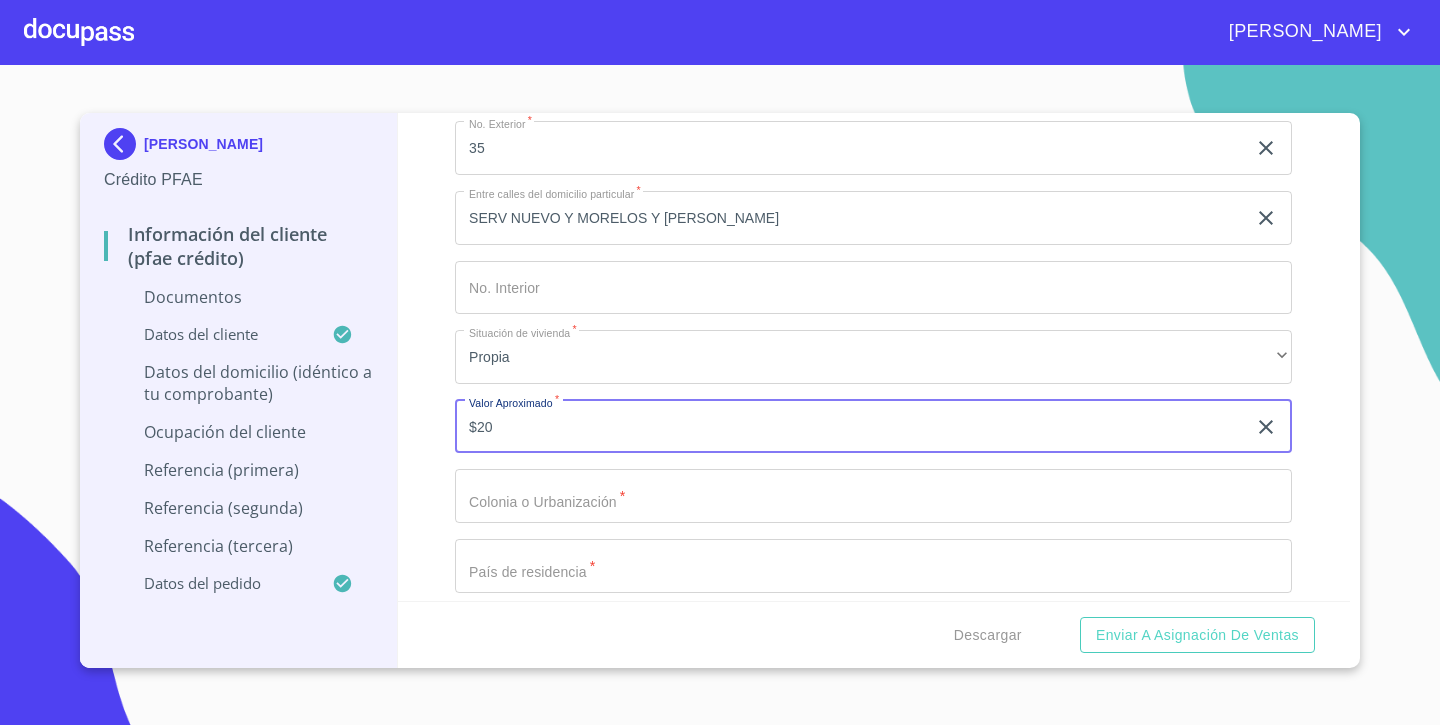 type on "$2" 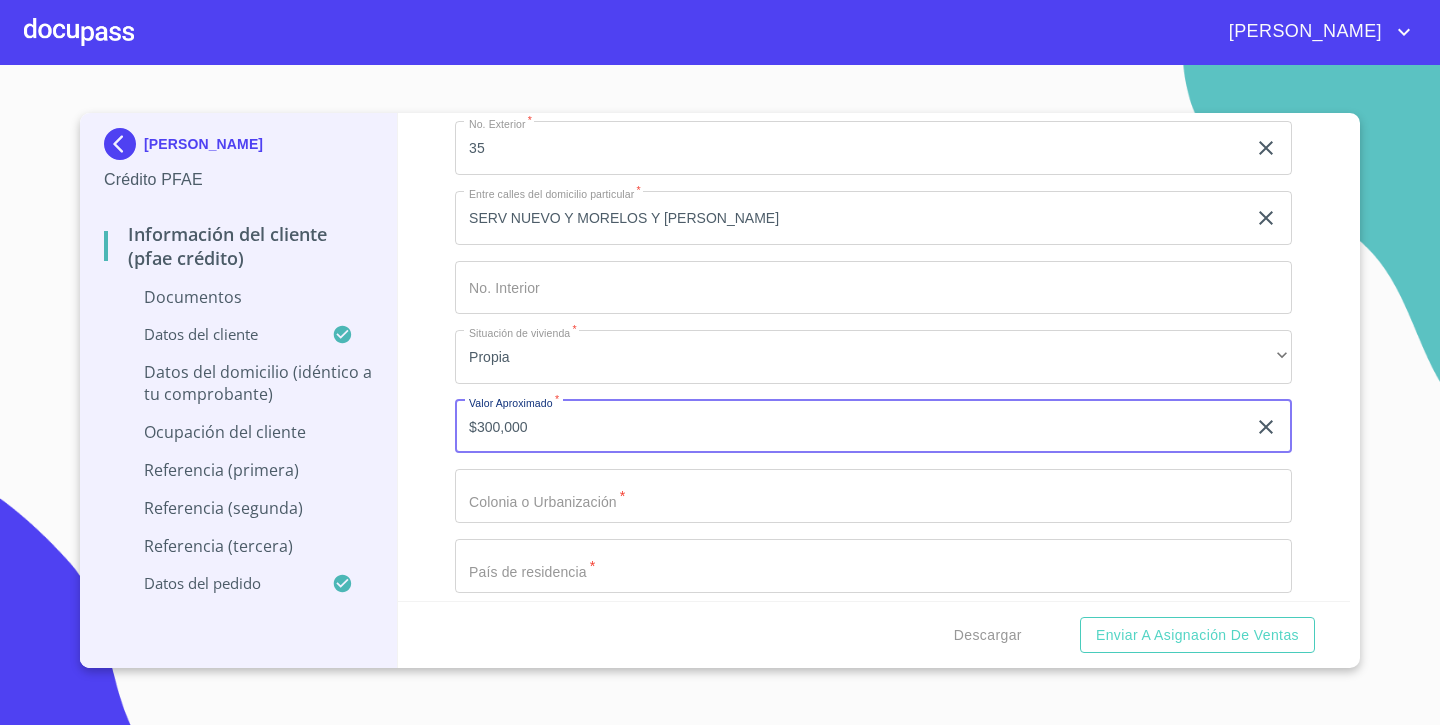 type on "$3,000,000" 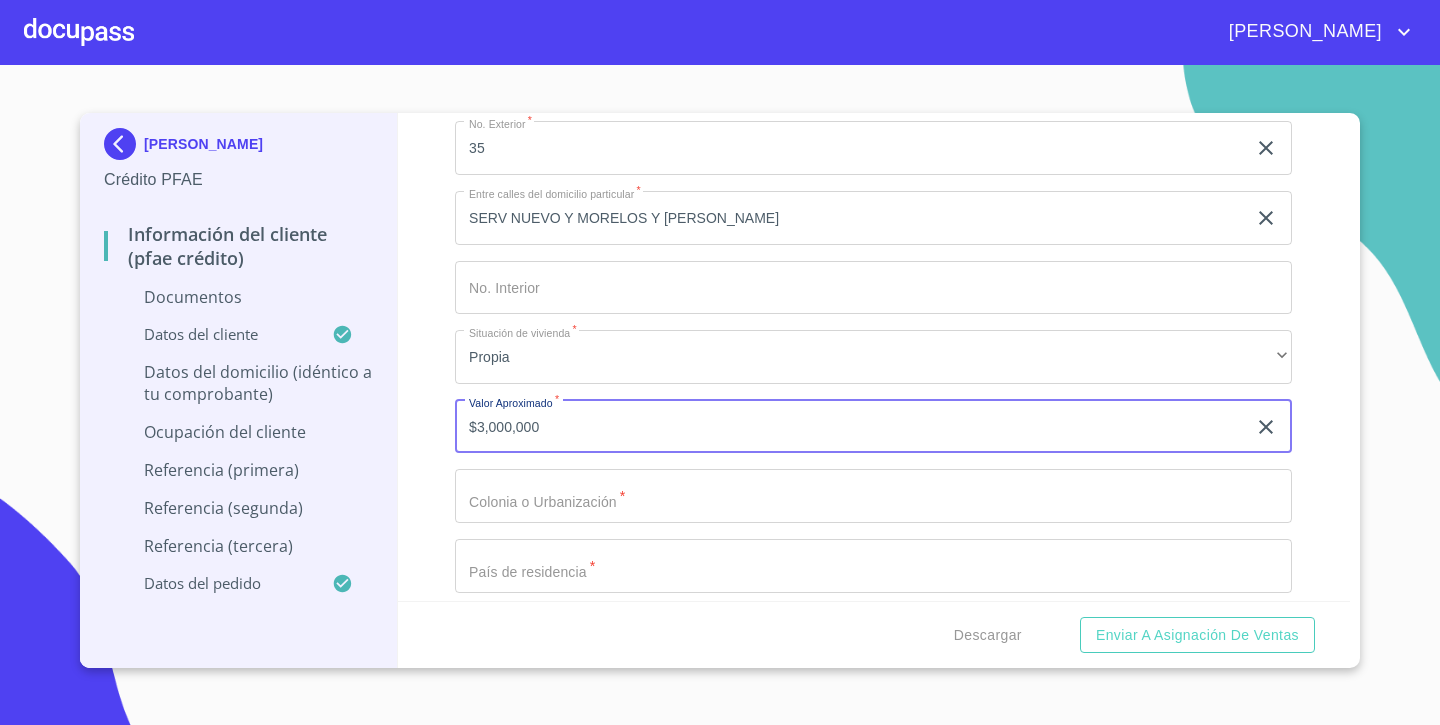 click on "Documento de identificación.   *" at bounding box center (850, -1056) 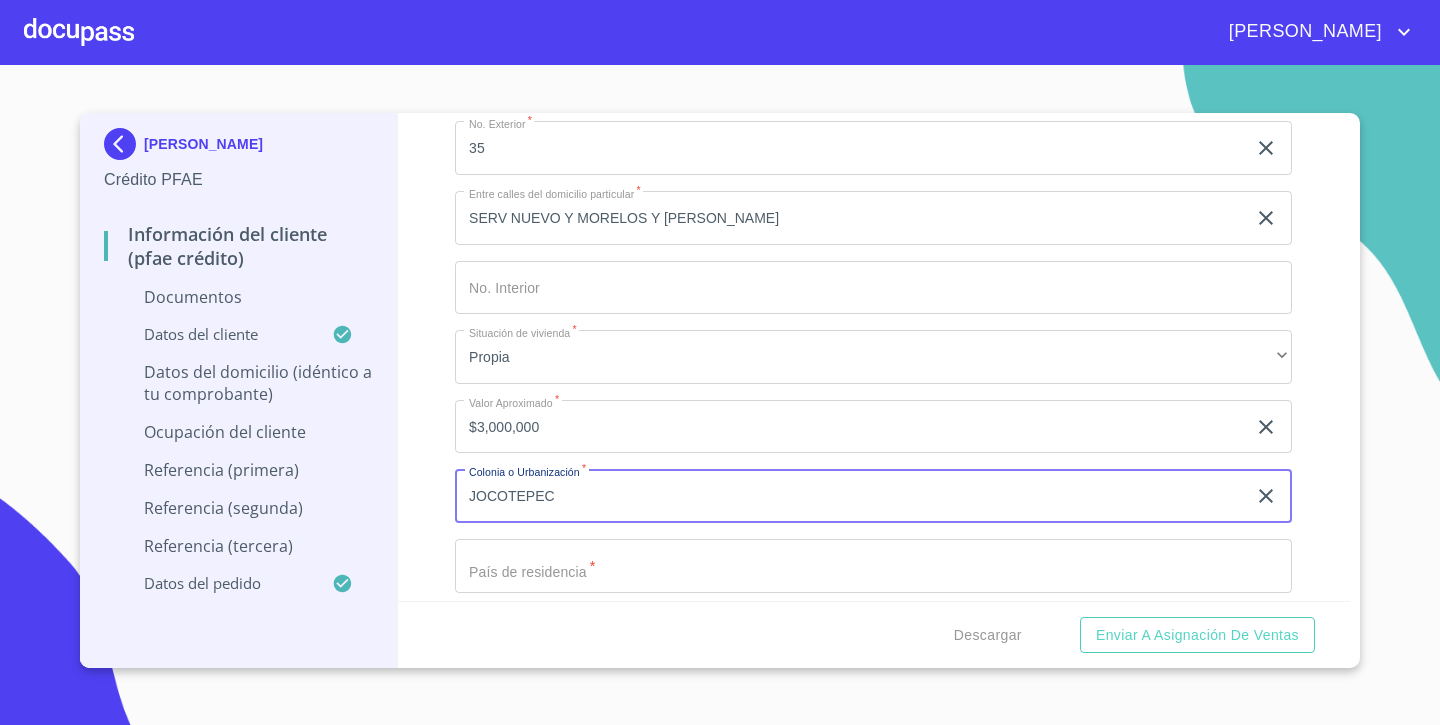 type on "JOCOTEPEC" 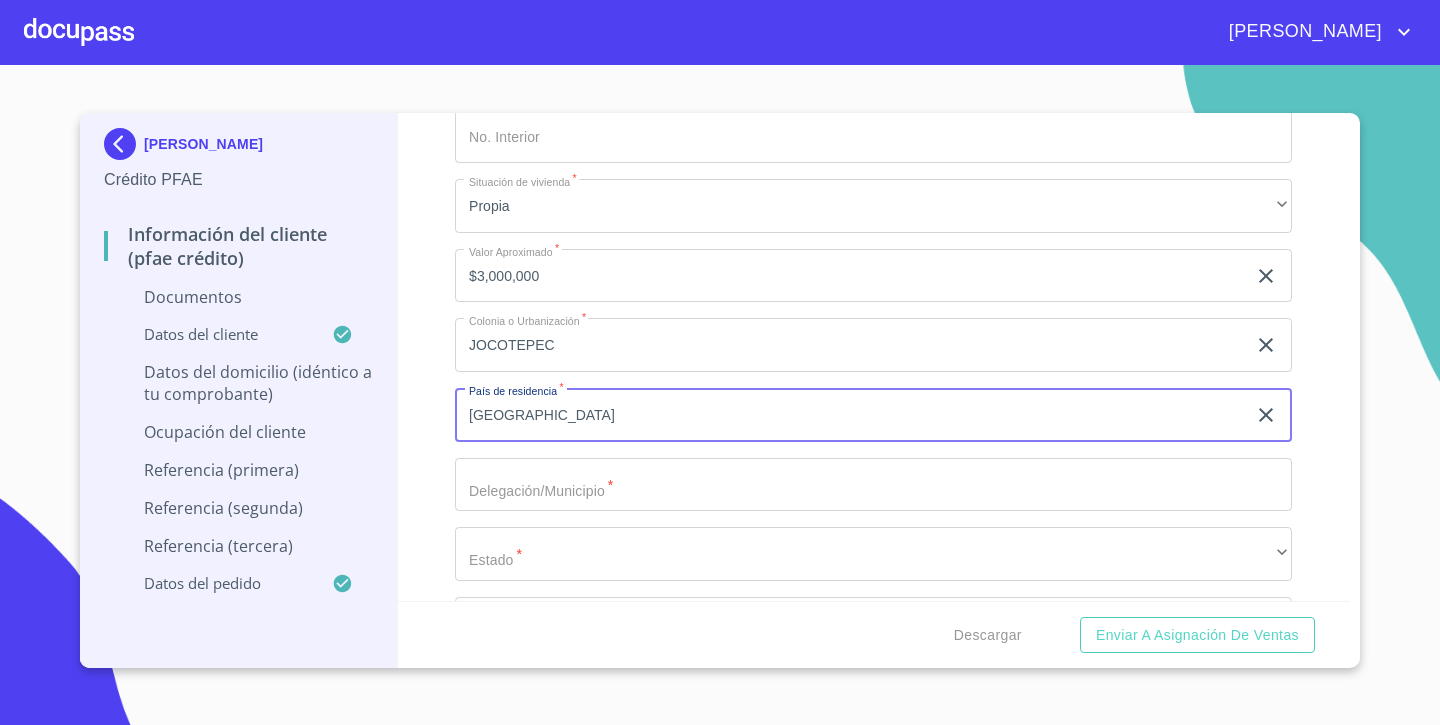 scroll, scrollTop: 3858, scrollLeft: 0, axis: vertical 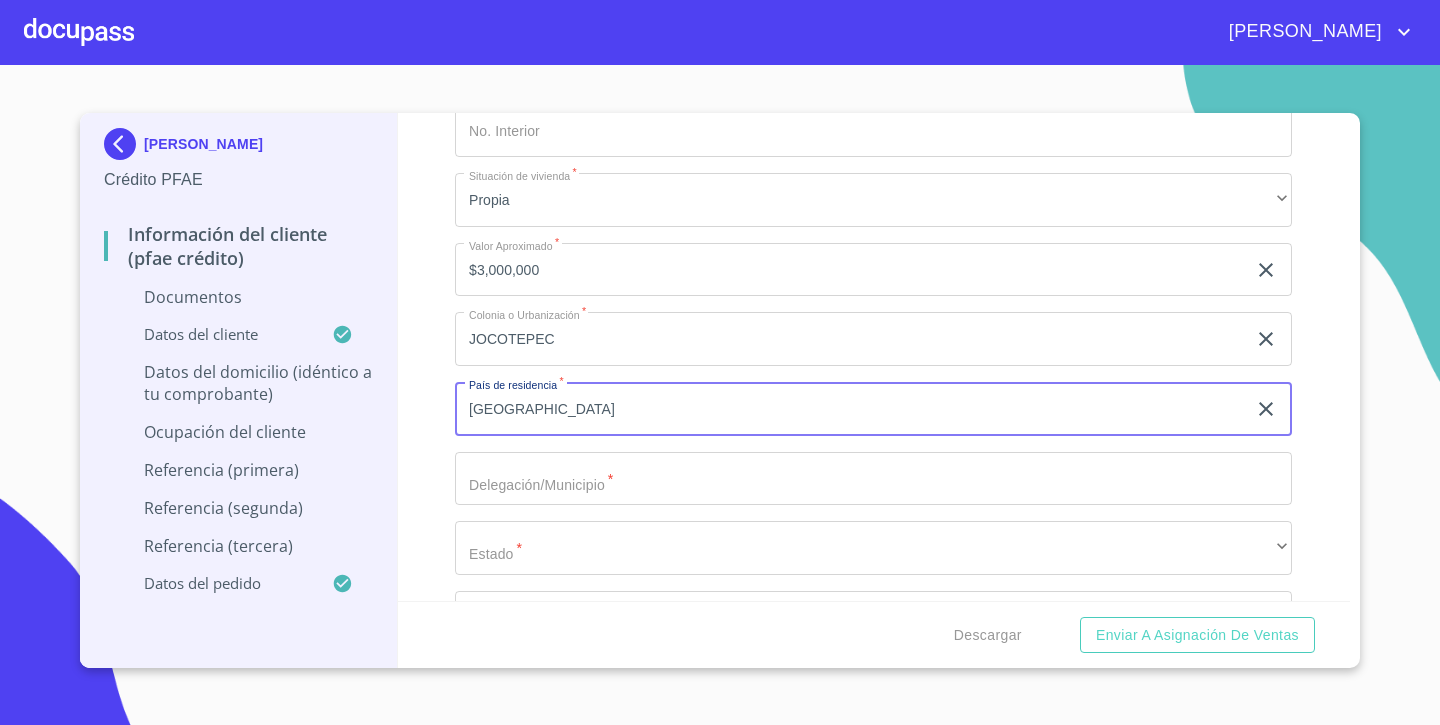 type on "MEXICO" 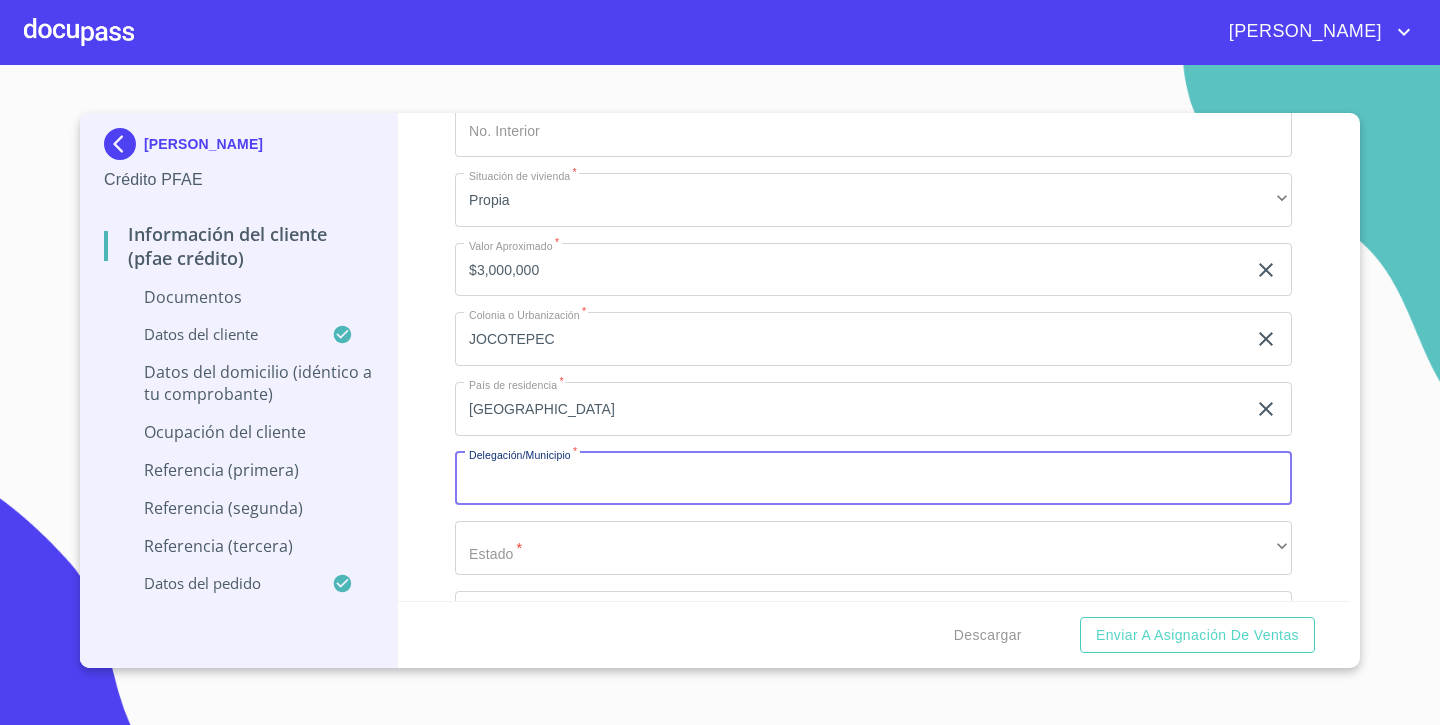 click on "Documento de identificación.   *" at bounding box center (873, 479) 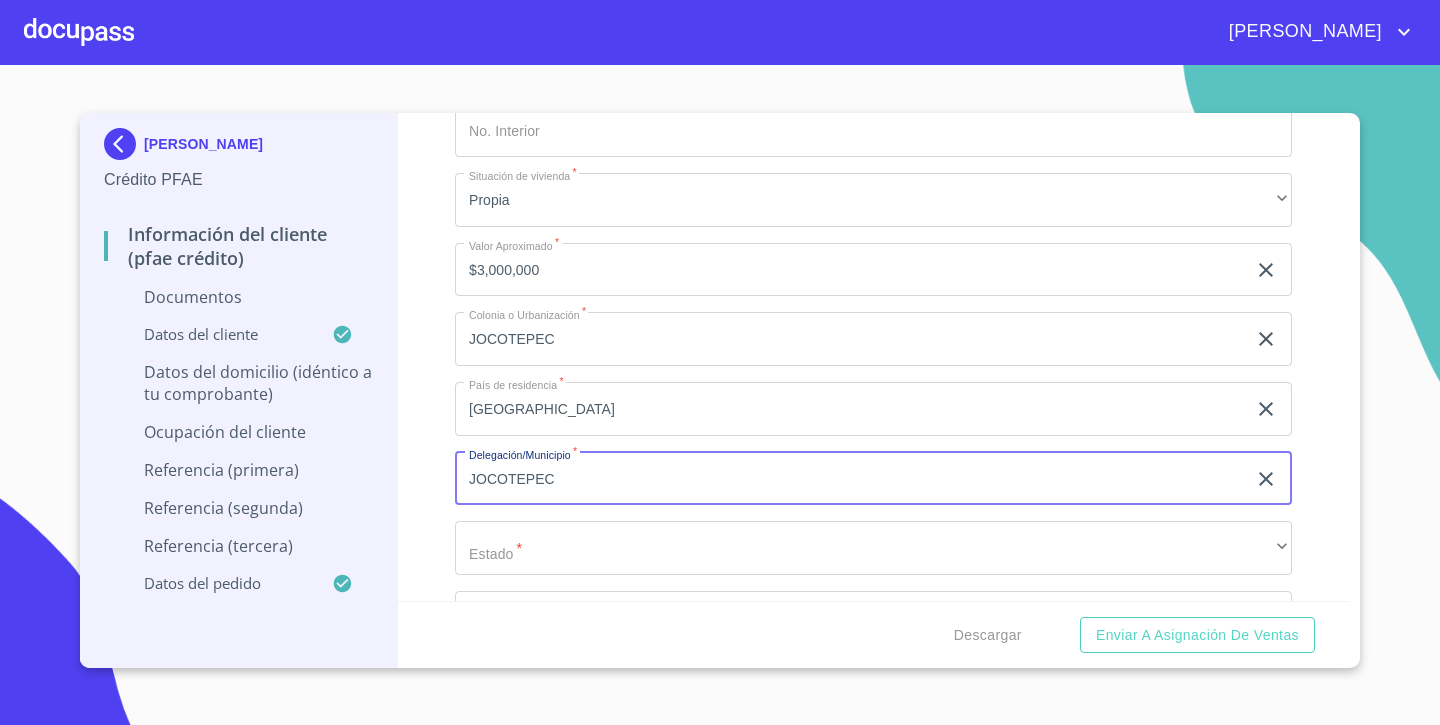 type on "JOCOTEPEC" 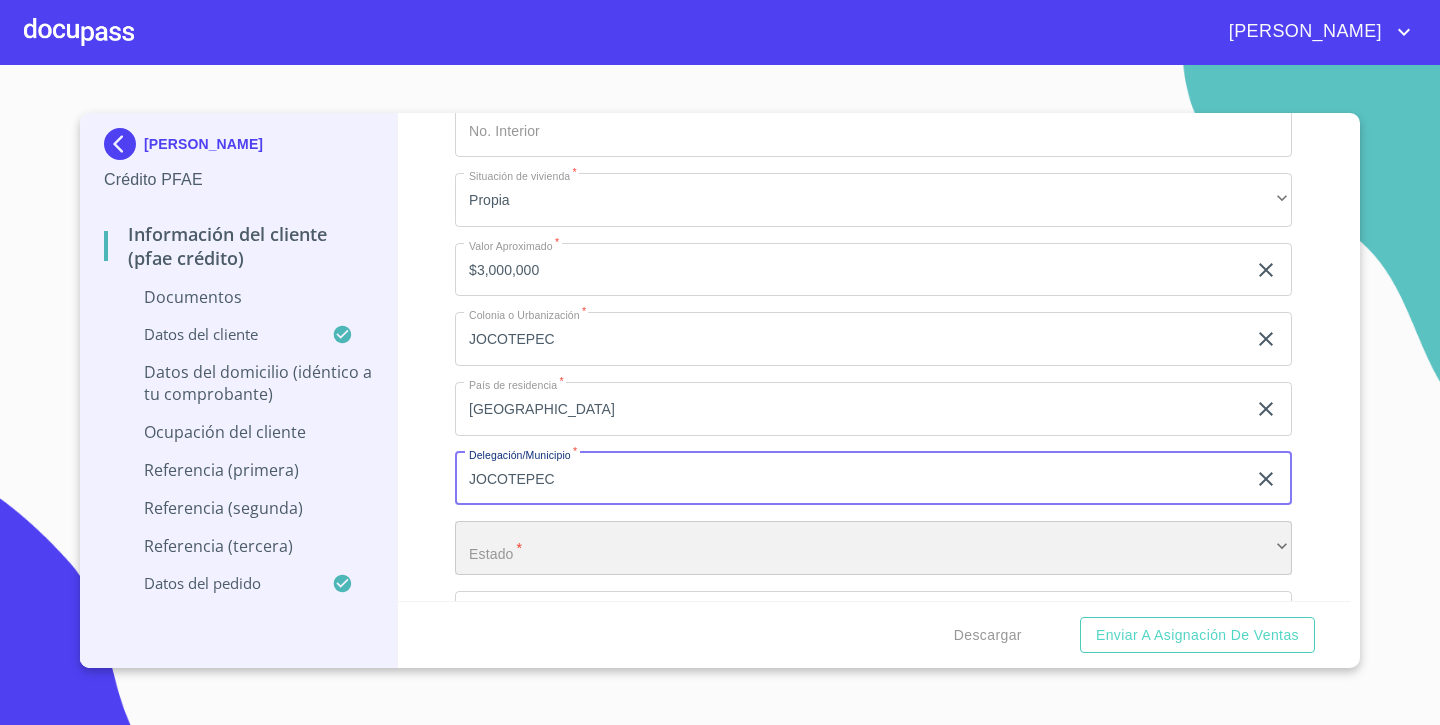 click on "​" at bounding box center (873, 548) 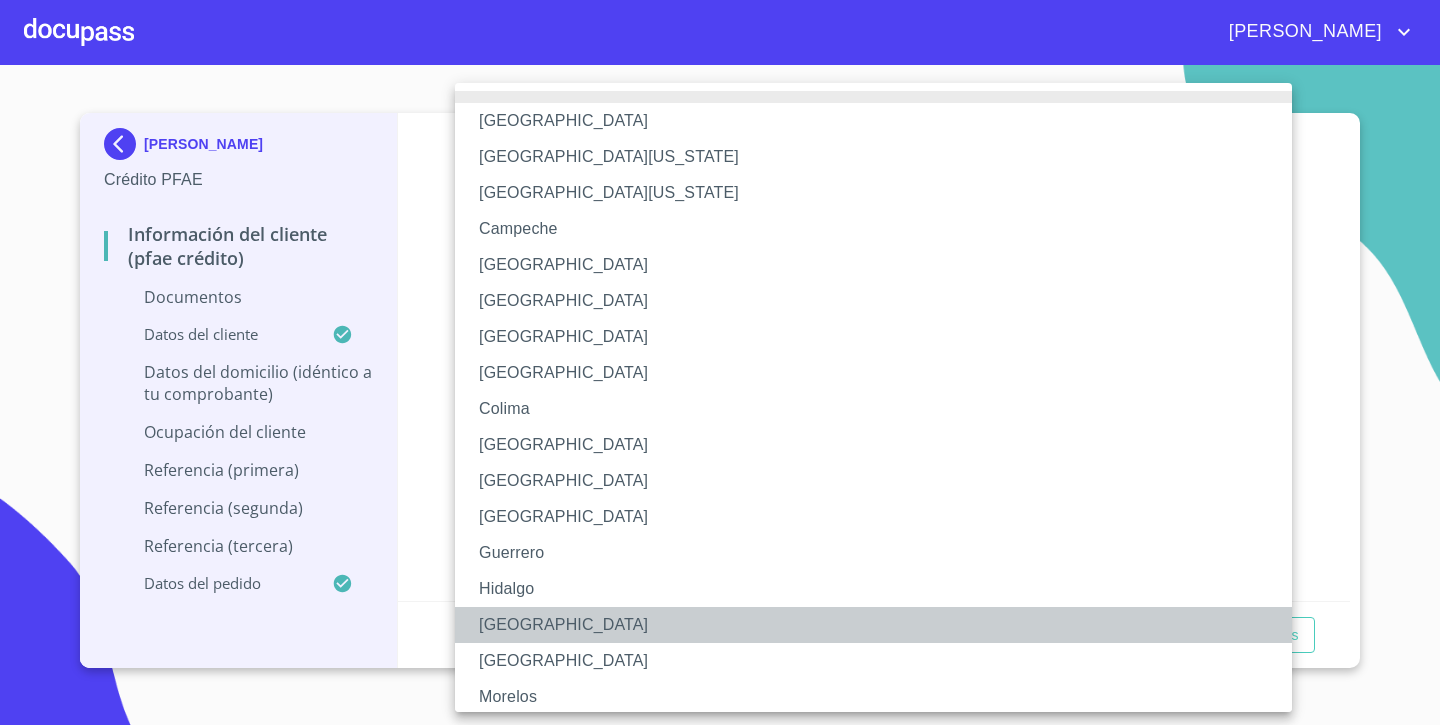 click on "Jalisco" at bounding box center [873, 625] 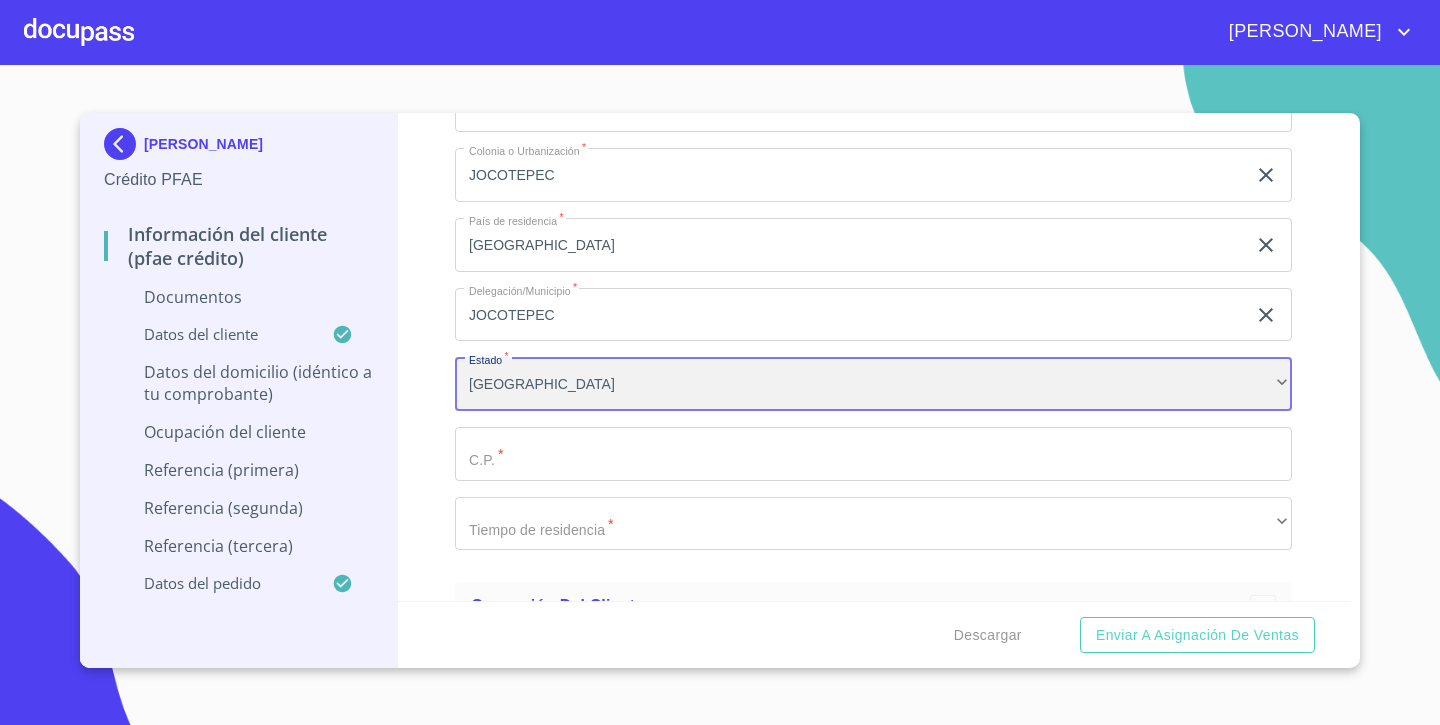 scroll, scrollTop: 4024, scrollLeft: 0, axis: vertical 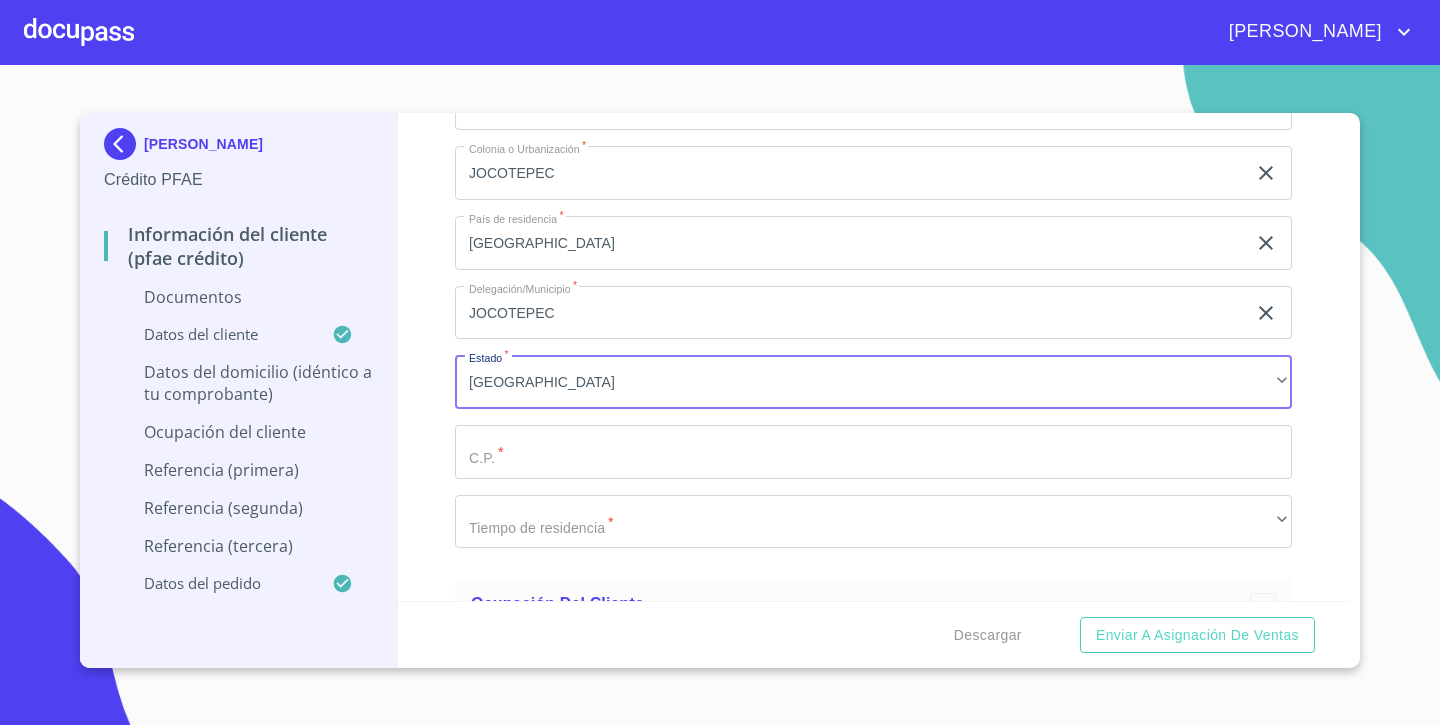 click on "Documento de identificación.   *" at bounding box center [850, -1379] 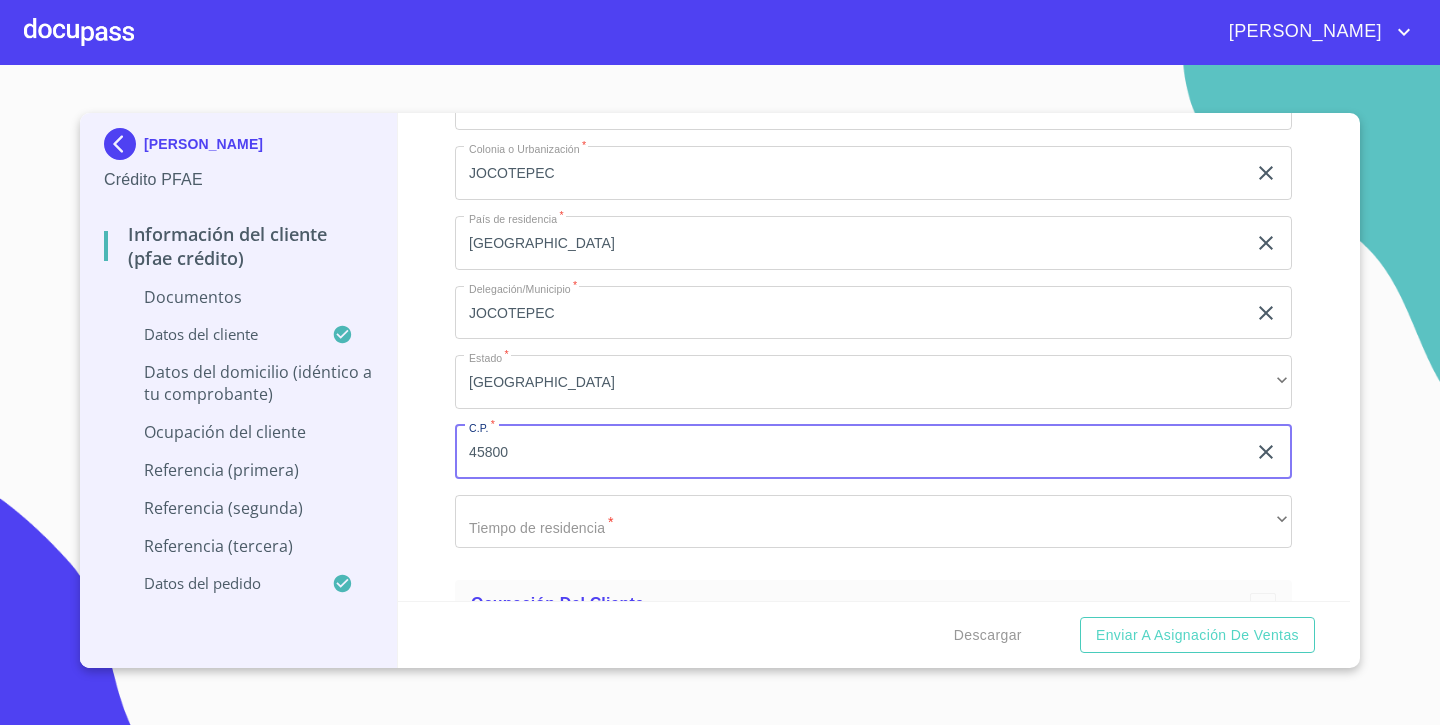 type on "45800" 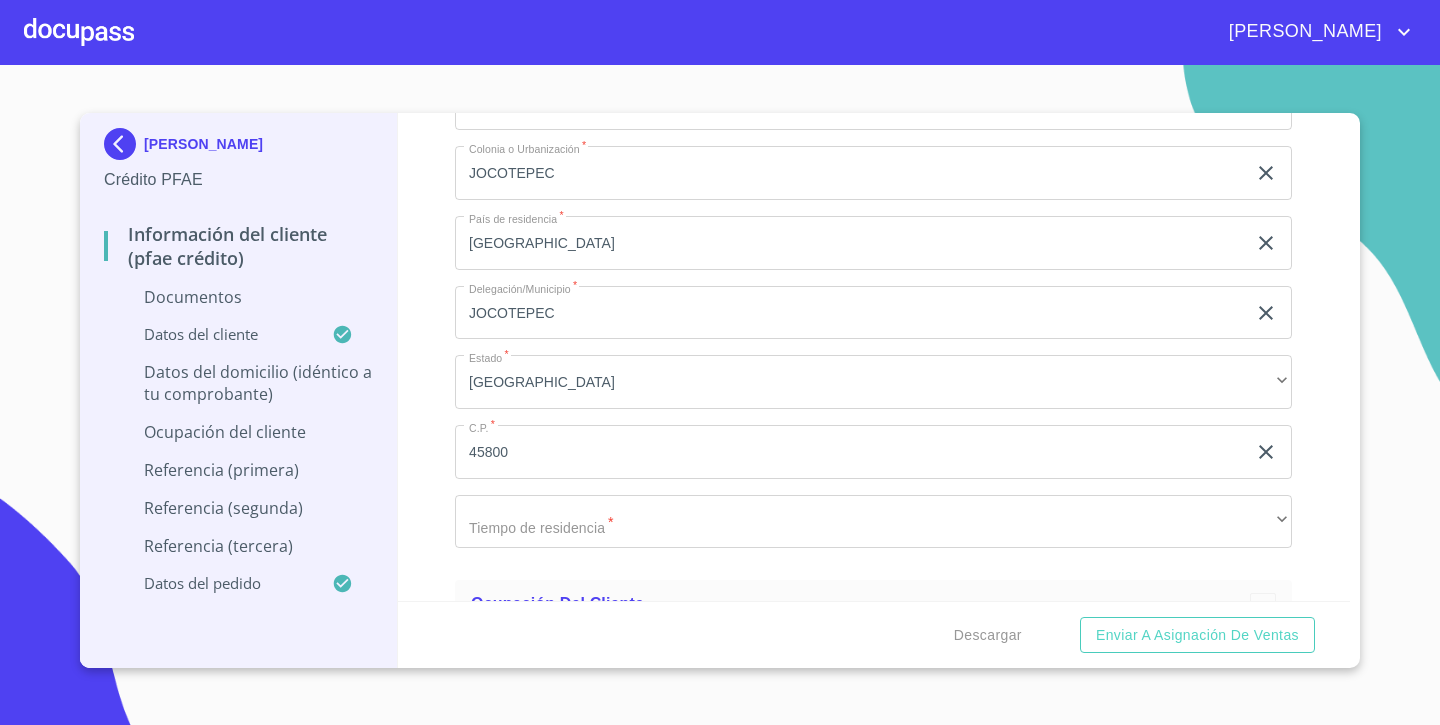click on "Información del cliente (PFAE crédito)   Documentos Documento de identificación.   * INE ​ Identificación Oficial * Arrastra o selecciona el (los) documento(s) para agregar Comprobante de Domicilio * Arrastra o selecciona el (los) documento(s) para agregar Fuente de ingresos   * Independiente/Dueño de negocio/Persona Moral ​ Comprobante de Ingresos mes 1 * Arrastra o selecciona el (los) documento(s) para agregar Comprobante de Ingresos mes 2 * Arrastra o selecciona el (los) documento(s) para agregar Comprobante de Ingresos mes 3 * Arrastra o selecciona el (los) documento(s) para agregar CURP * Arrastra o selecciona el (los) documento(s) para agregar Constancia de situación fiscal Arrastra o selecciona el (los) documento(s) para agregar Datos del cliente Apellido Paterno   * MACIAS ​ Apellido Materno   * ROBLES ​ Primer nombre   * RAUL ​ Segundo Nombre ​ Fecha de nacimiento * 8 de feb. de 1968 ​ RFC   * MARR680208DU8 ​ CURP   * MARR680208HJCCBL06 ​ ID de Identificación *" at bounding box center [874, 357] 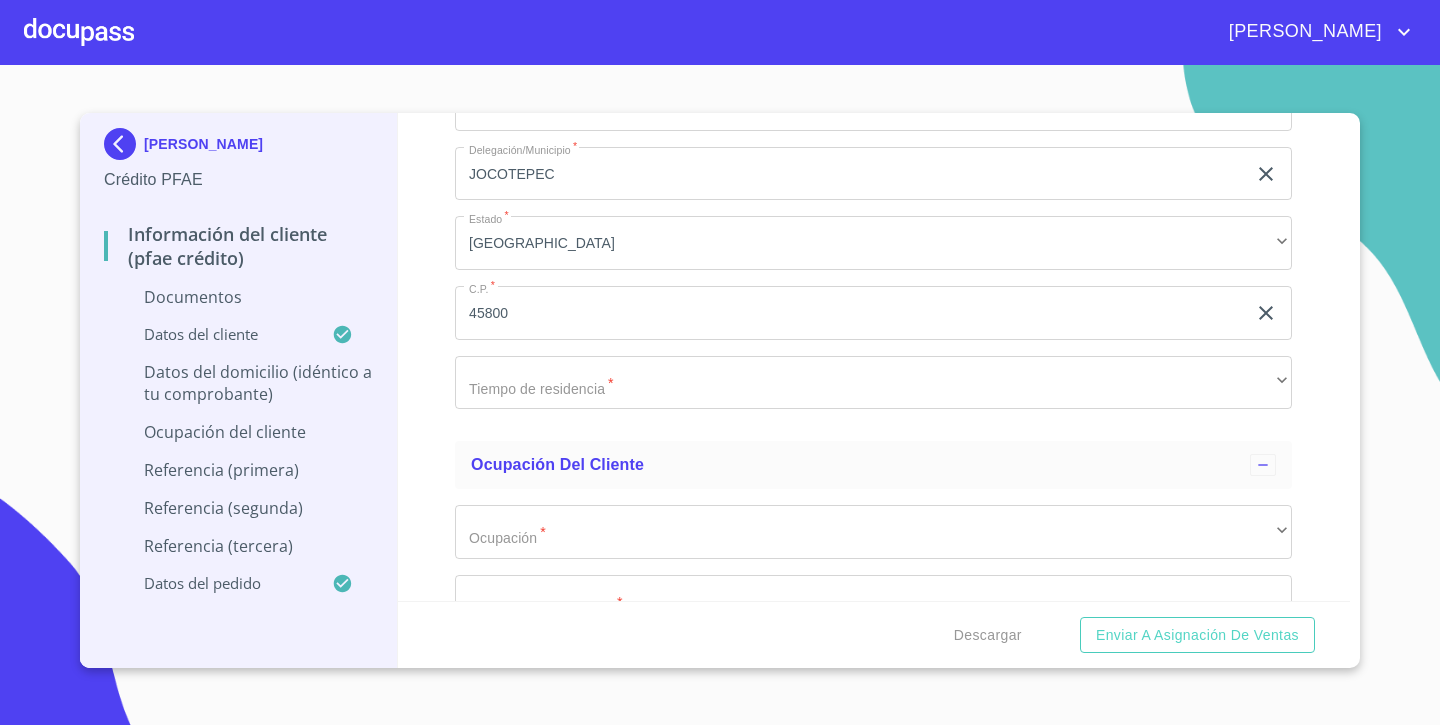 scroll, scrollTop: 4164, scrollLeft: 0, axis: vertical 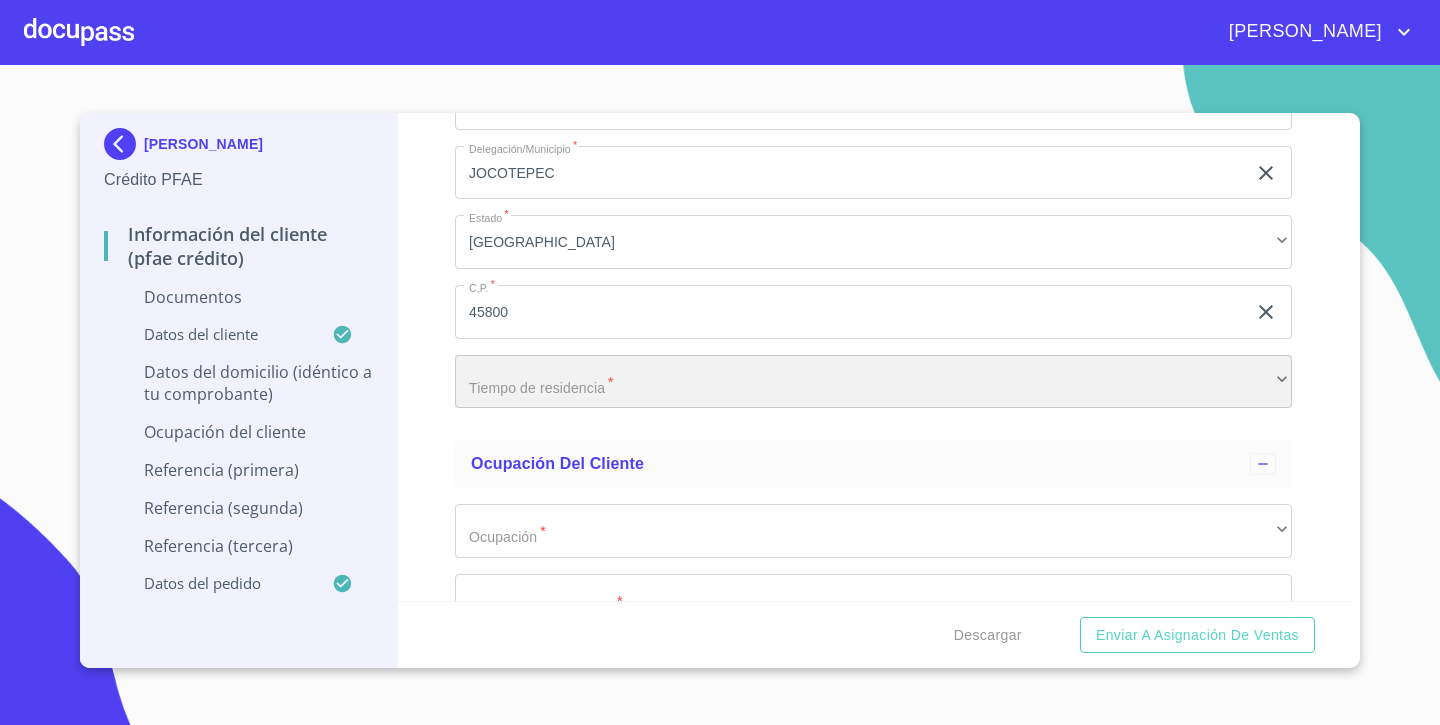 click on "​" at bounding box center [873, 382] 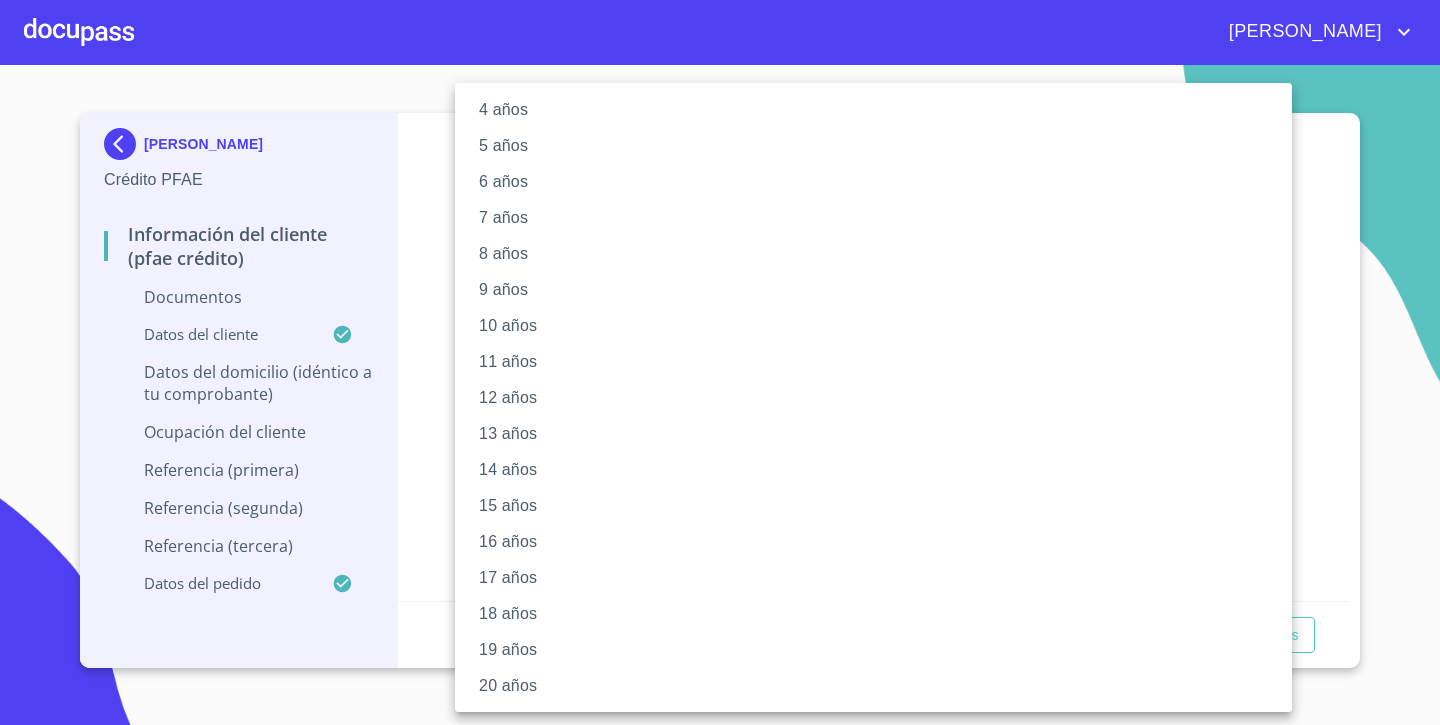 scroll, scrollTop: 155, scrollLeft: 0, axis: vertical 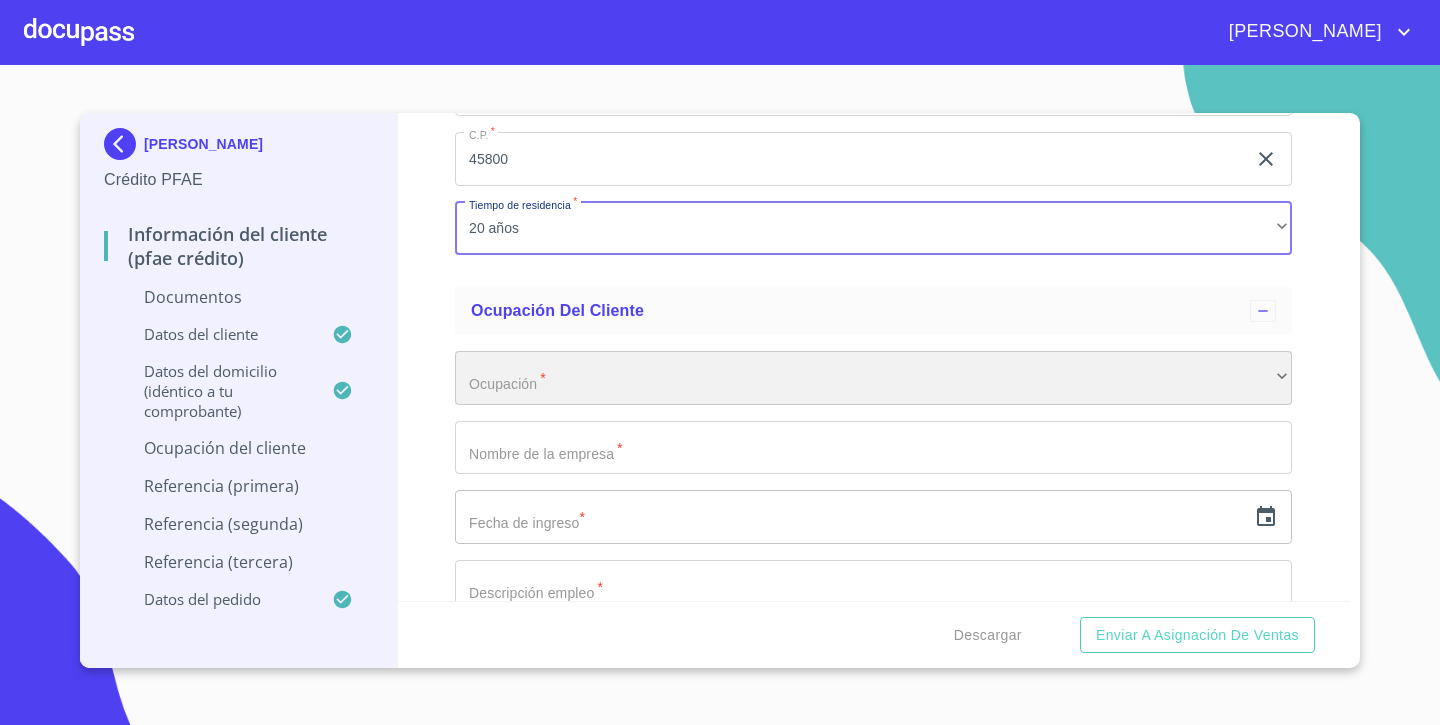 click on "​" at bounding box center (873, 378) 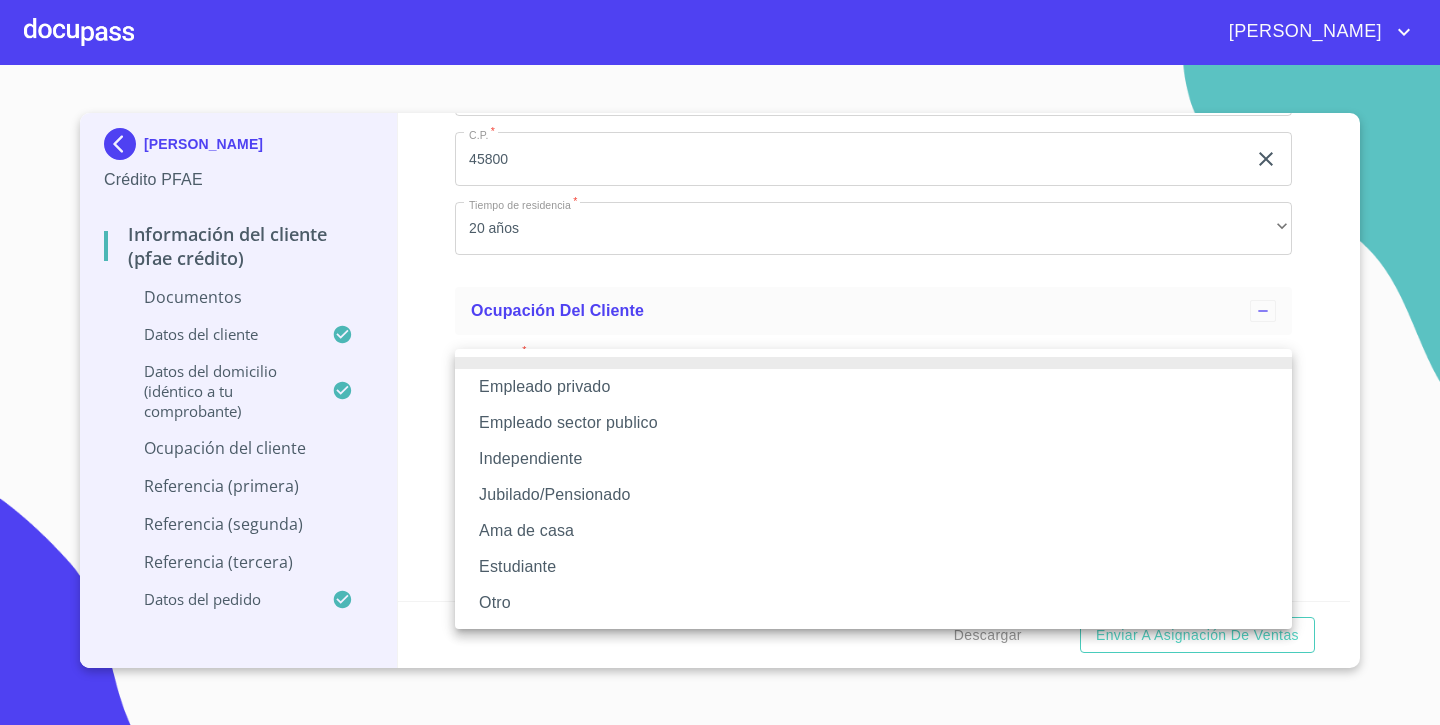 click on "Independiente" at bounding box center [873, 459] 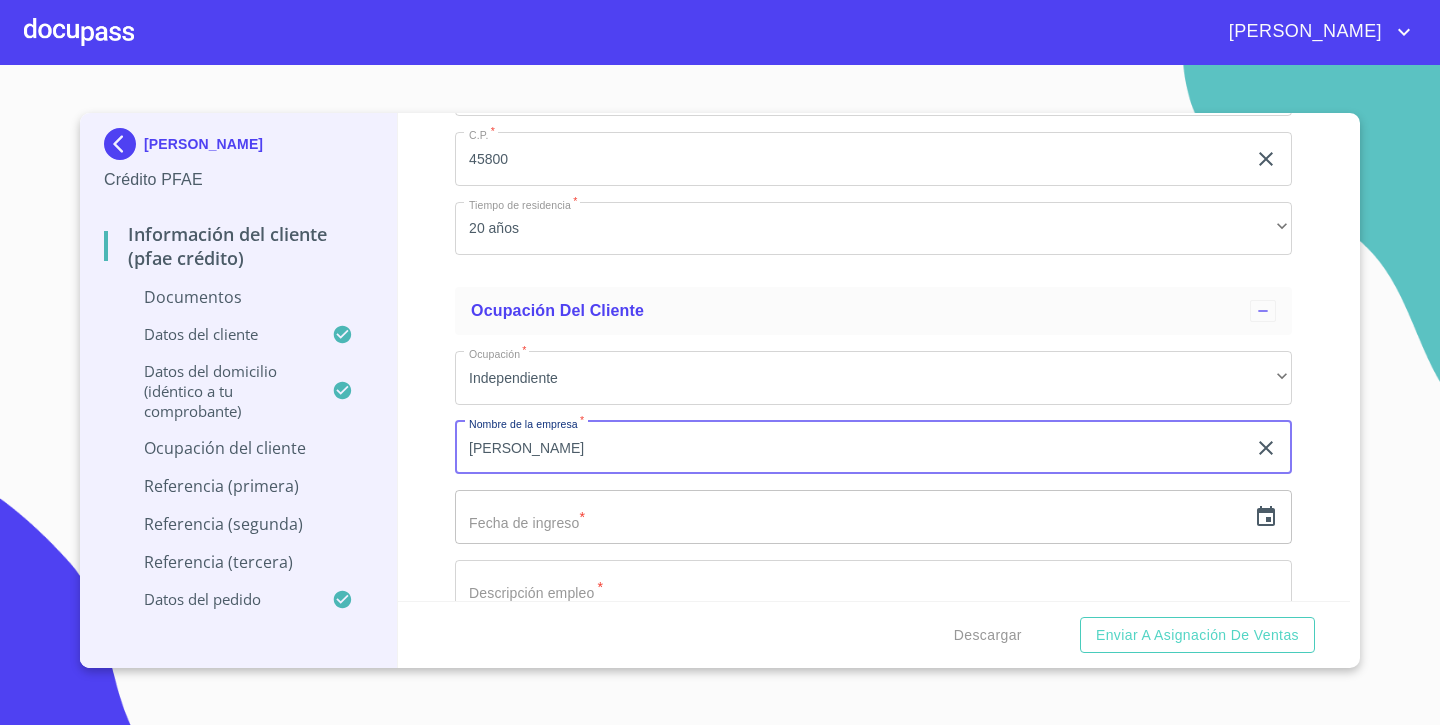 type on "[PERSON_NAME]" 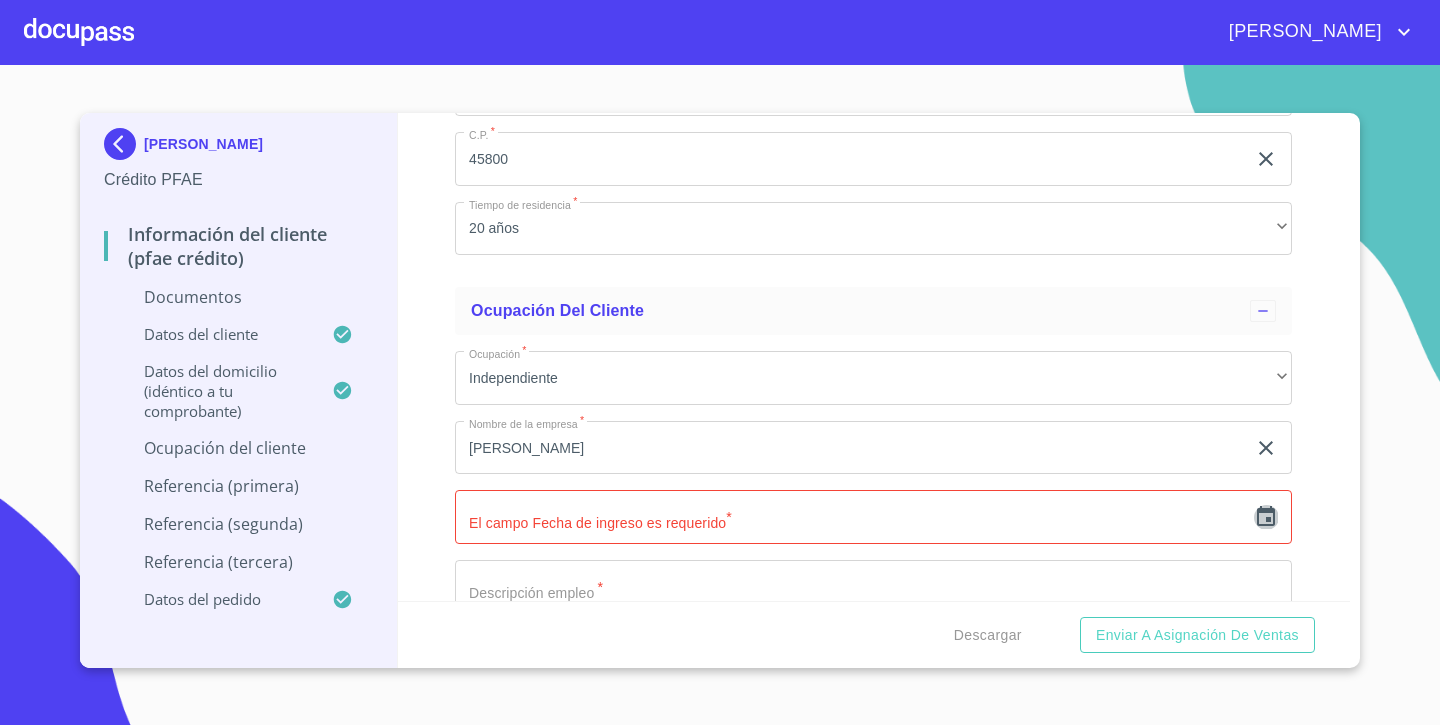 click 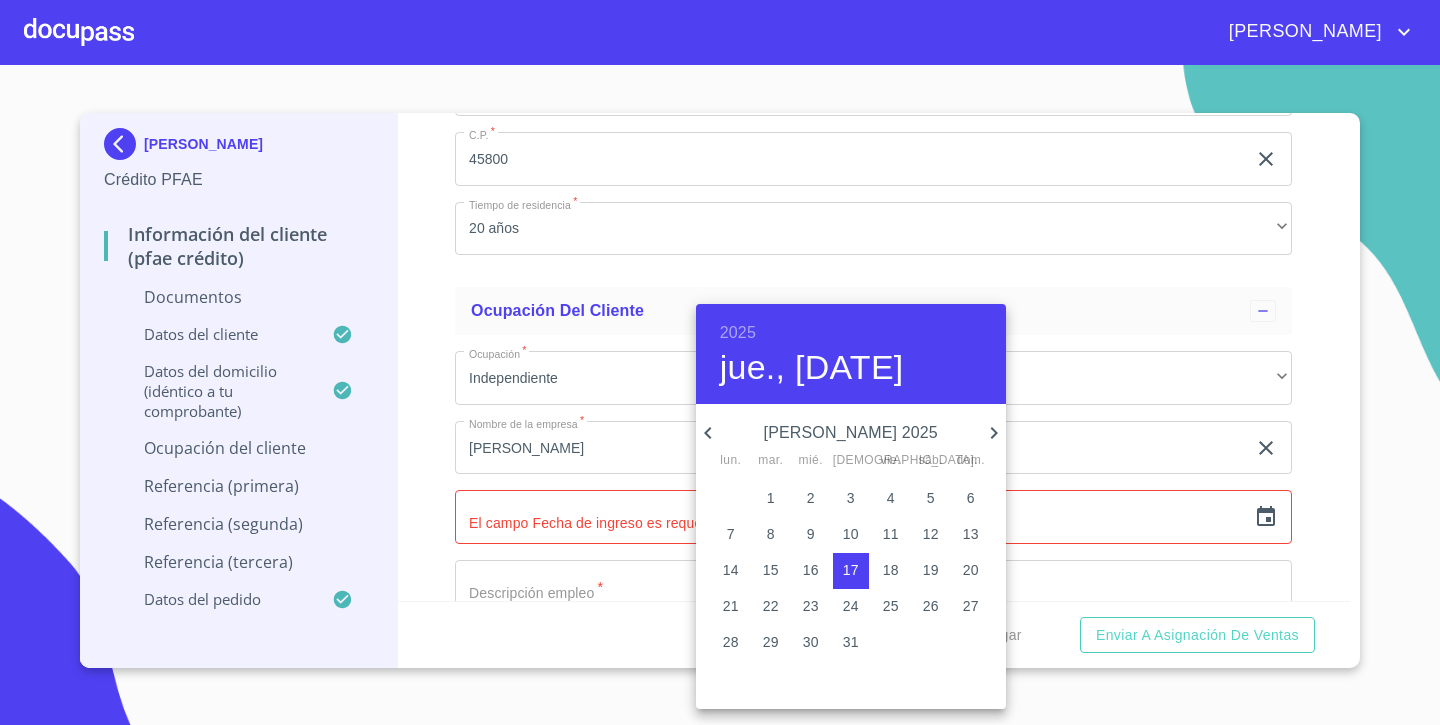 click on "2025" at bounding box center (738, 333) 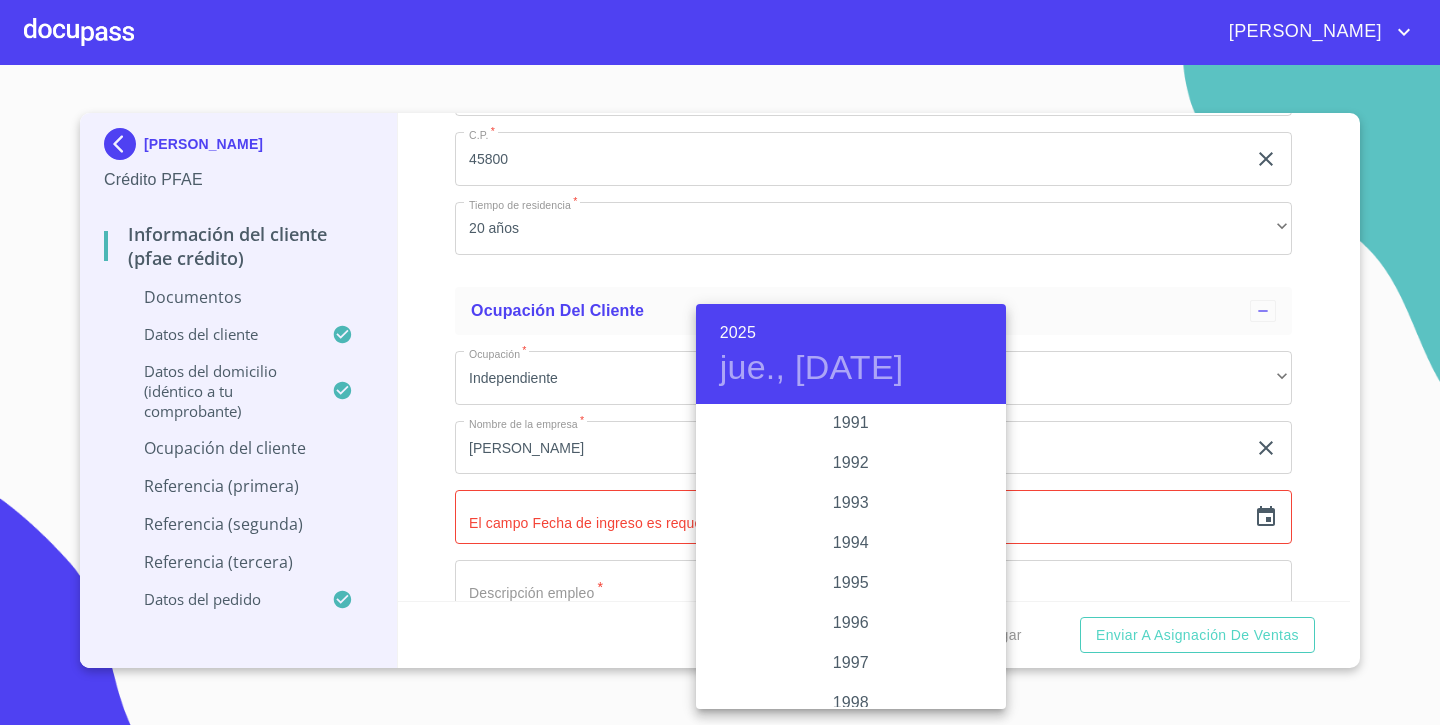 scroll, scrollTop: 2642, scrollLeft: 0, axis: vertical 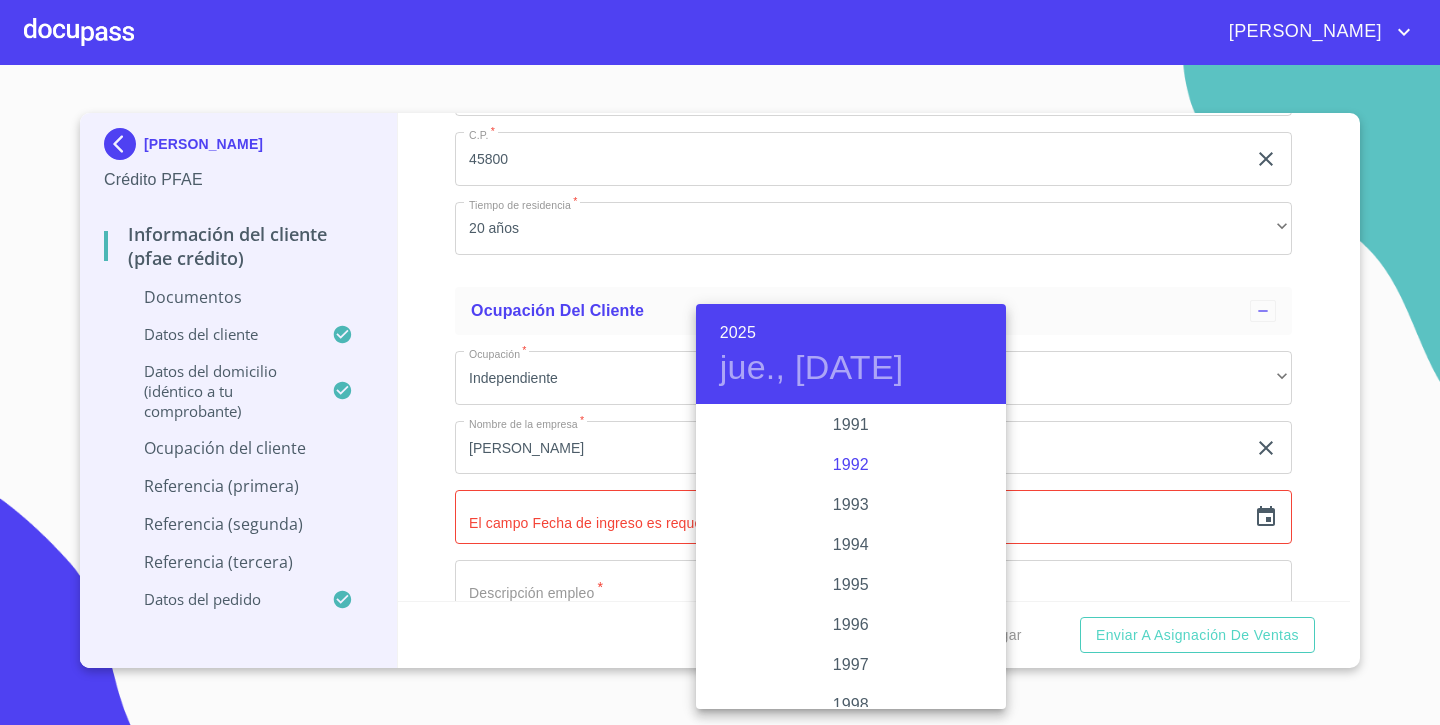 click on "1992" at bounding box center [851, 465] 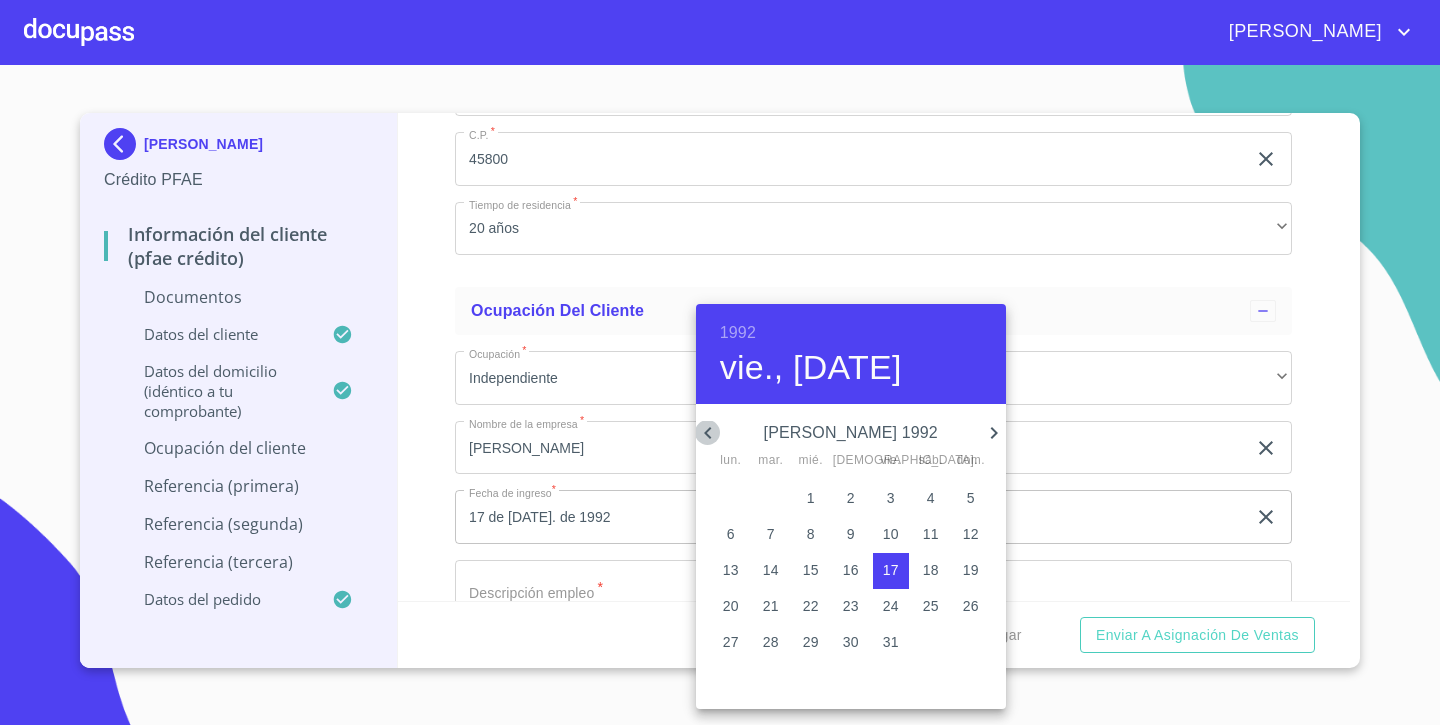 click 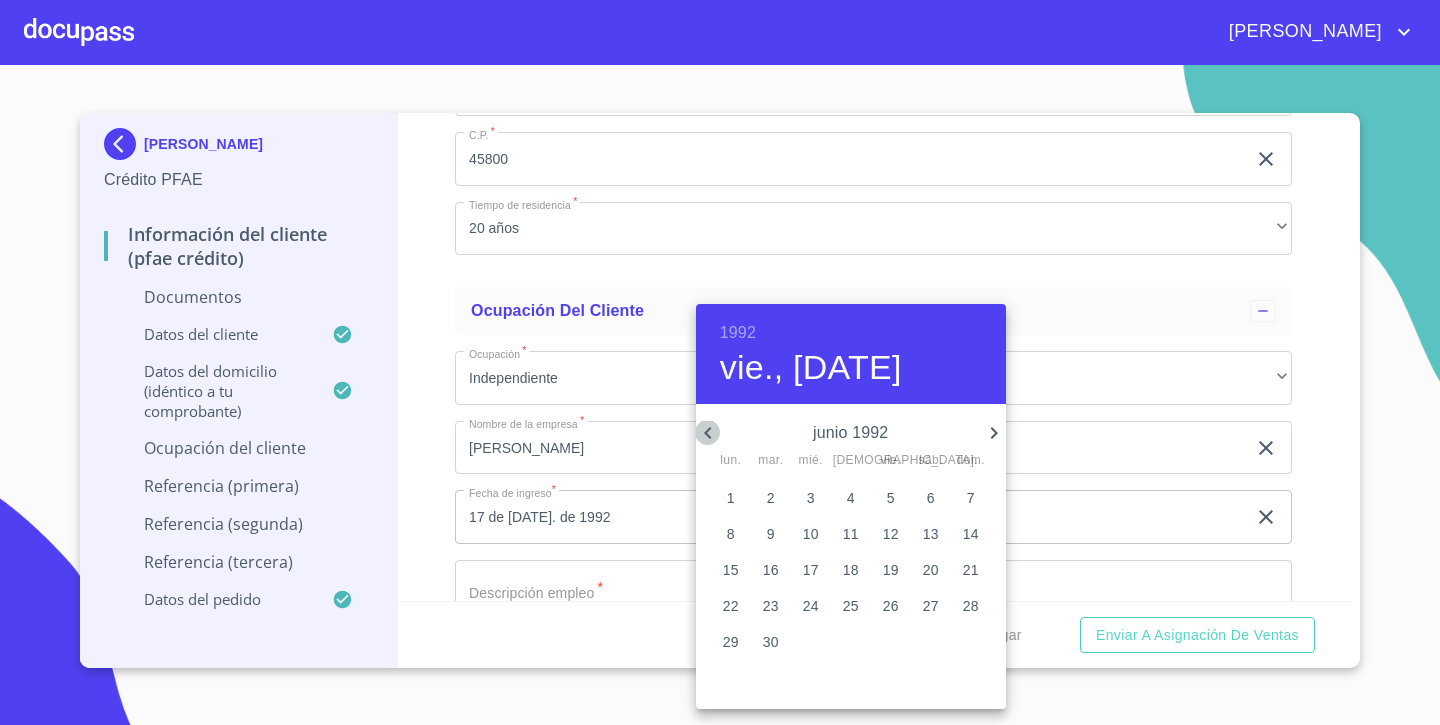click 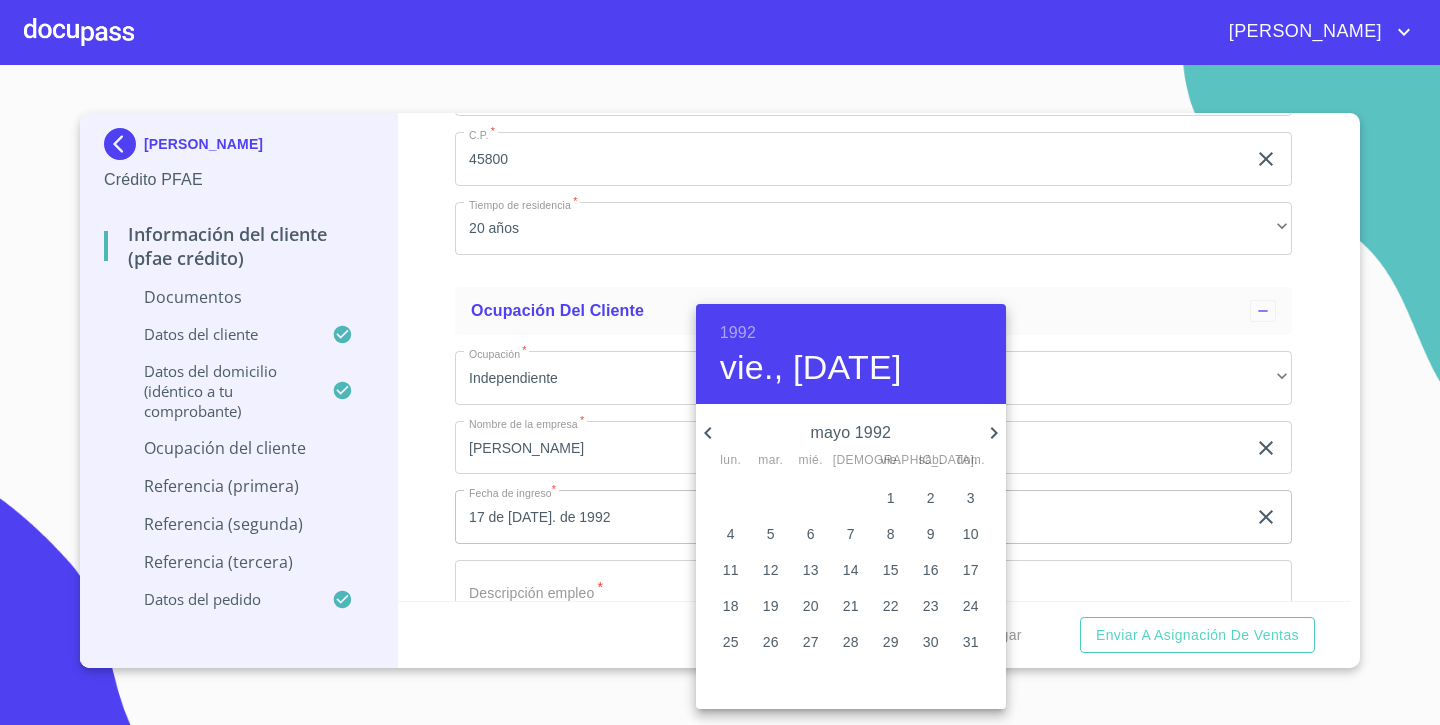 click on "1" at bounding box center (891, 498) 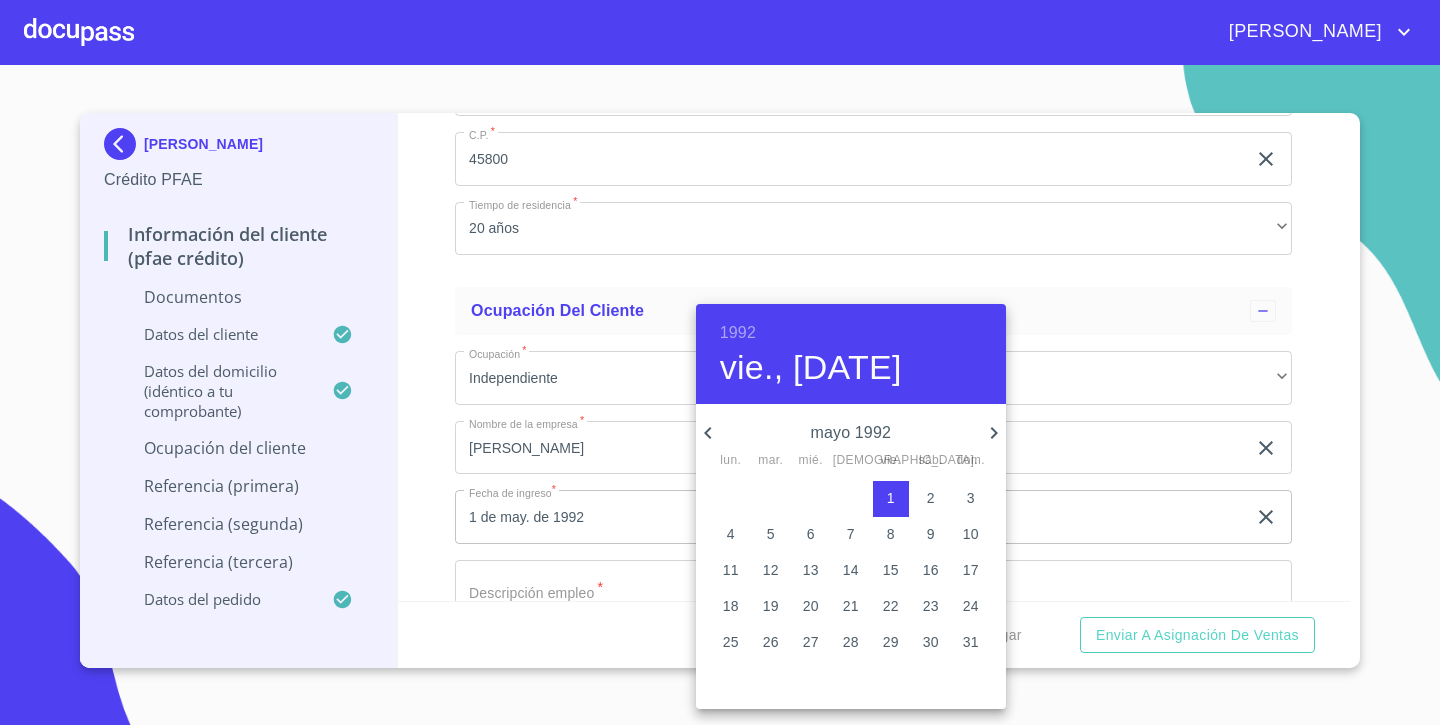 click at bounding box center (720, 362) 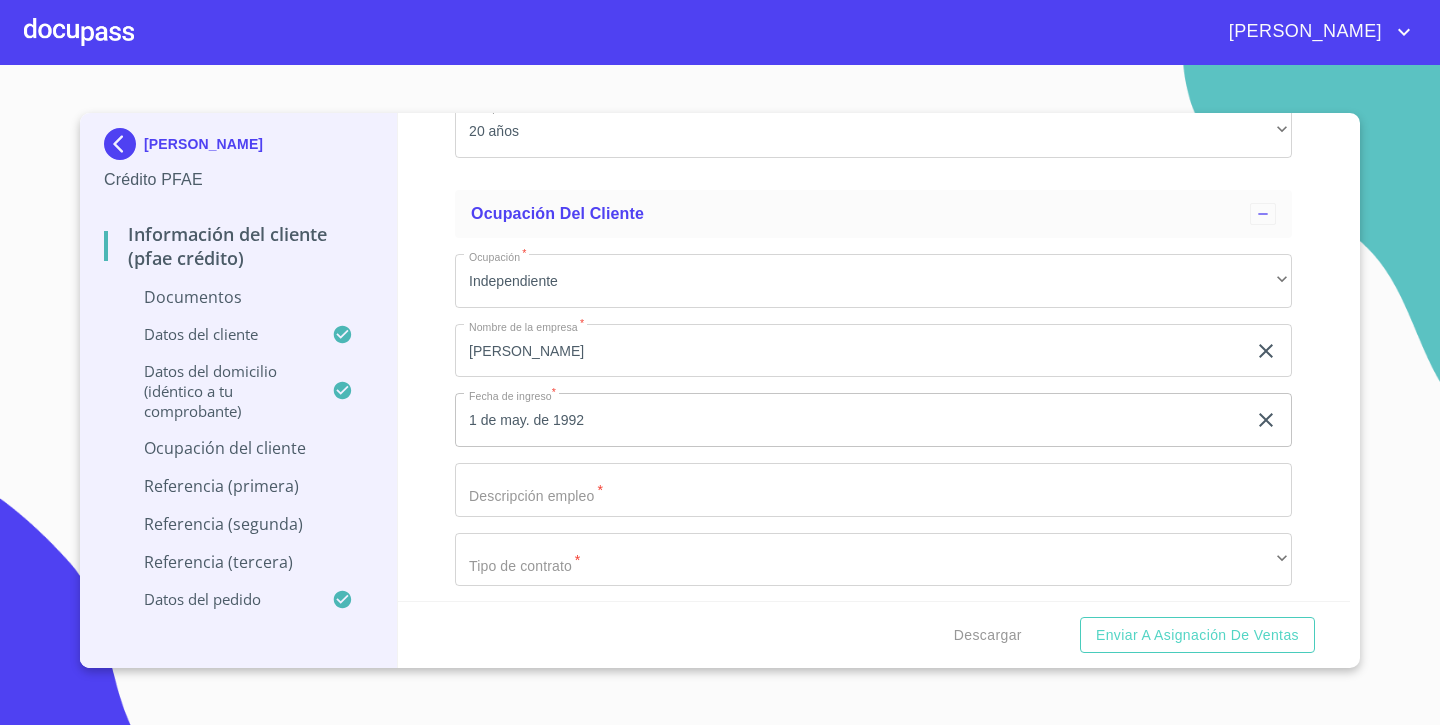 scroll, scrollTop: 4460, scrollLeft: 0, axis: vertical 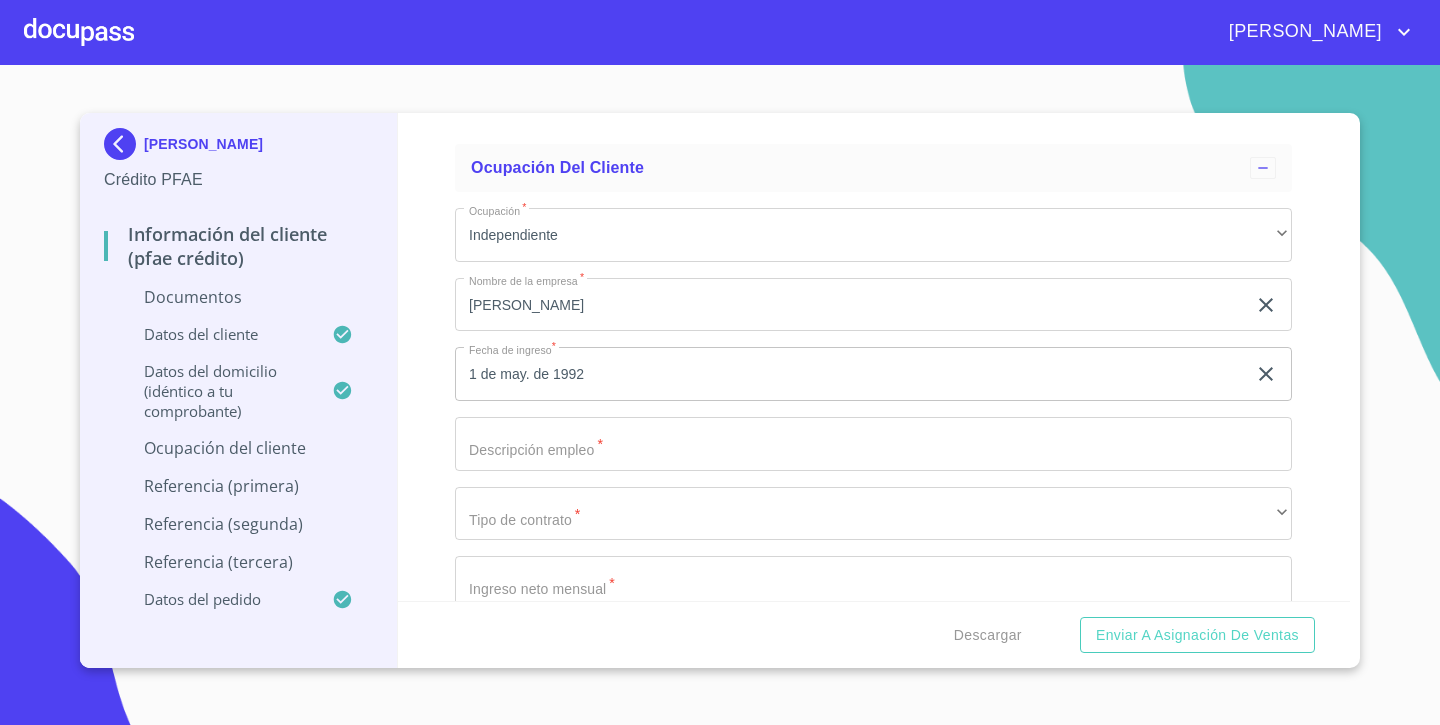 click on "Documento de identificación.   *" at bounding box center (850, -1815) 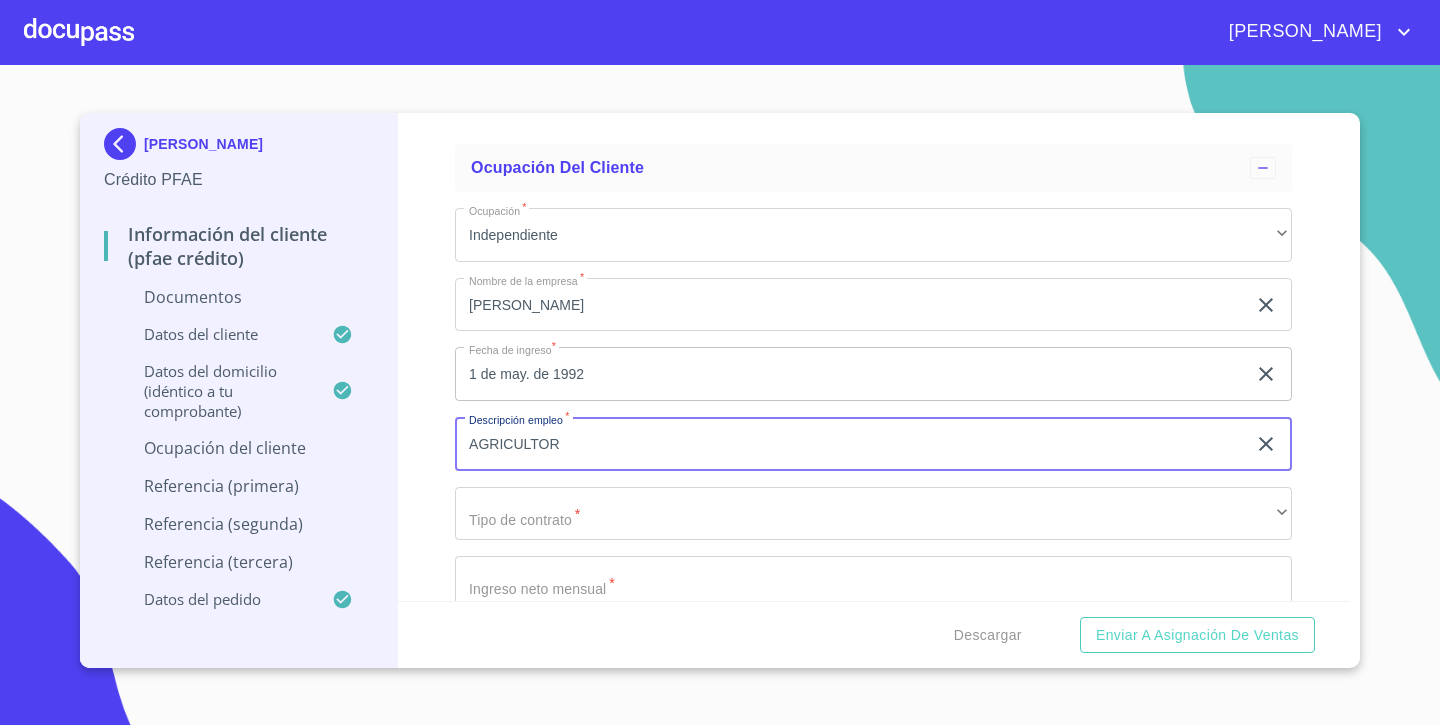 type on "AGRICULTOR" 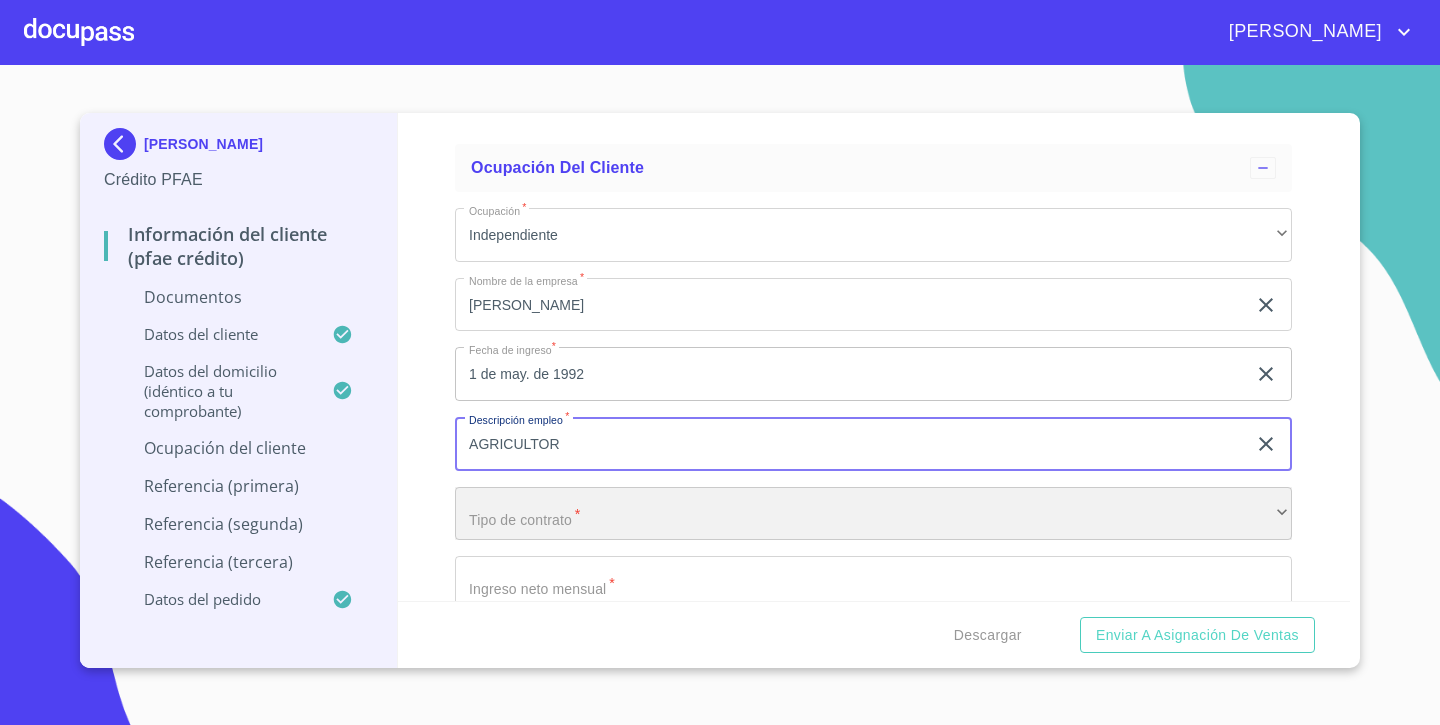 click on "​" at bounding box center (873, 514) 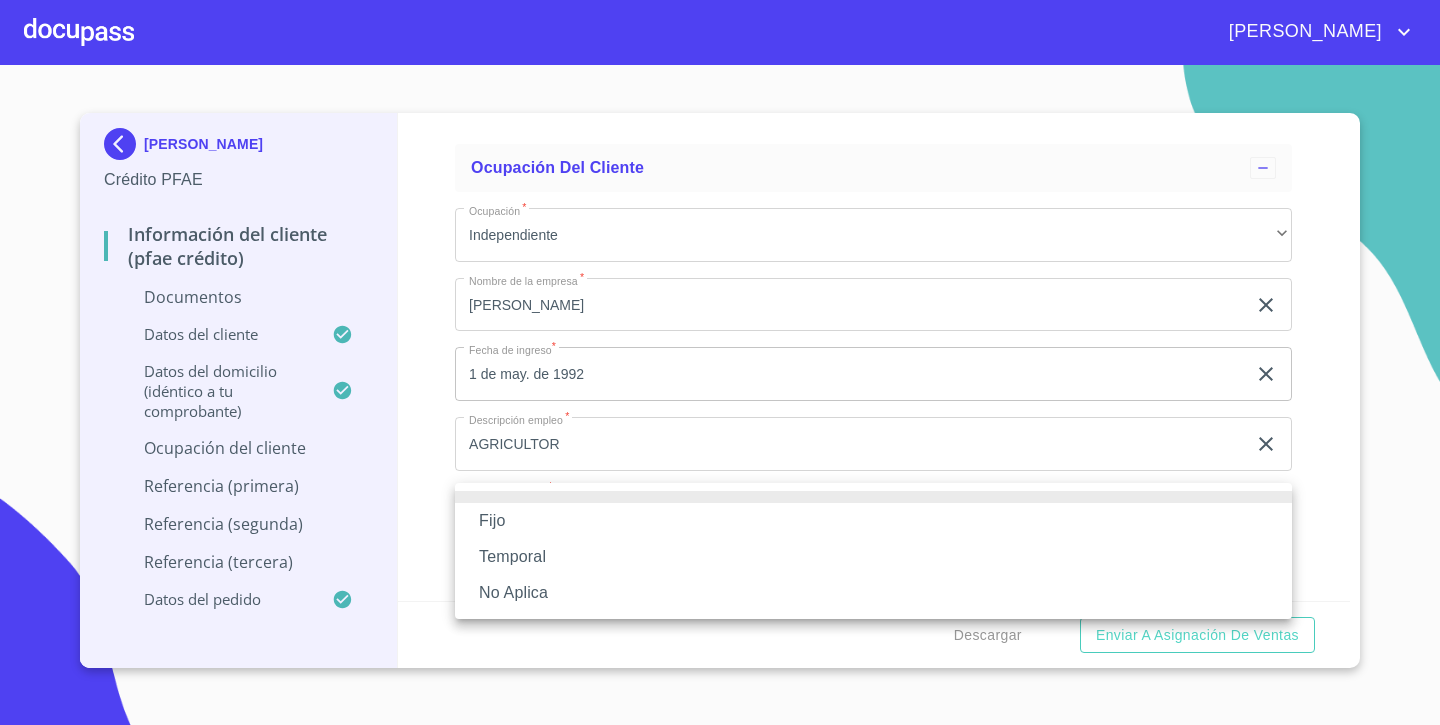 click on "Fijo" at bounding box center (873, 521) 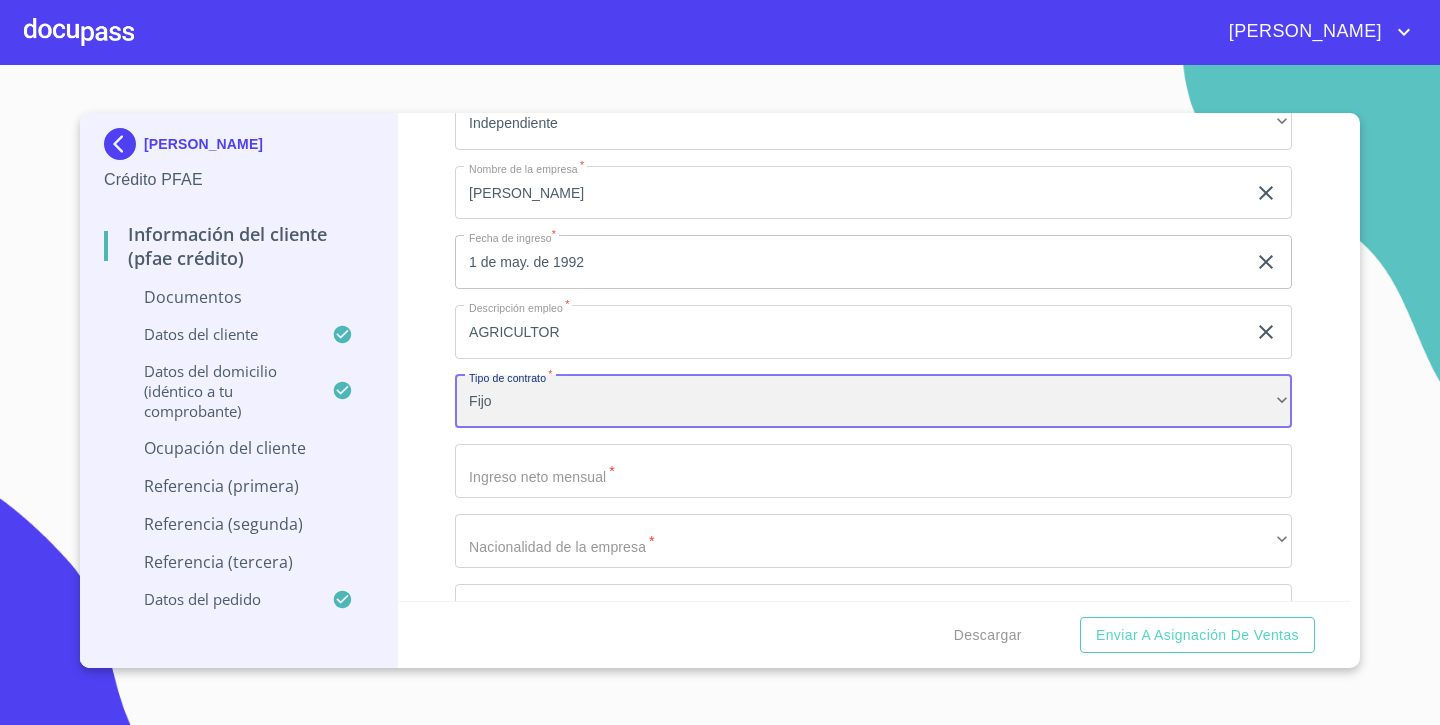 scroll, scrollTop: 4640, scrollLeft: 0, axis: vertical 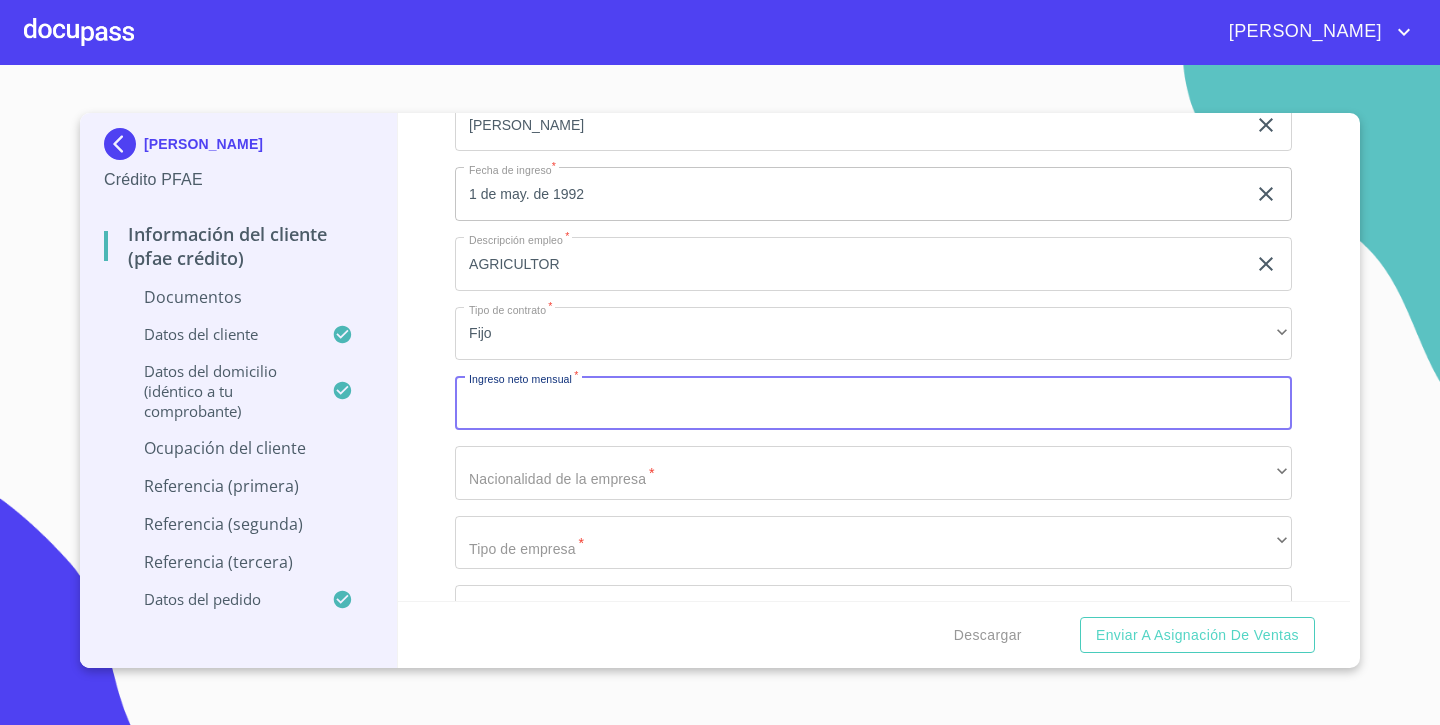 click on "Documento de identificación.   *" at bounding box center [873, 403] 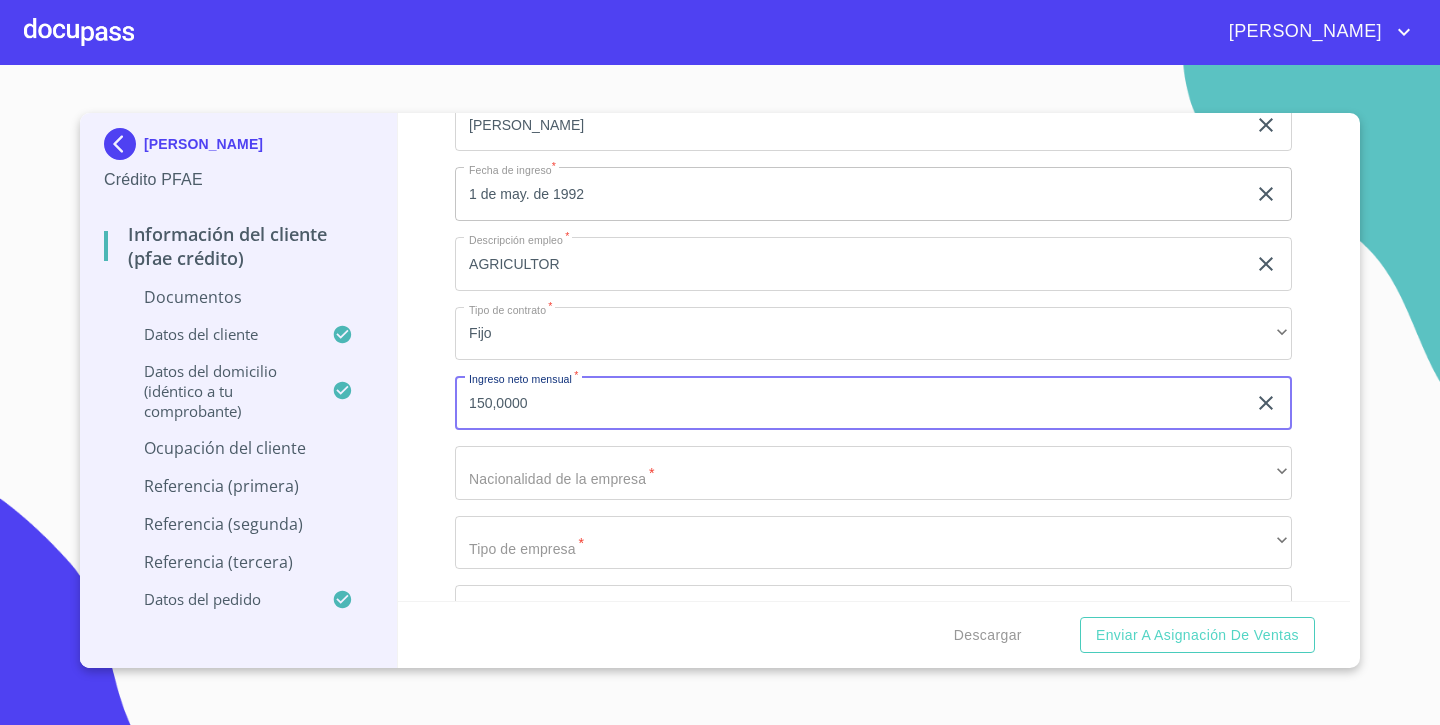 type on "150,0000" 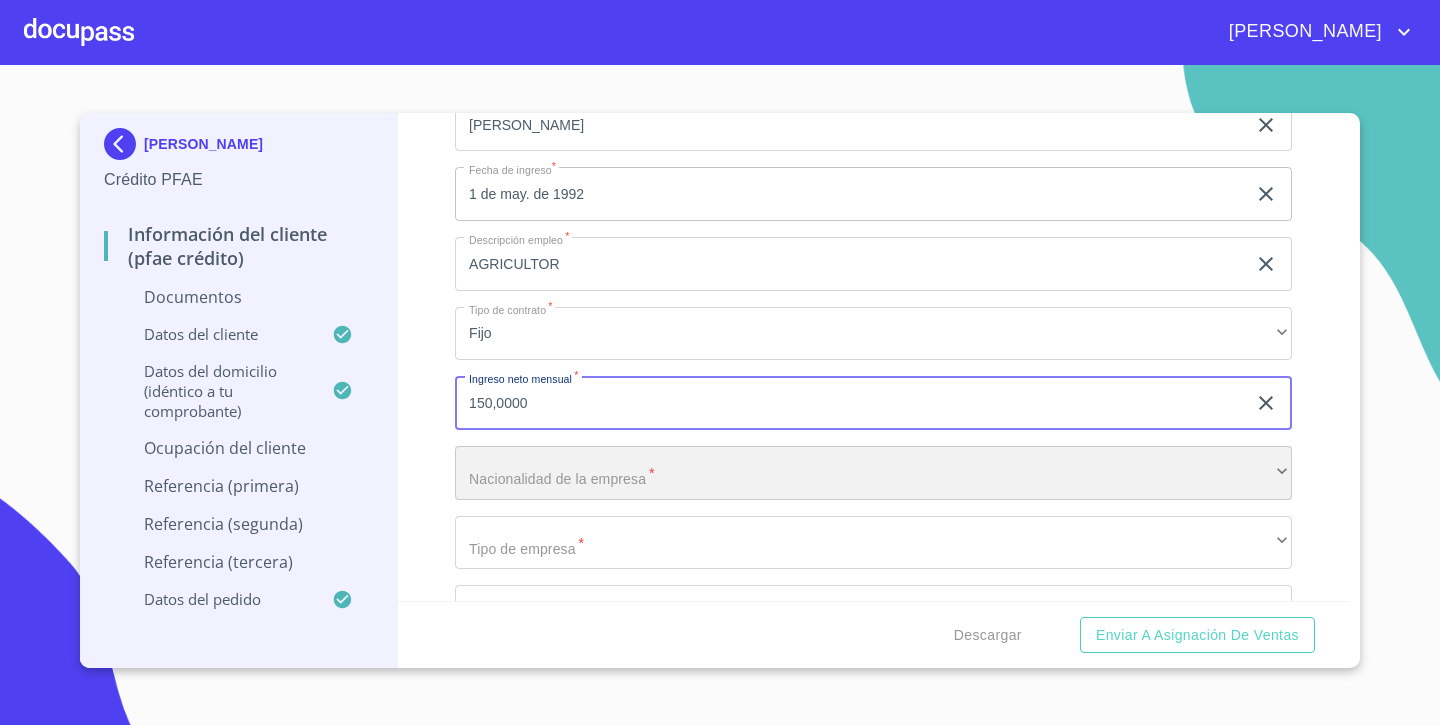 click on "​" at bounding box center [873, 473] 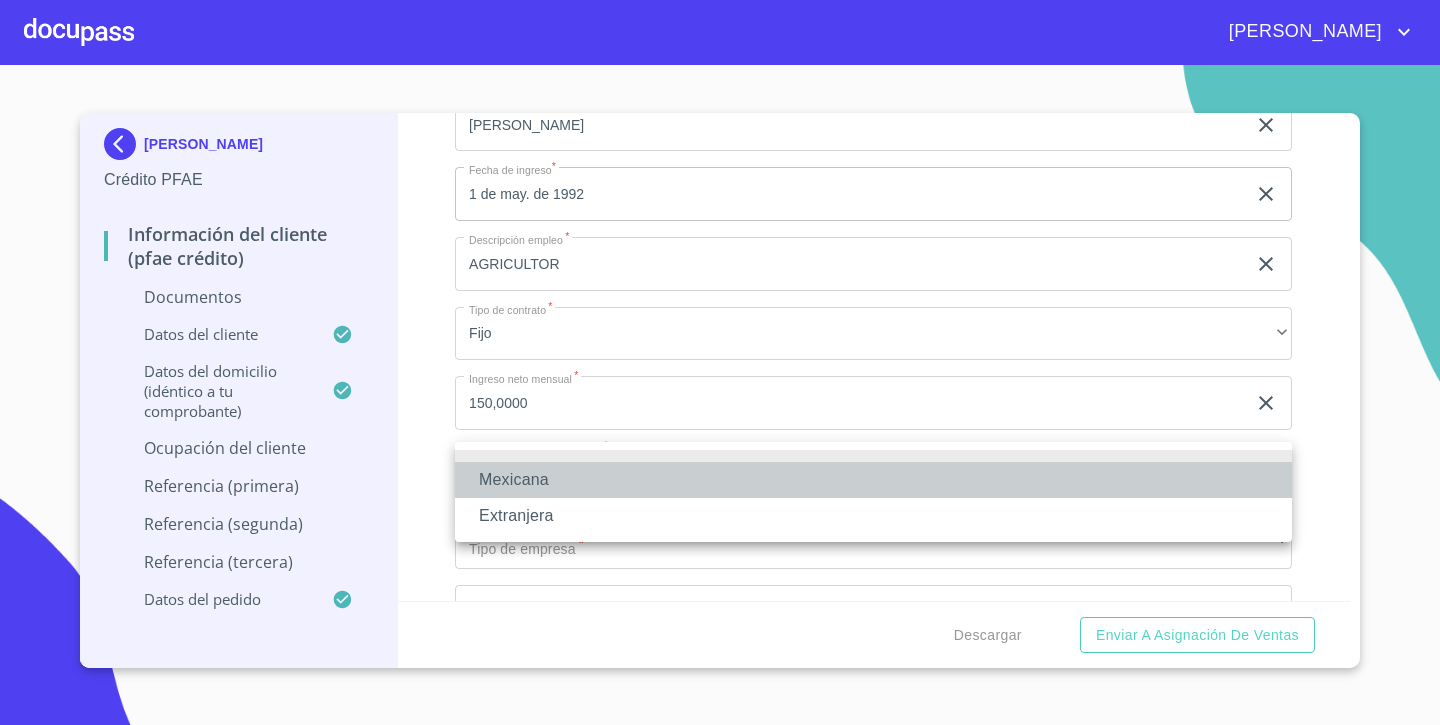 click on "Mexicana" at bounding box center [873, 480] 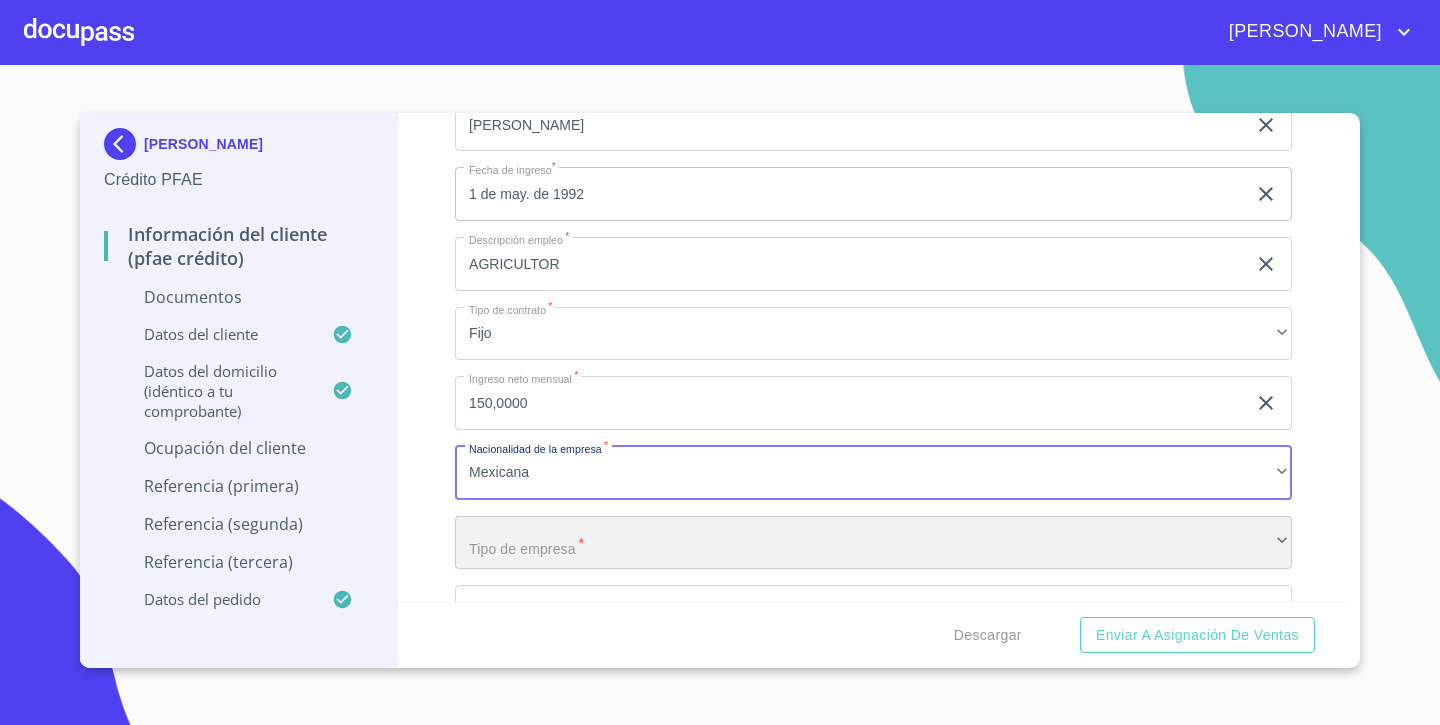 click on "​" at bounding box center [873, 543] 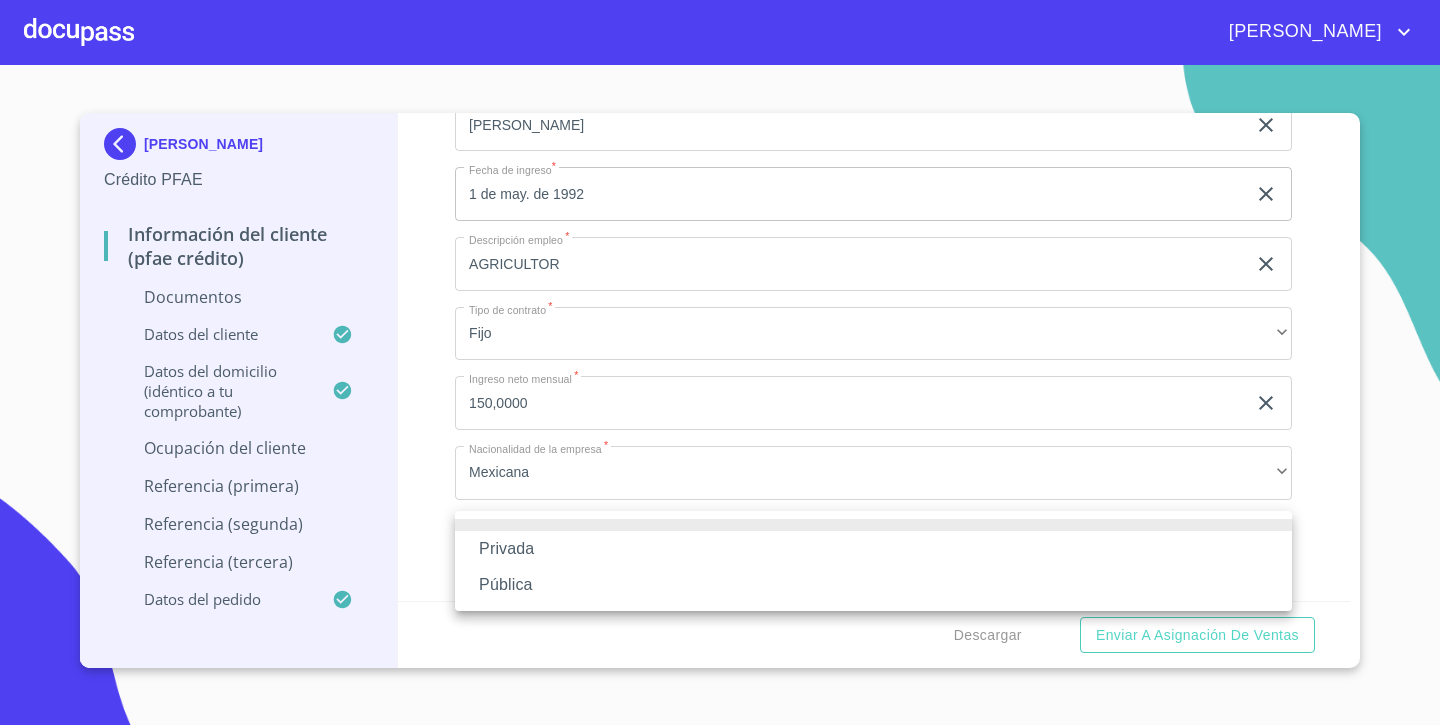 click on "Privada" at bounding box center [873, 549] 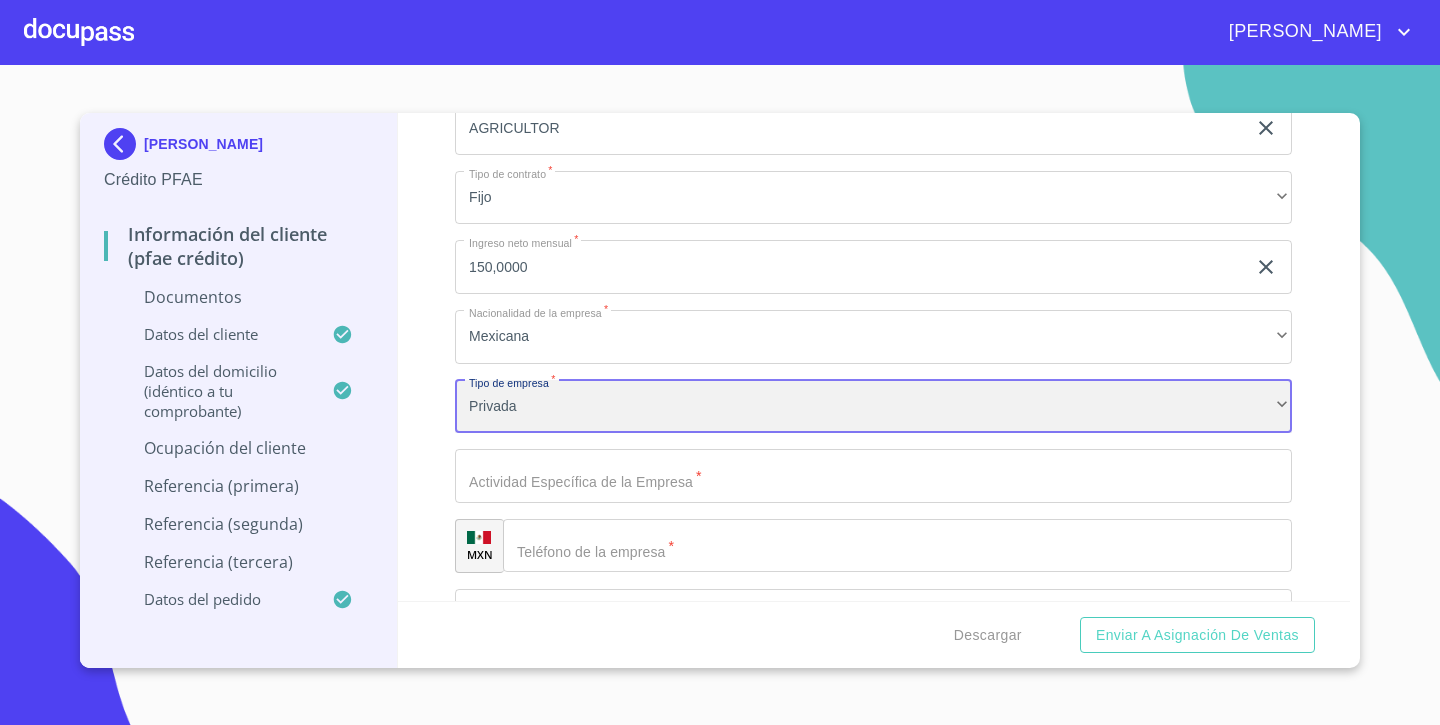 scroll, scrollTop: 4777, scrollLeft: 0, axis: vertical 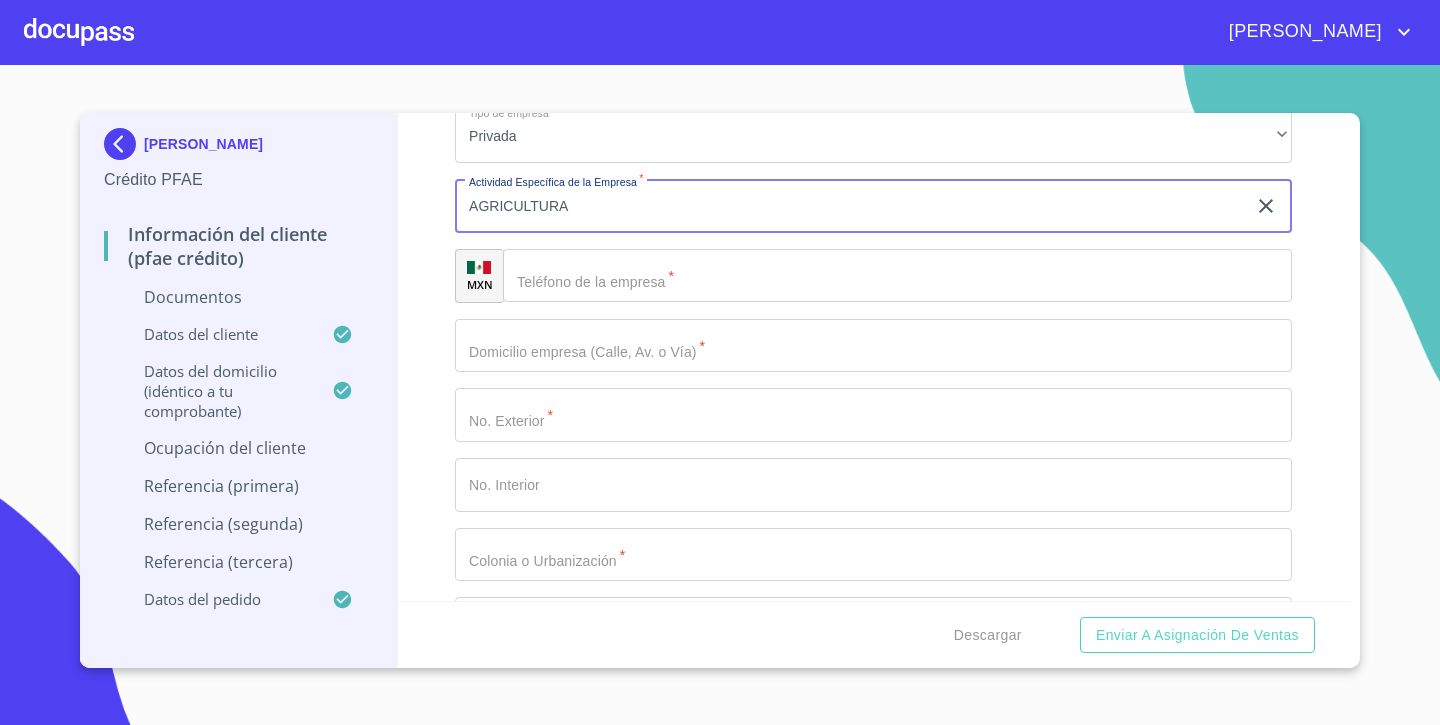type on "AGRICULTURA" 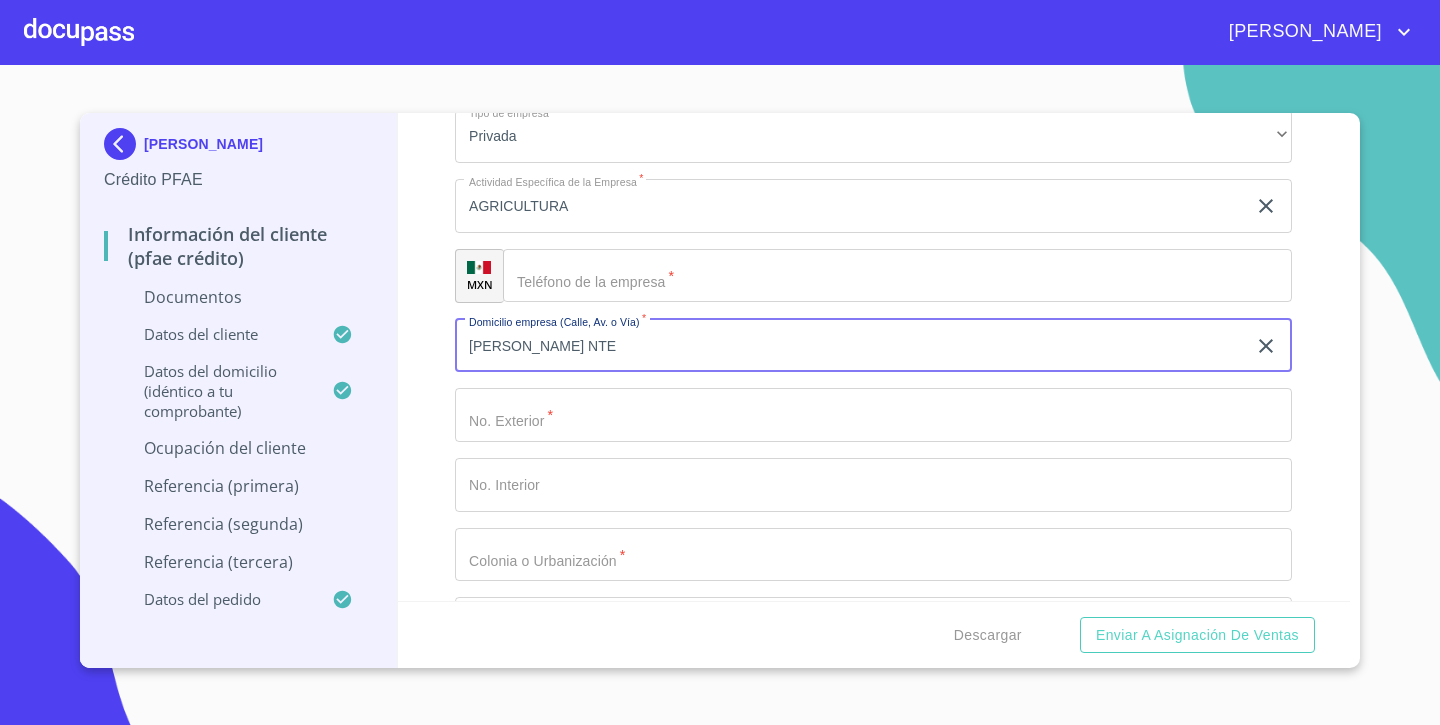 type on "PEDRO MORENO NTE" 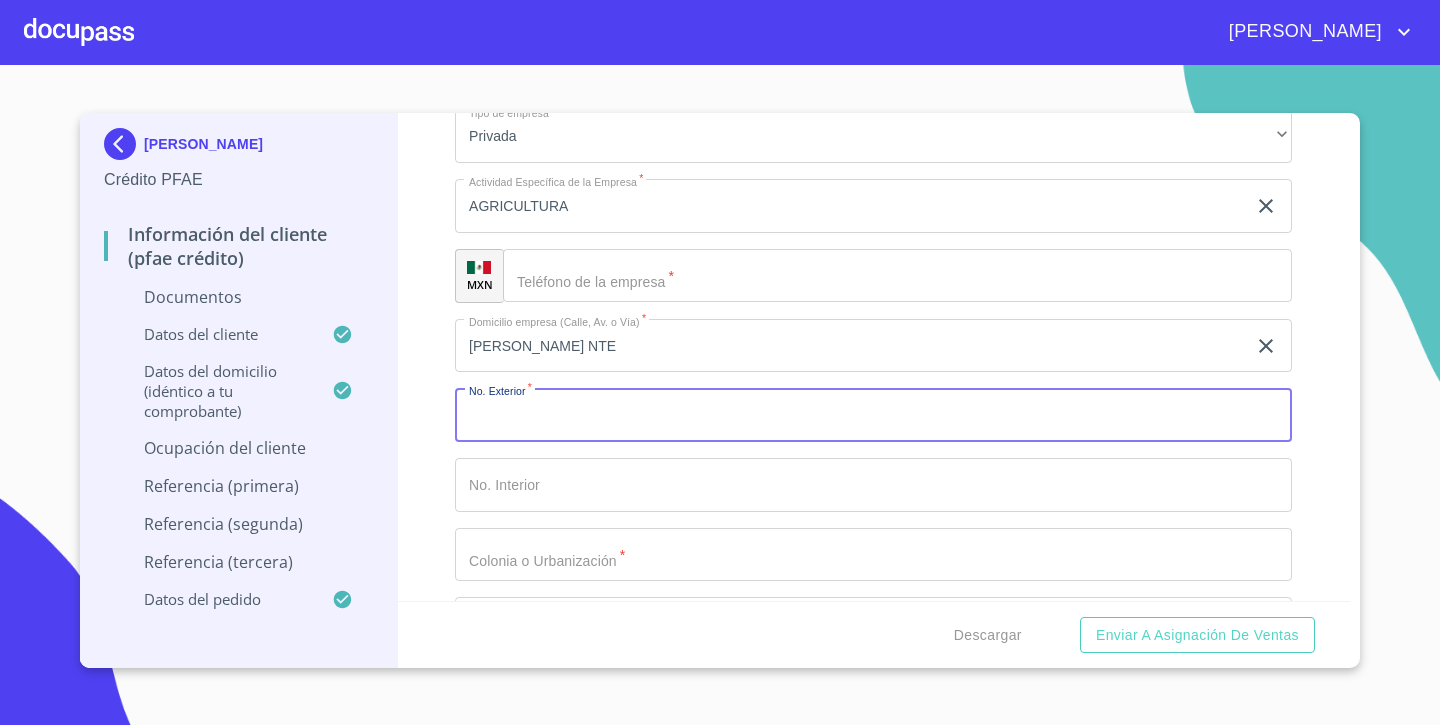 click on "Documento de identificación.   *" at bounding box center (873, 415) 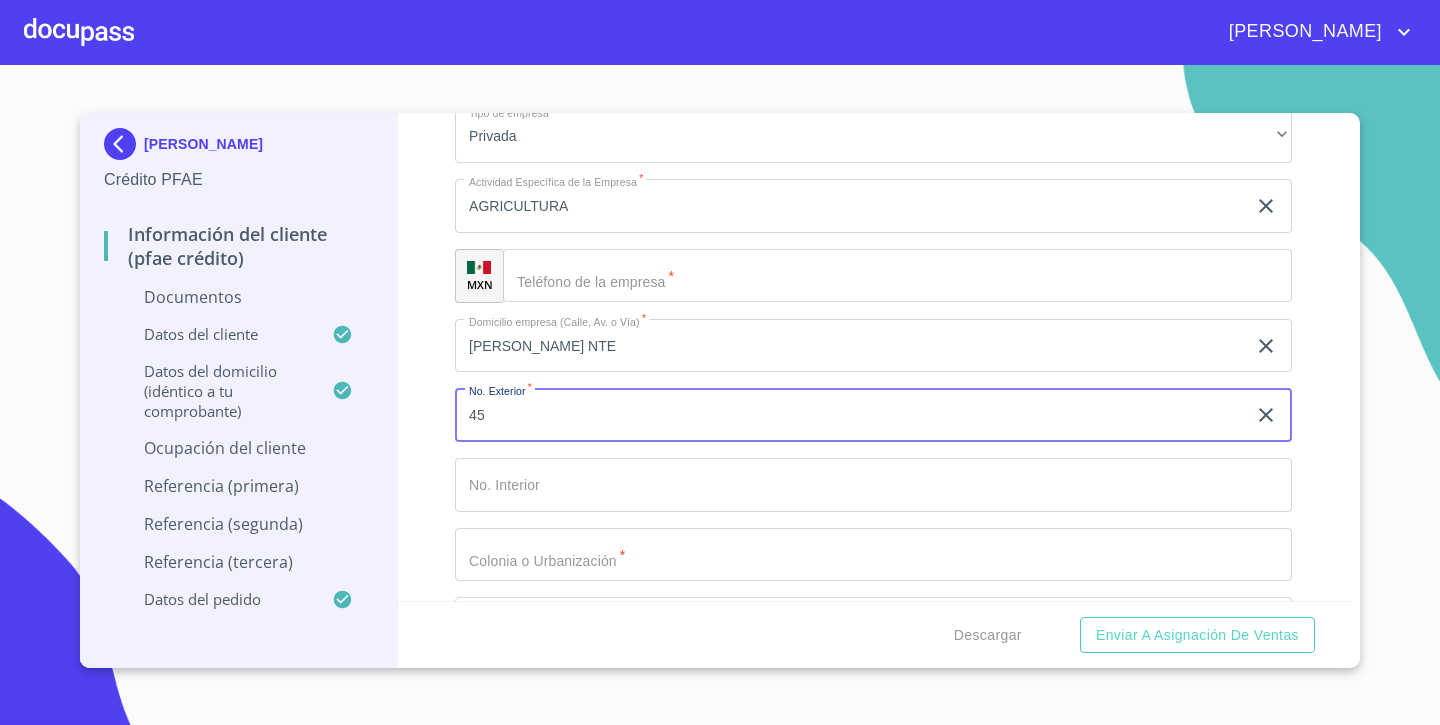 type on "4" 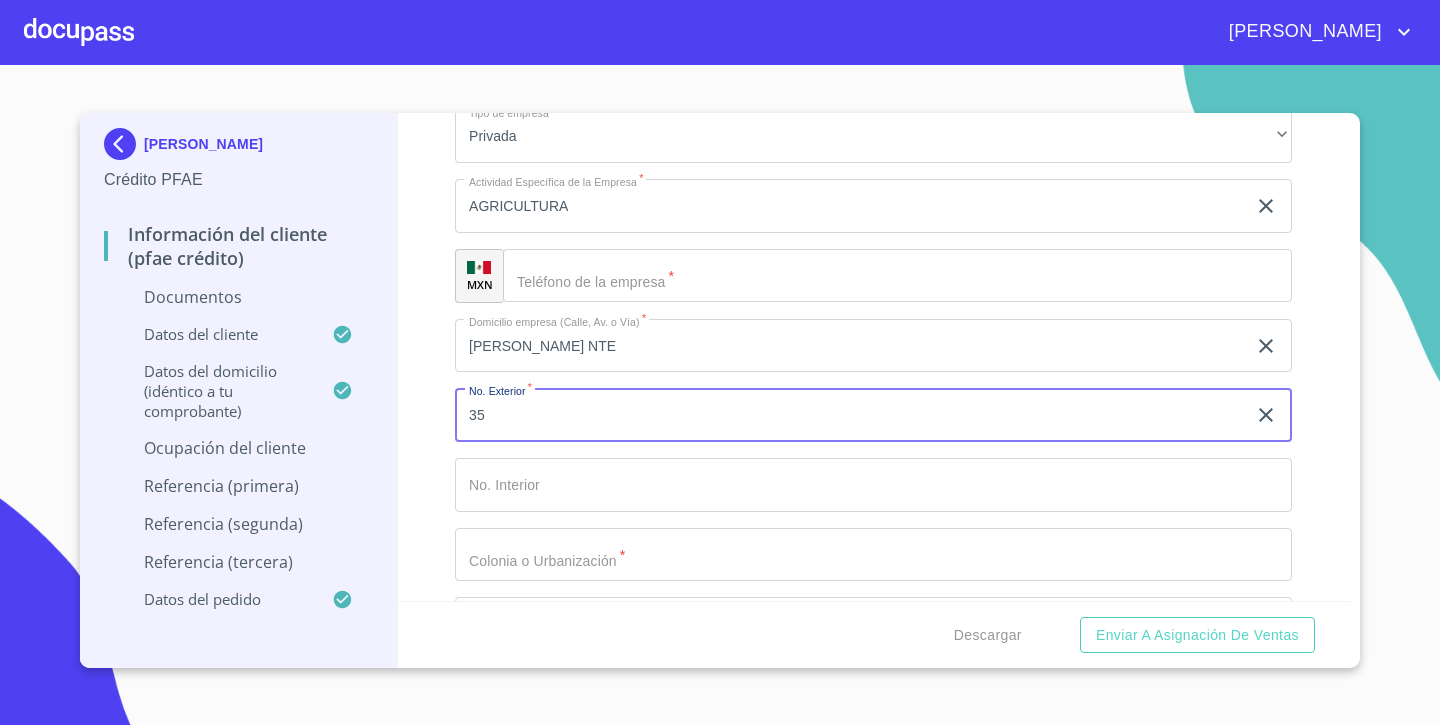 type on "35" 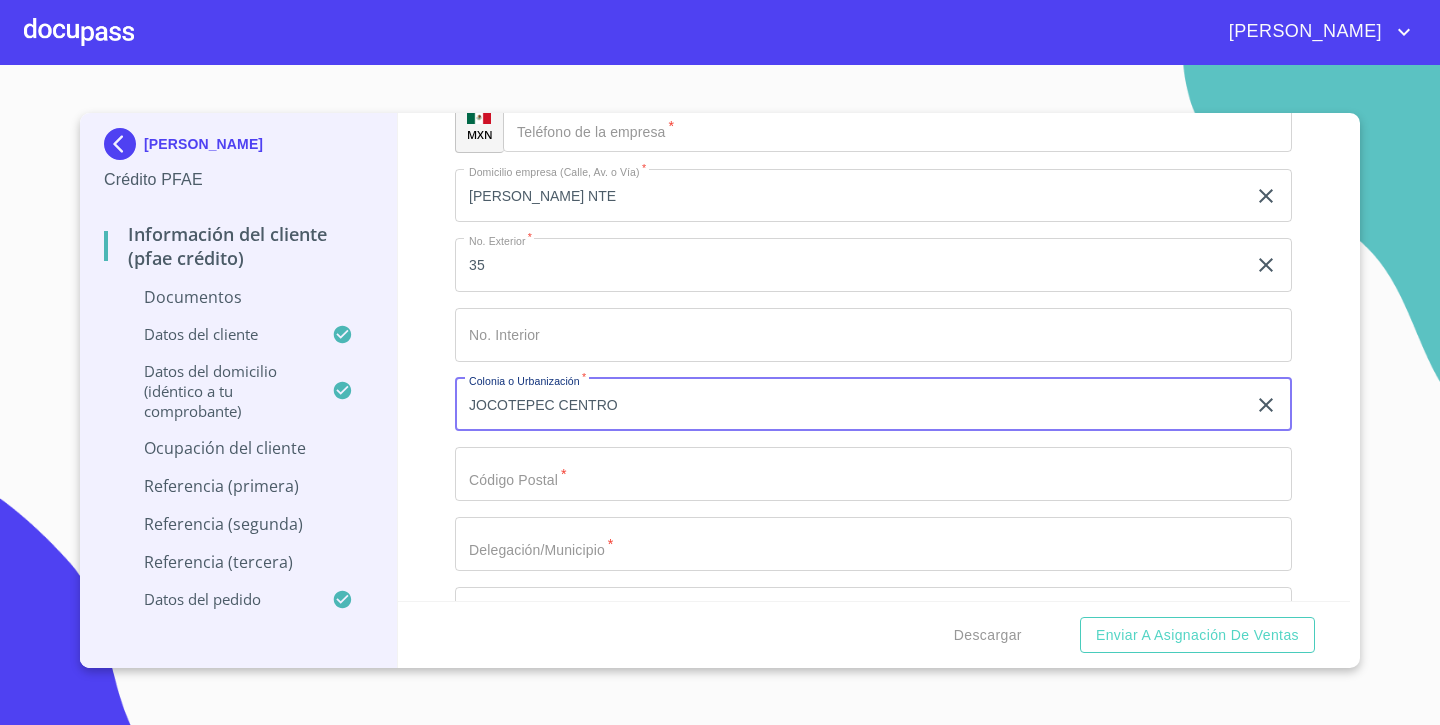 scroll, scrollTop: 5234, scrollLeft: 0, axis: vertical 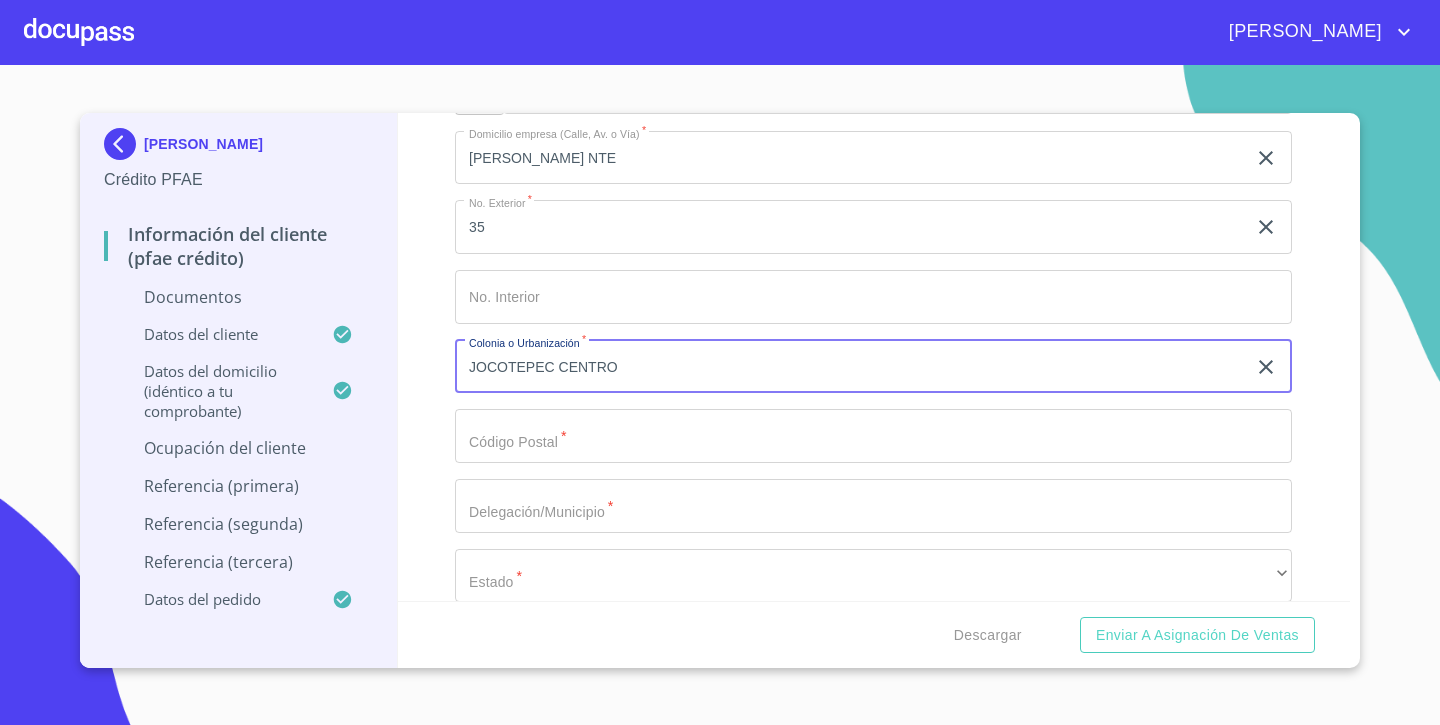 type on "JOCOTEPEC CENTRO" 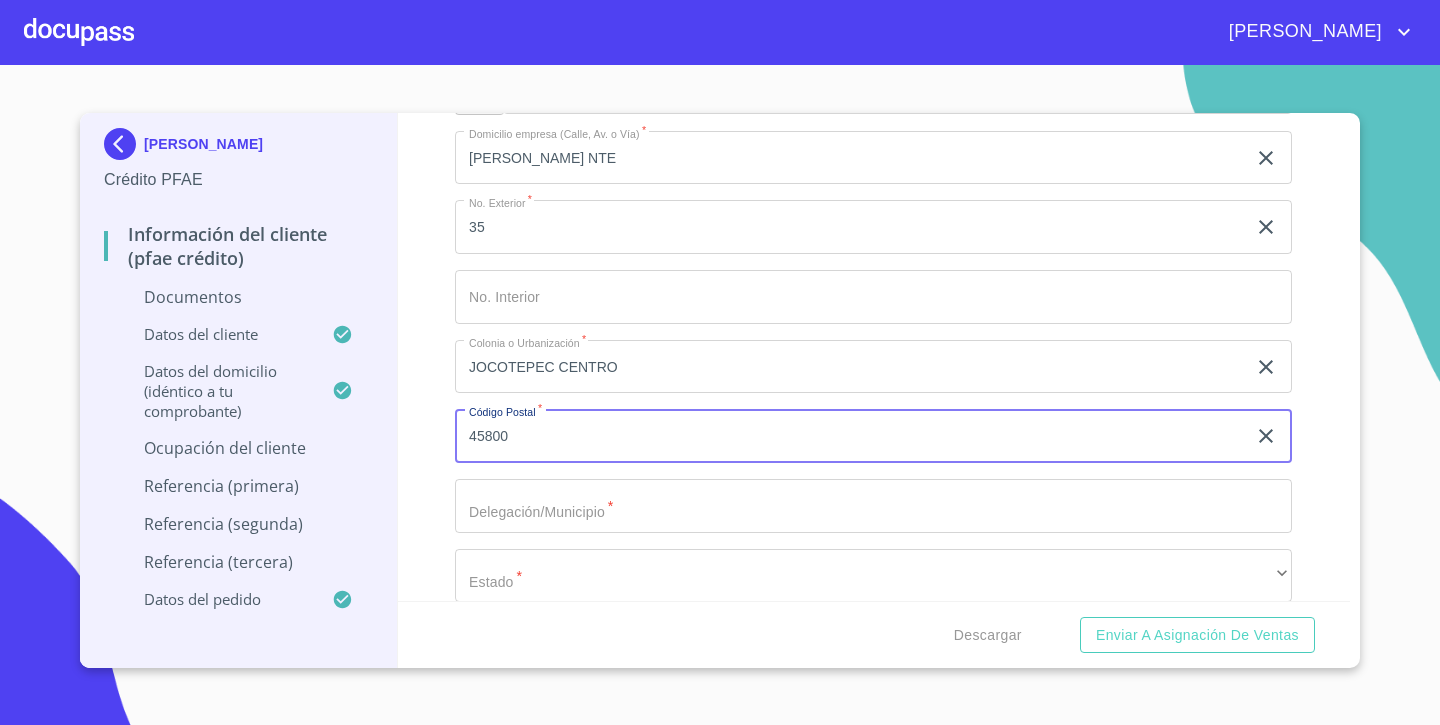 type on "45800" 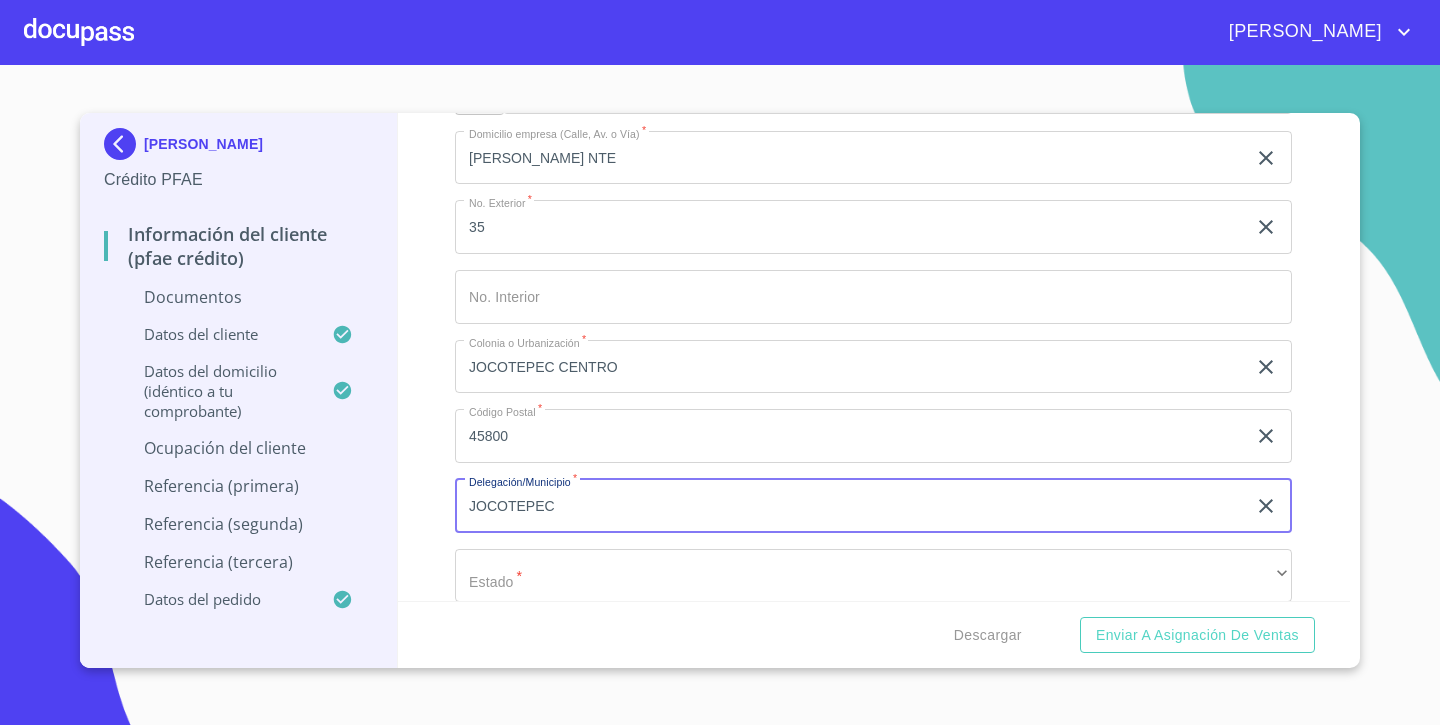 type on "JOCOTEPEC" 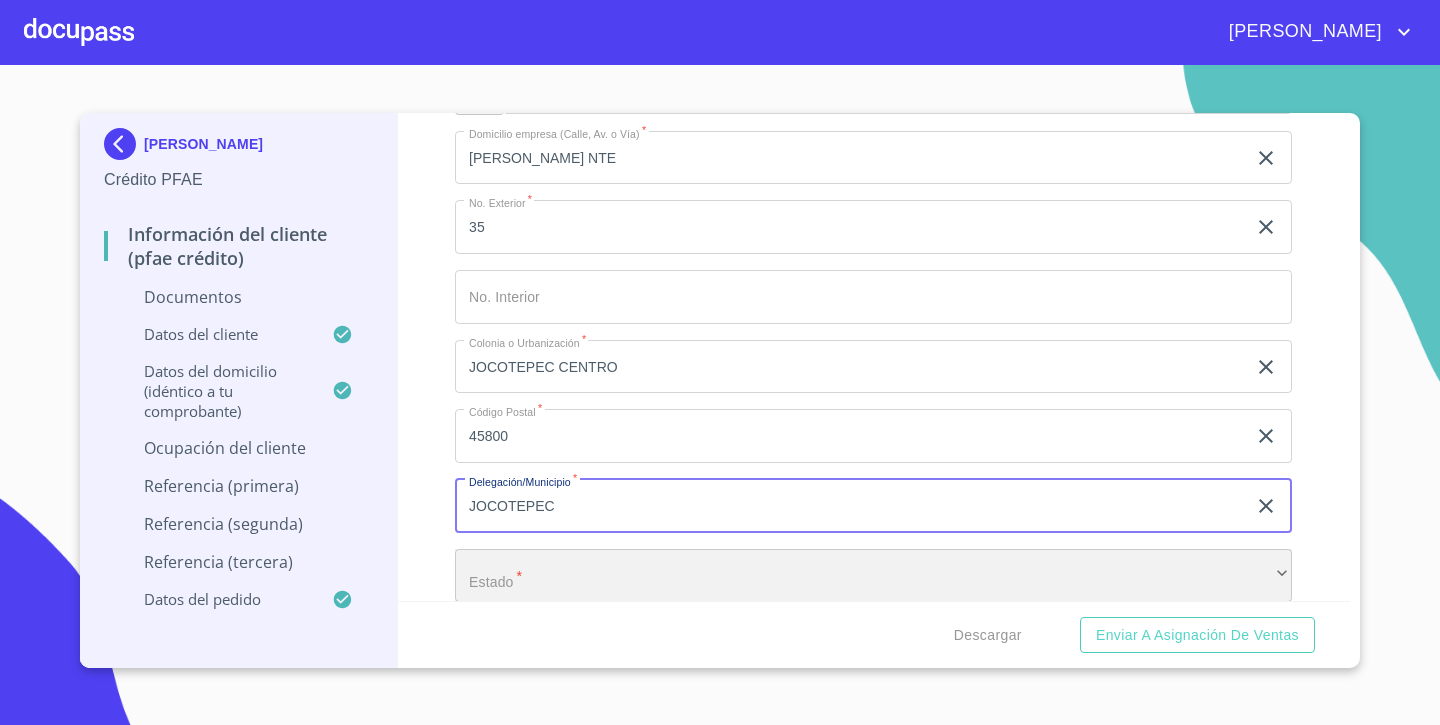 click on "​" at bounding box center [873, 576] 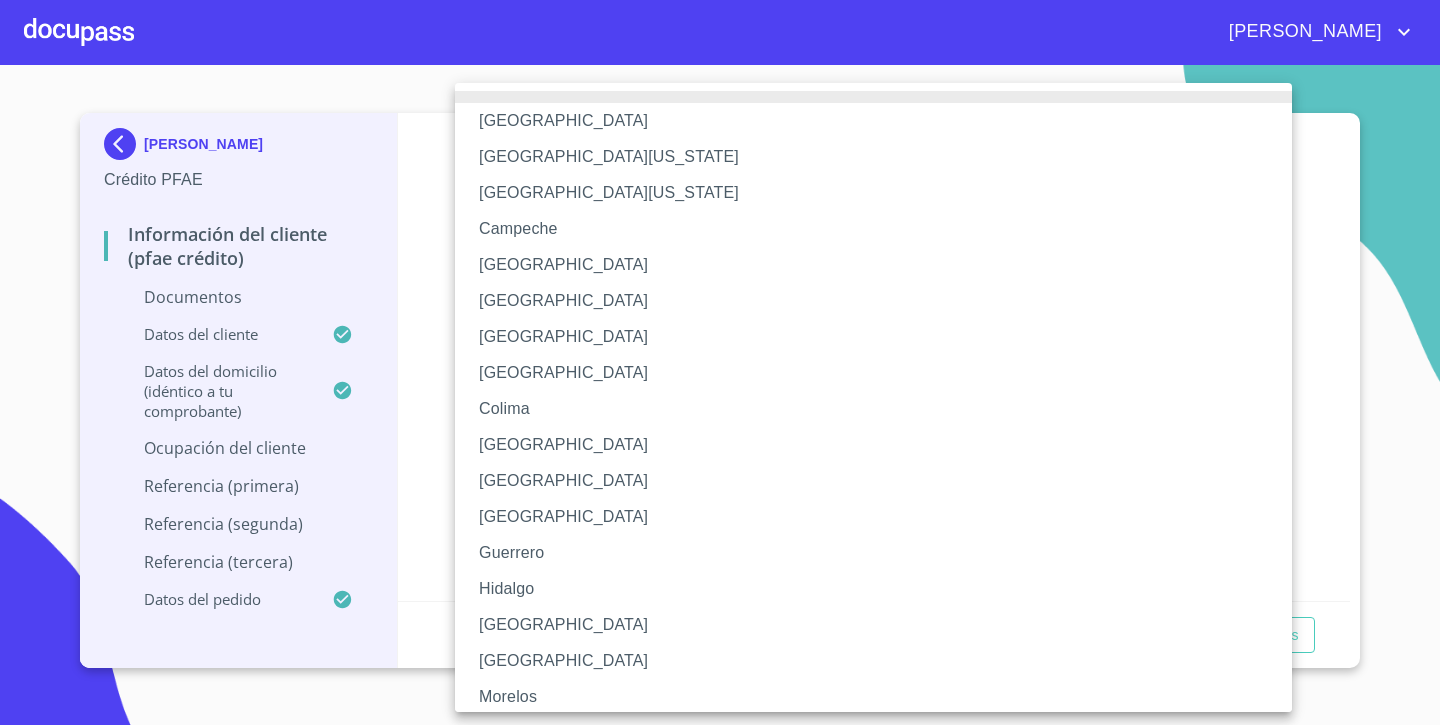 click on "Jalisco" at bounding box center [873, 625] 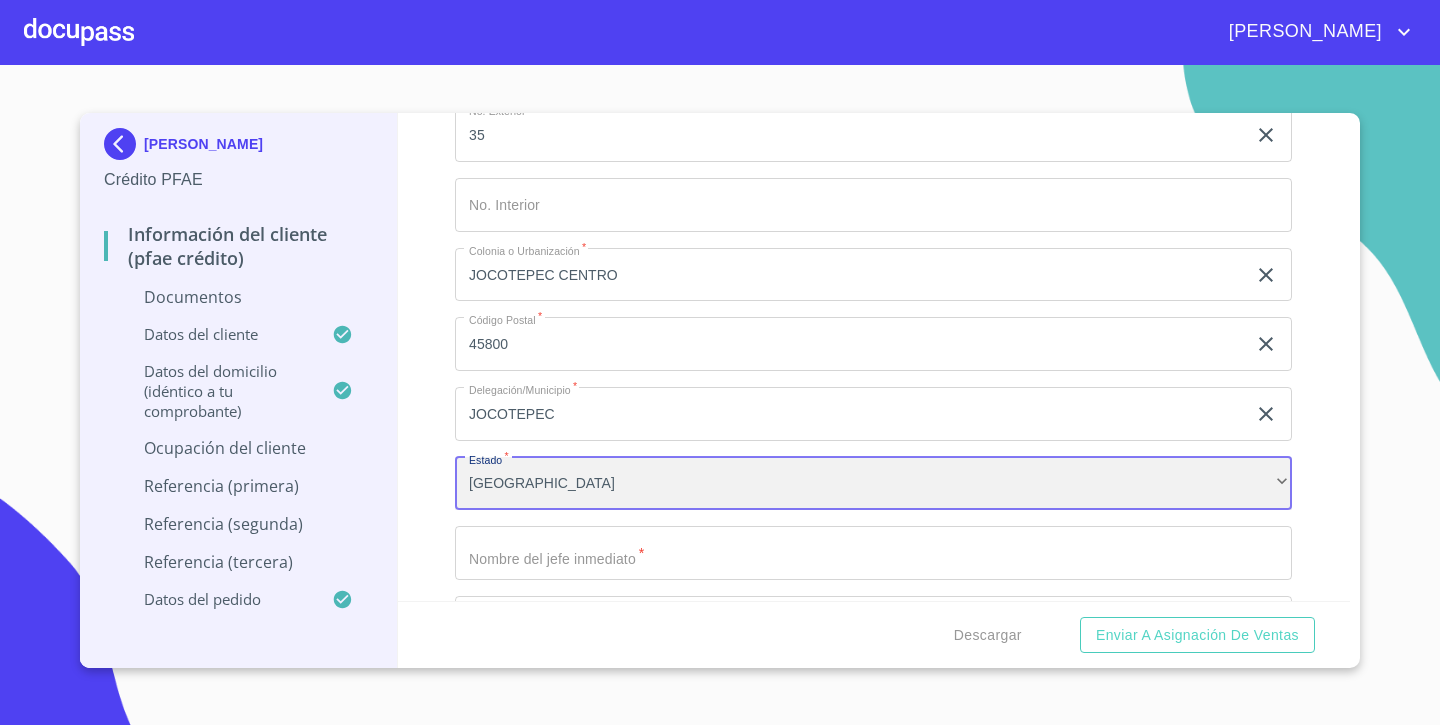 scroll, scrollTop: 5384, scrollLeft: 0, axis: vertical 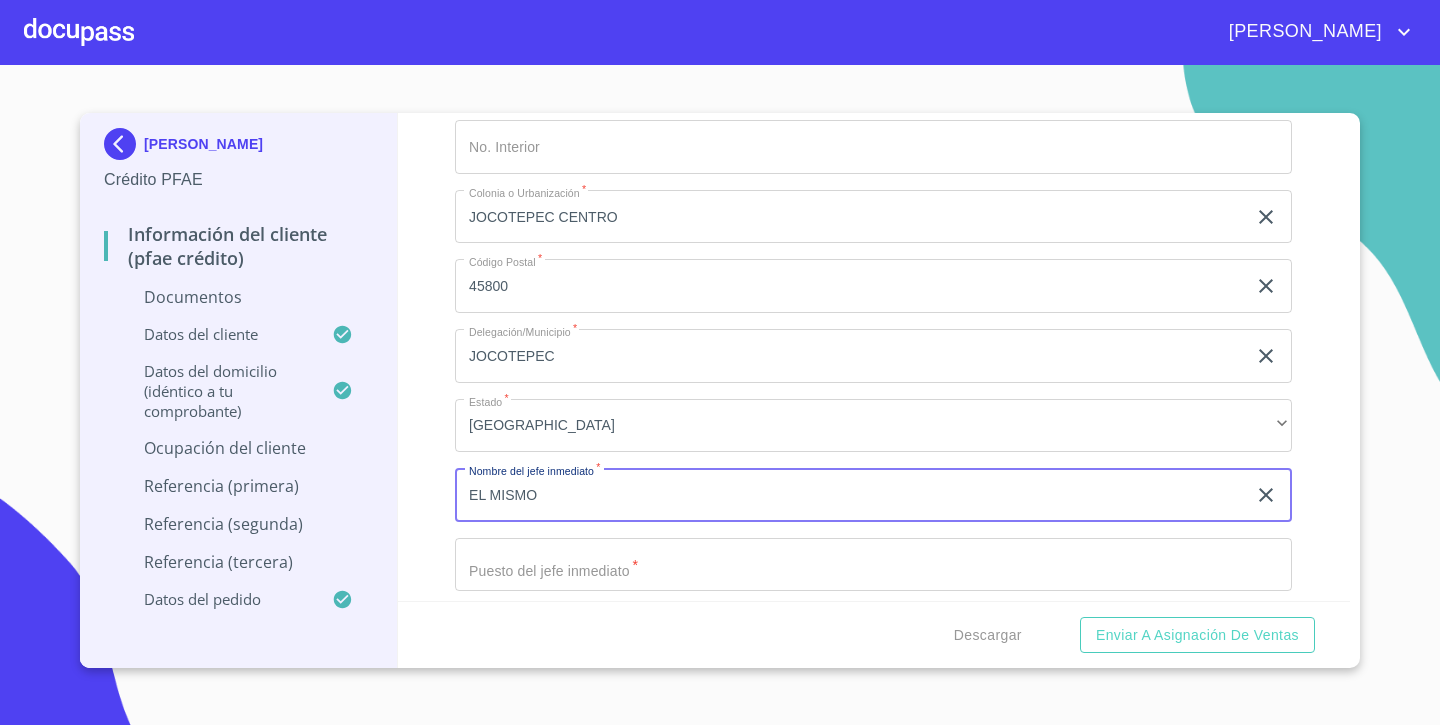 type on "EL MISMO" 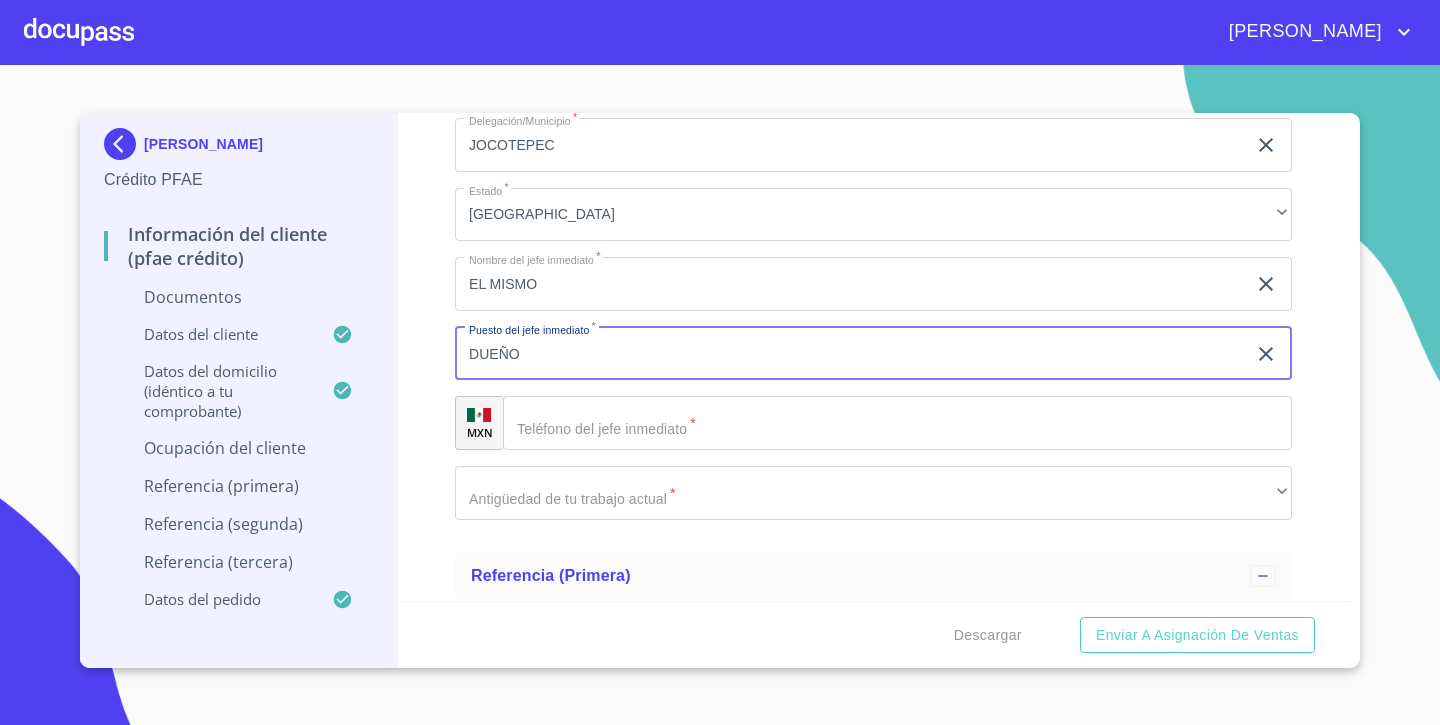 scroll, scrollTop: 5628, scrollLeft: 0, axis: vertical 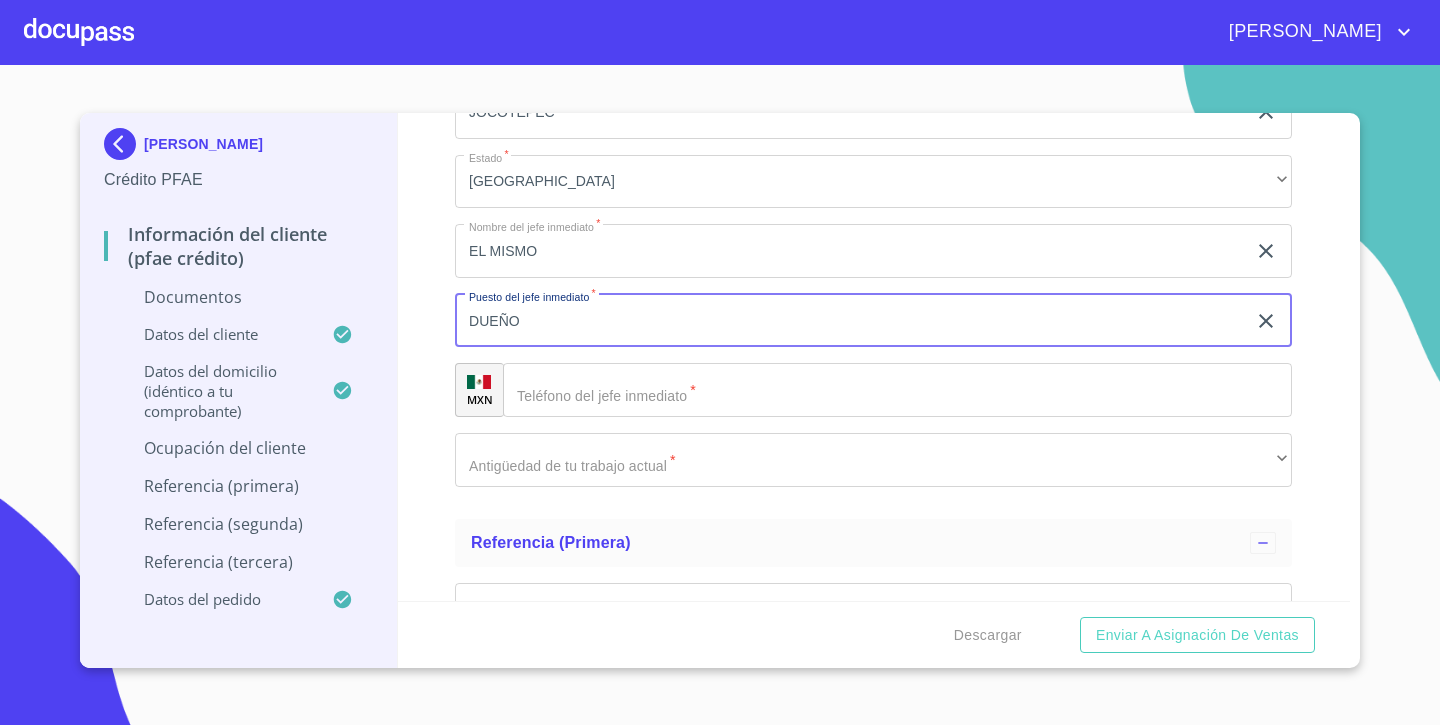 type on "DUEÑO" 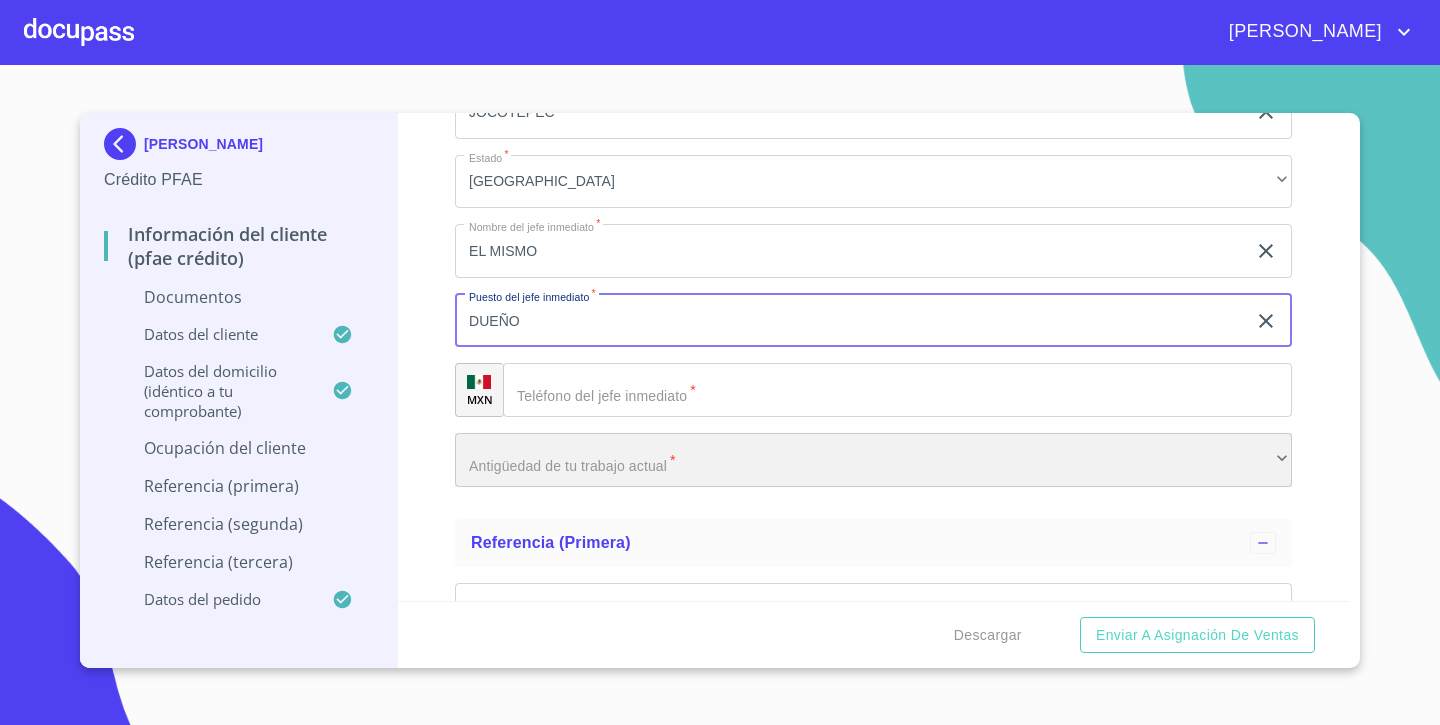 click on "​" at bounding box center (873, 460) 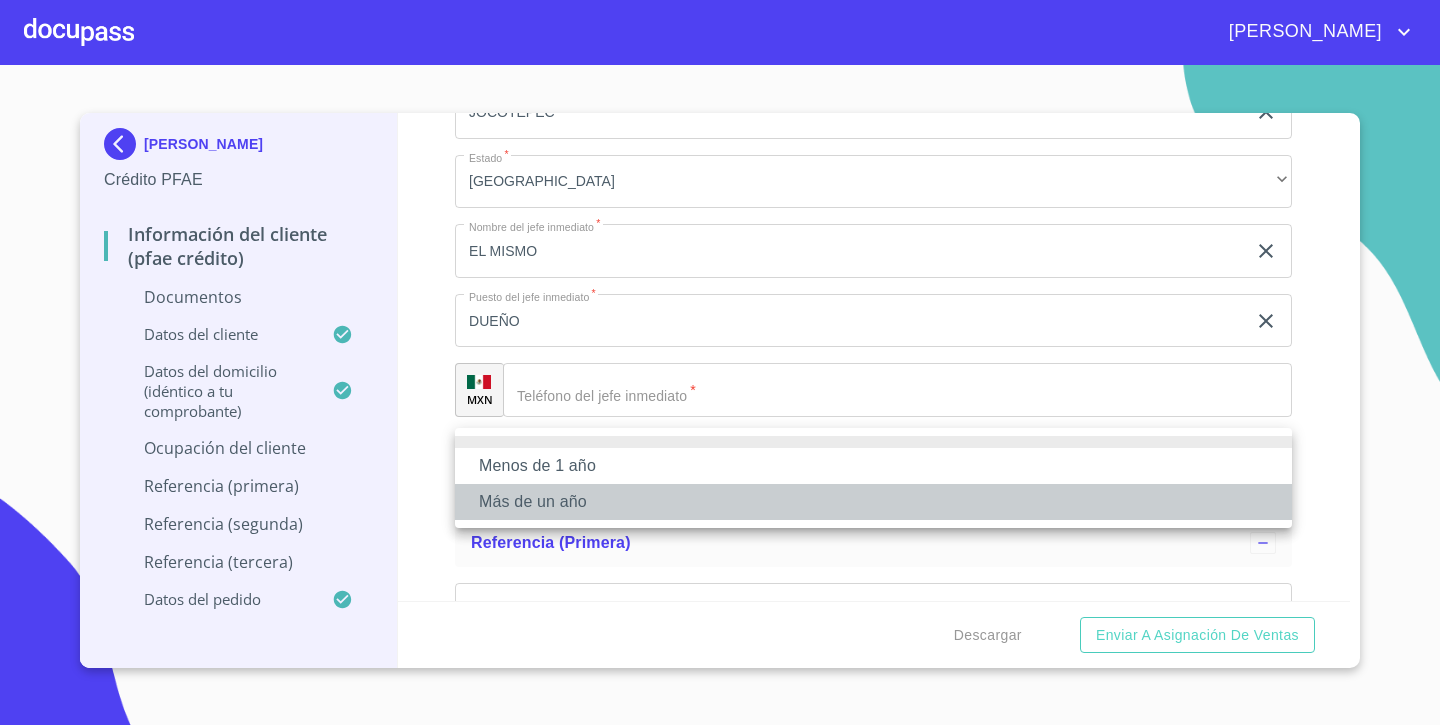 click on "Más de un año" at bounding box center [873, 502] 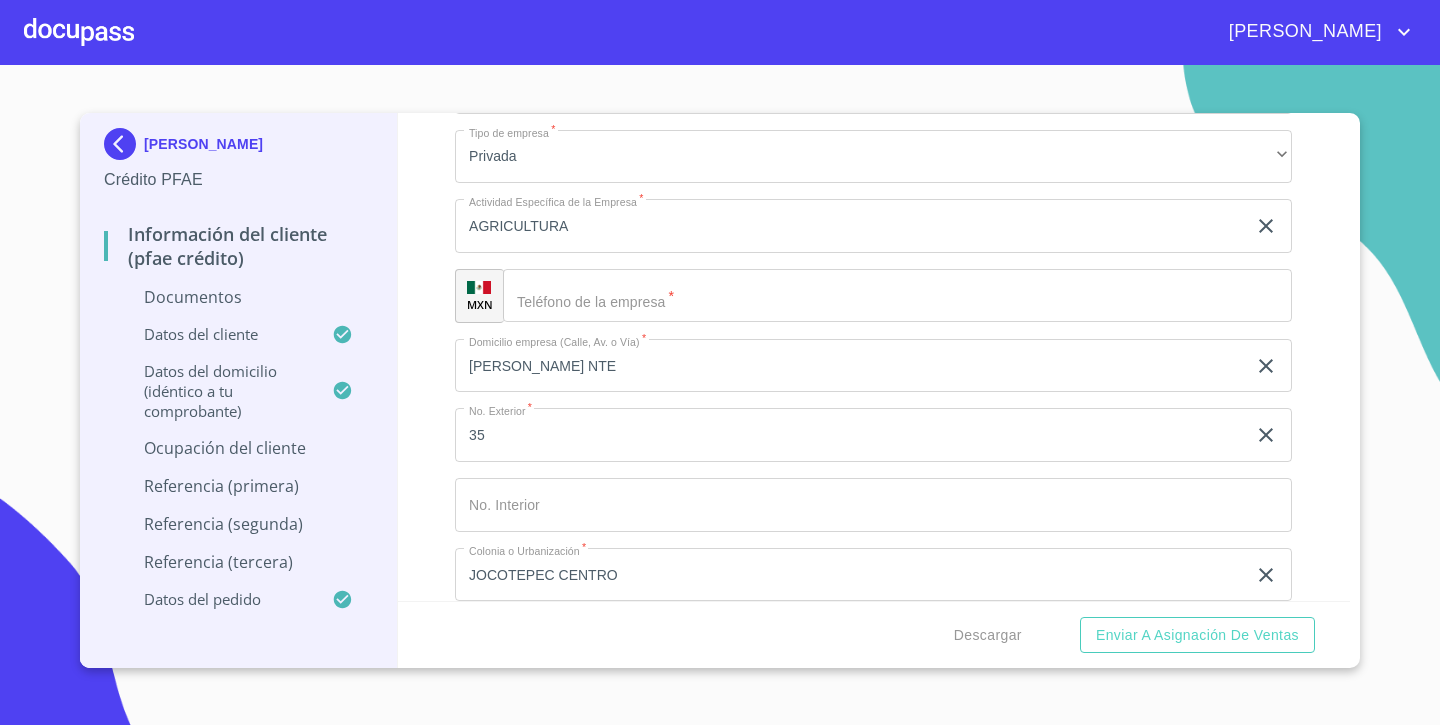 scroll, scrollTop: 5022, scrollLeft: 0, axis: vertical 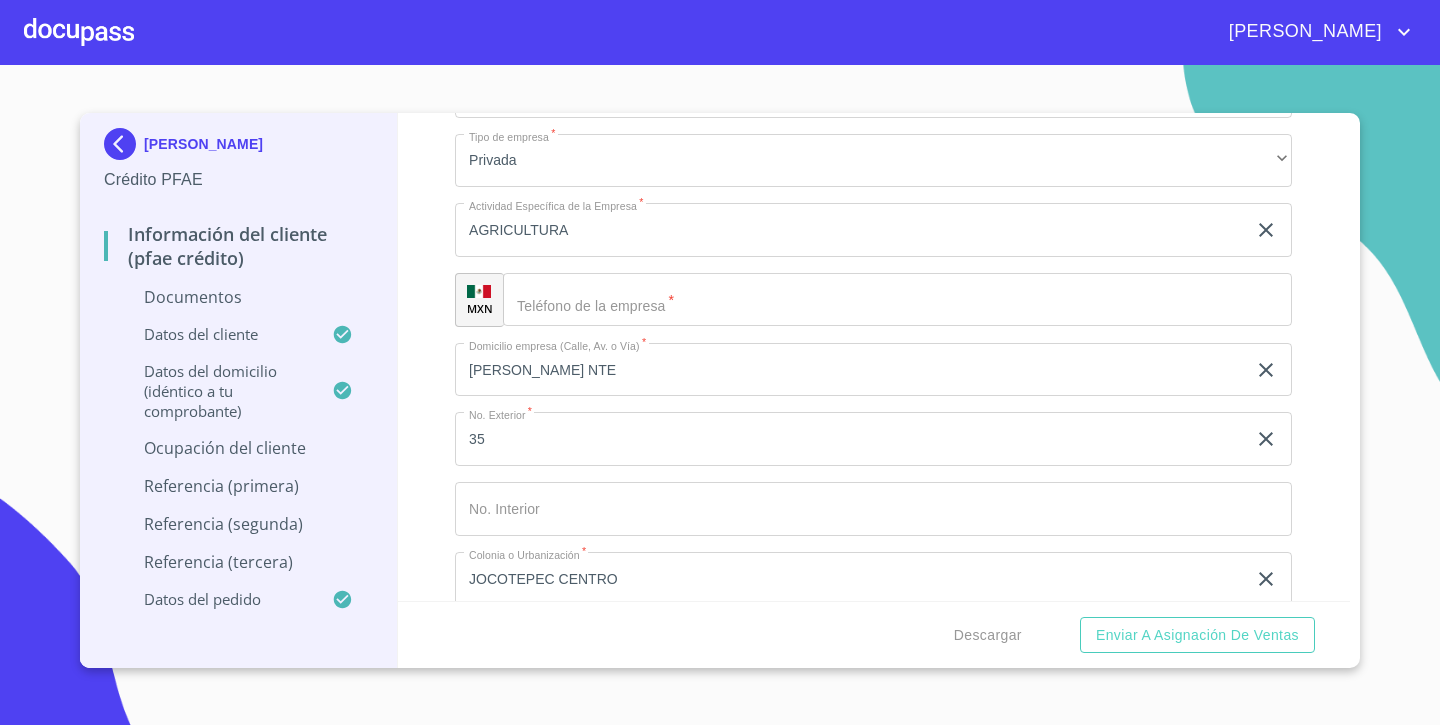 type on "[PHONE_NUMBER]" 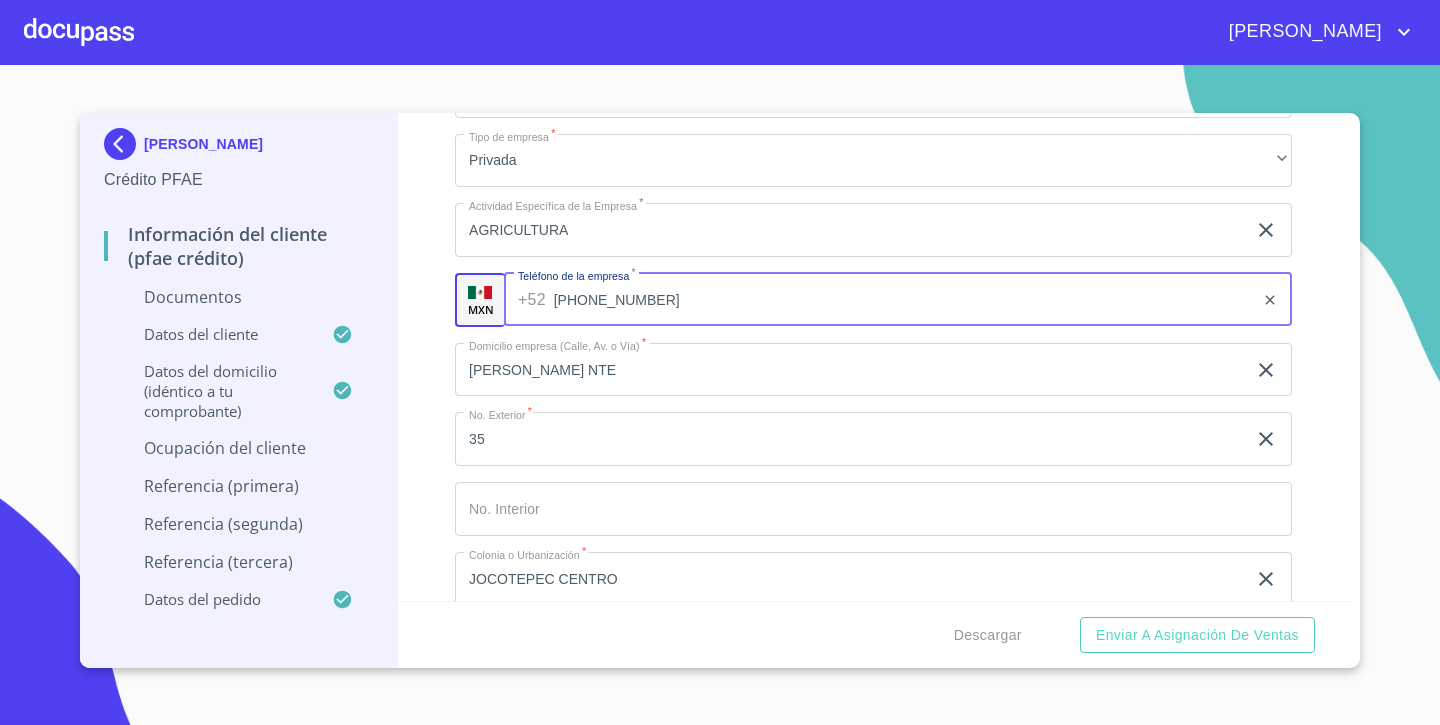 type on "[PHONE_NUMBER]" 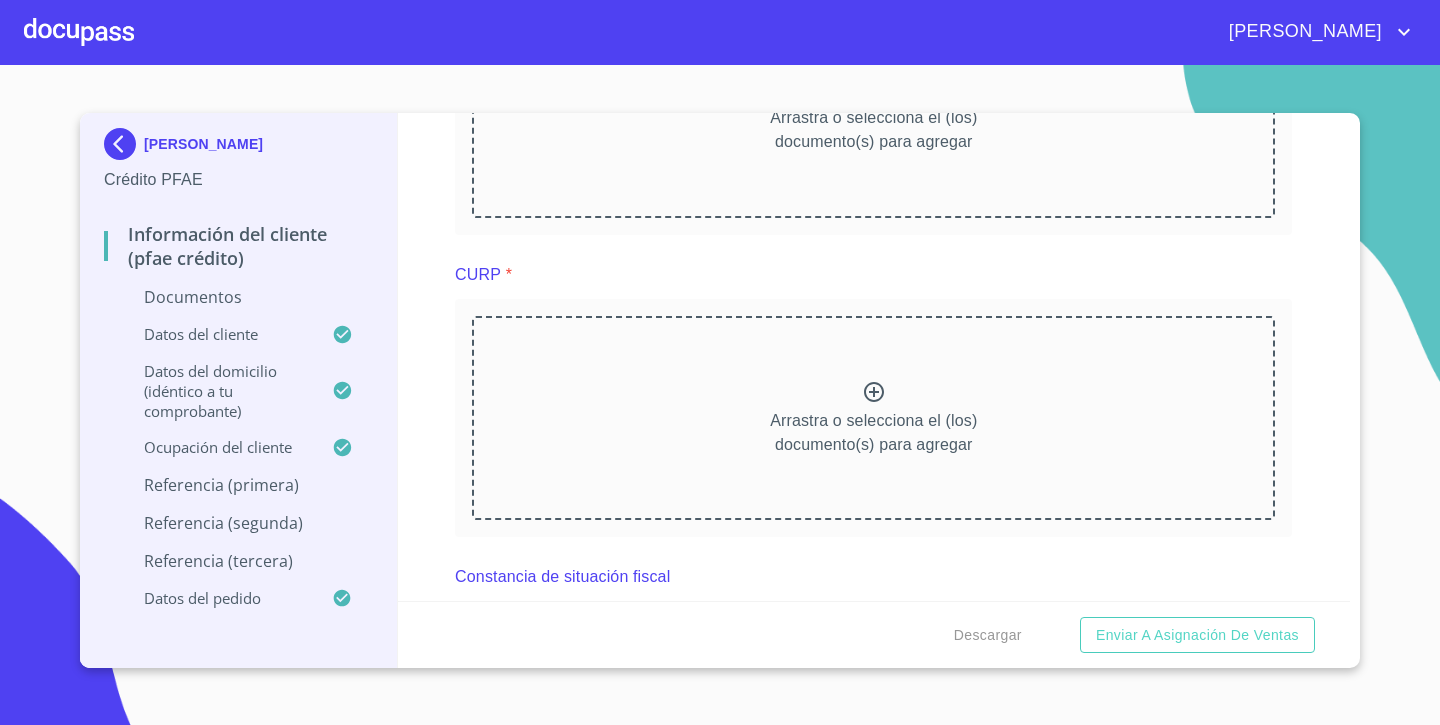 scroll, scrollTop: 1609, scrollLeft: 0, axis: vertical 